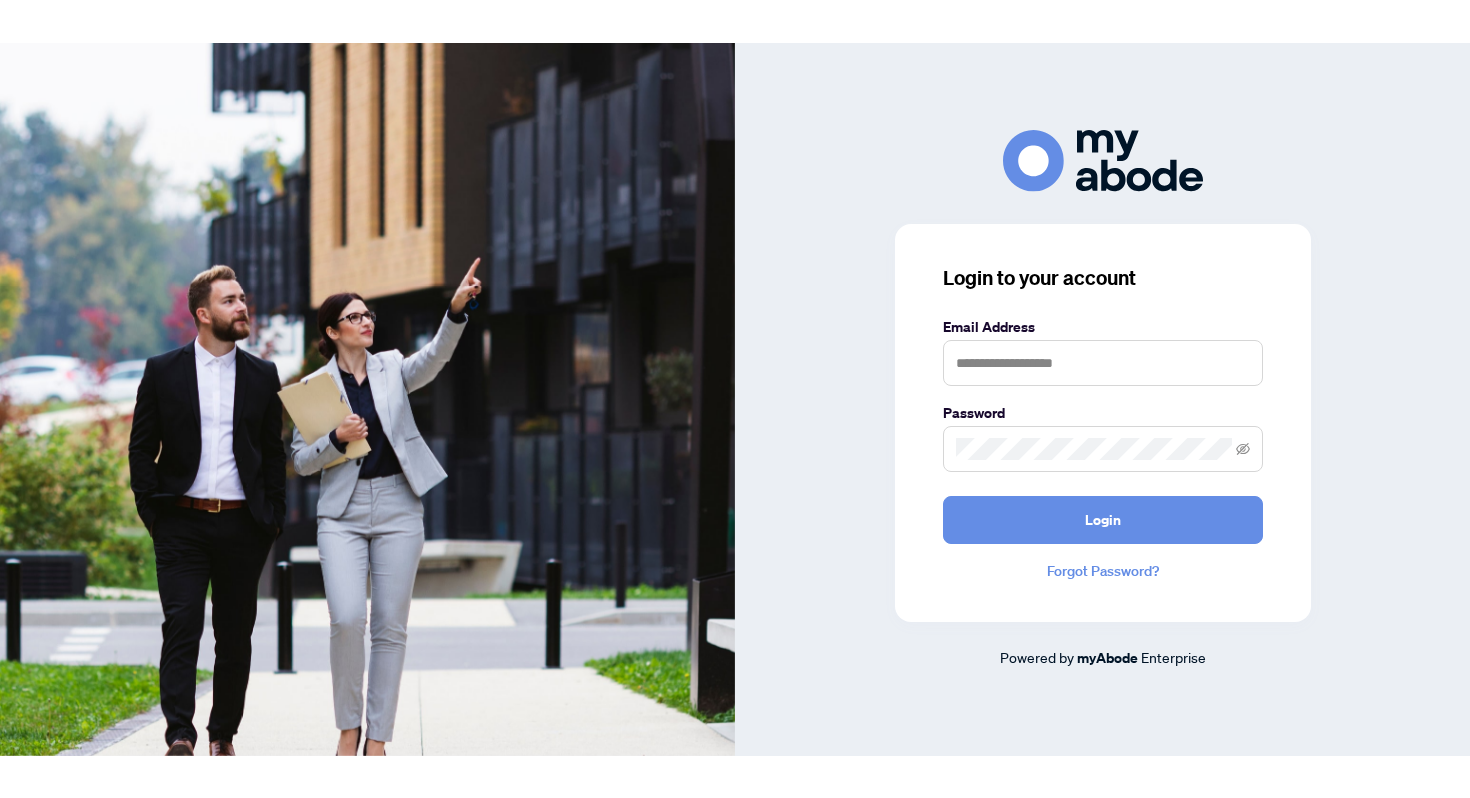 scroll, scrollTop: 0, scrollLeft: 0, axis: both 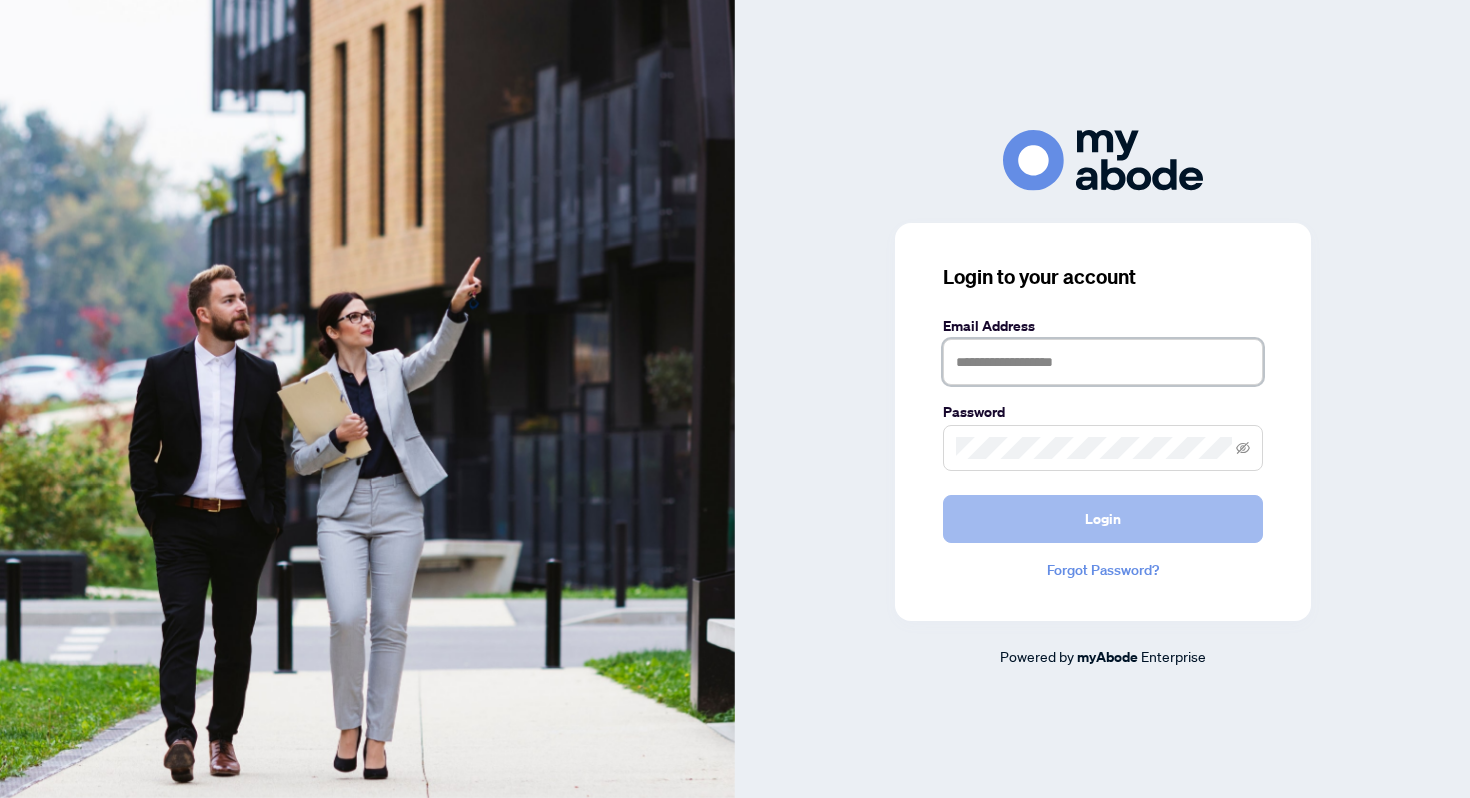 type on "**********" 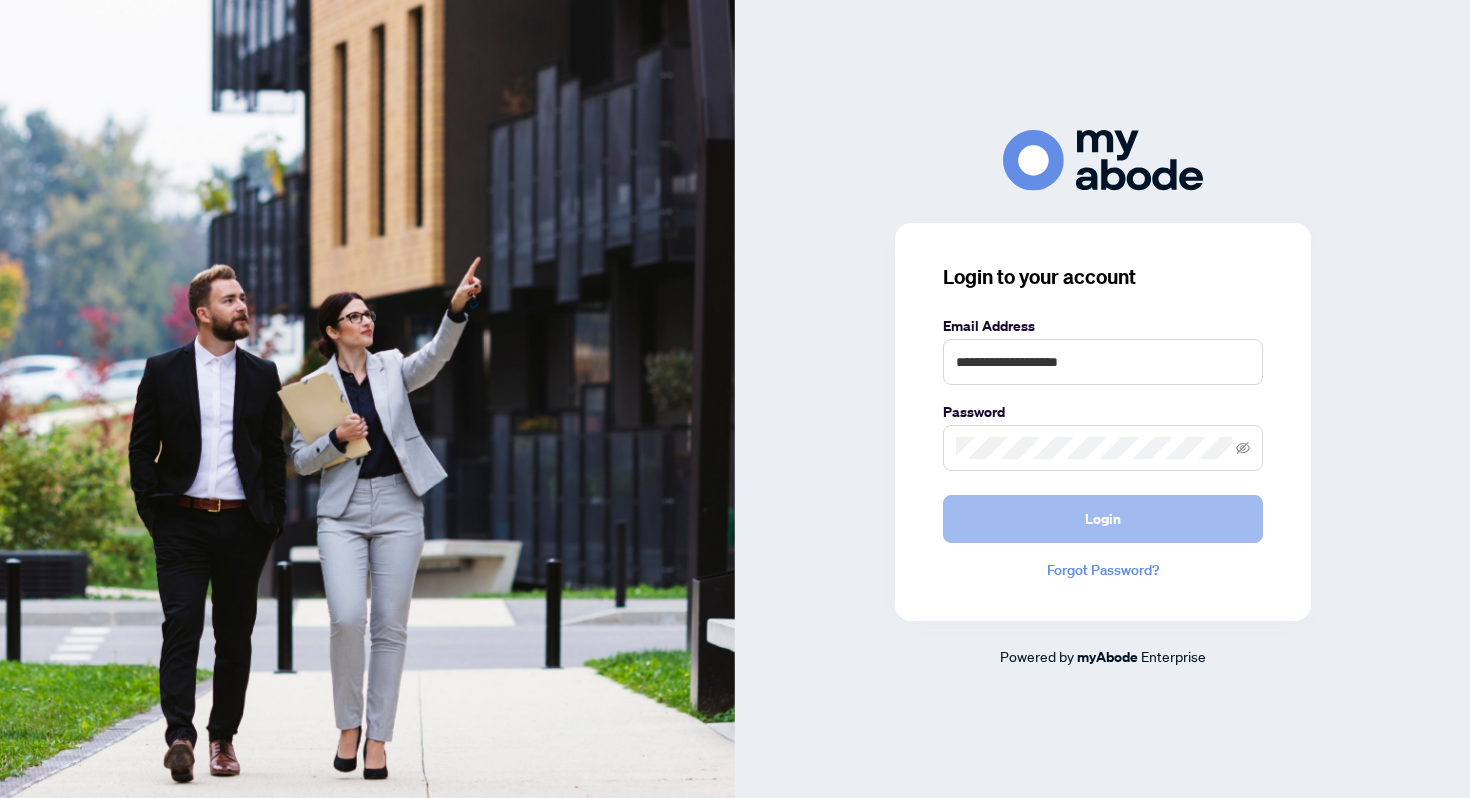 click on "Login" at bounding box center (1103, 519) 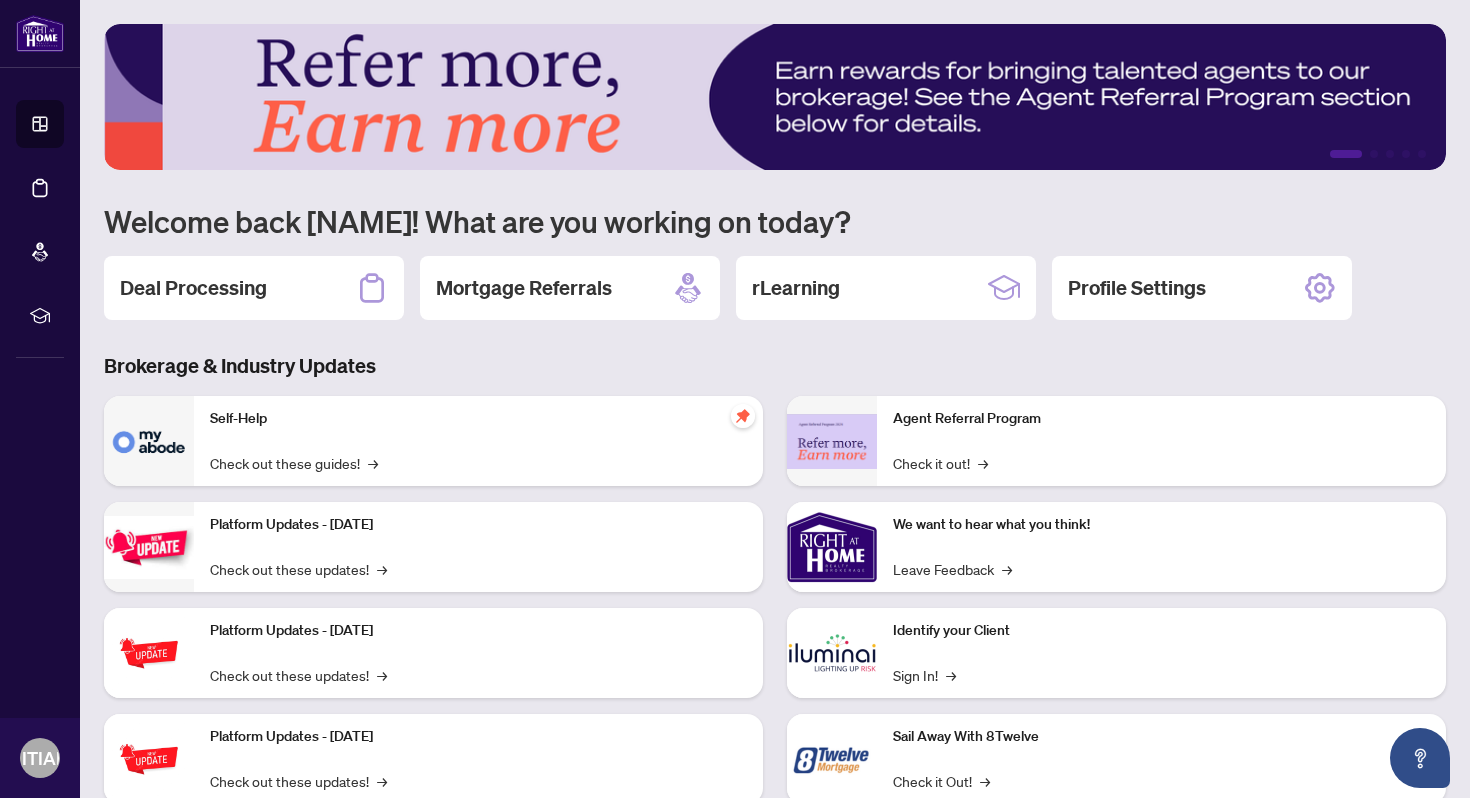 scroll, scrollTop: 0, scrollLeft: 0, axis: both 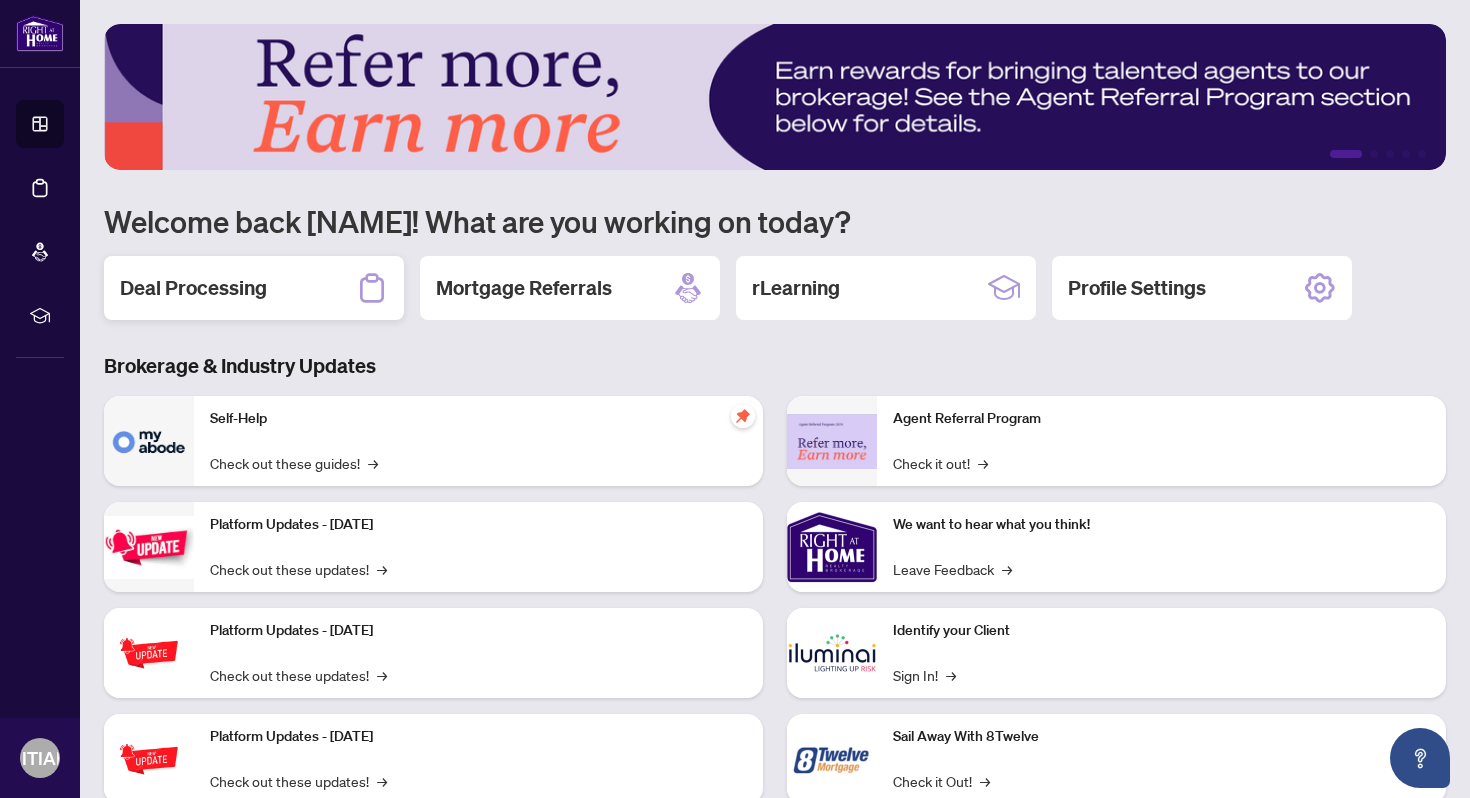 click on "Deal Processing" at bounding box center [254, 288] 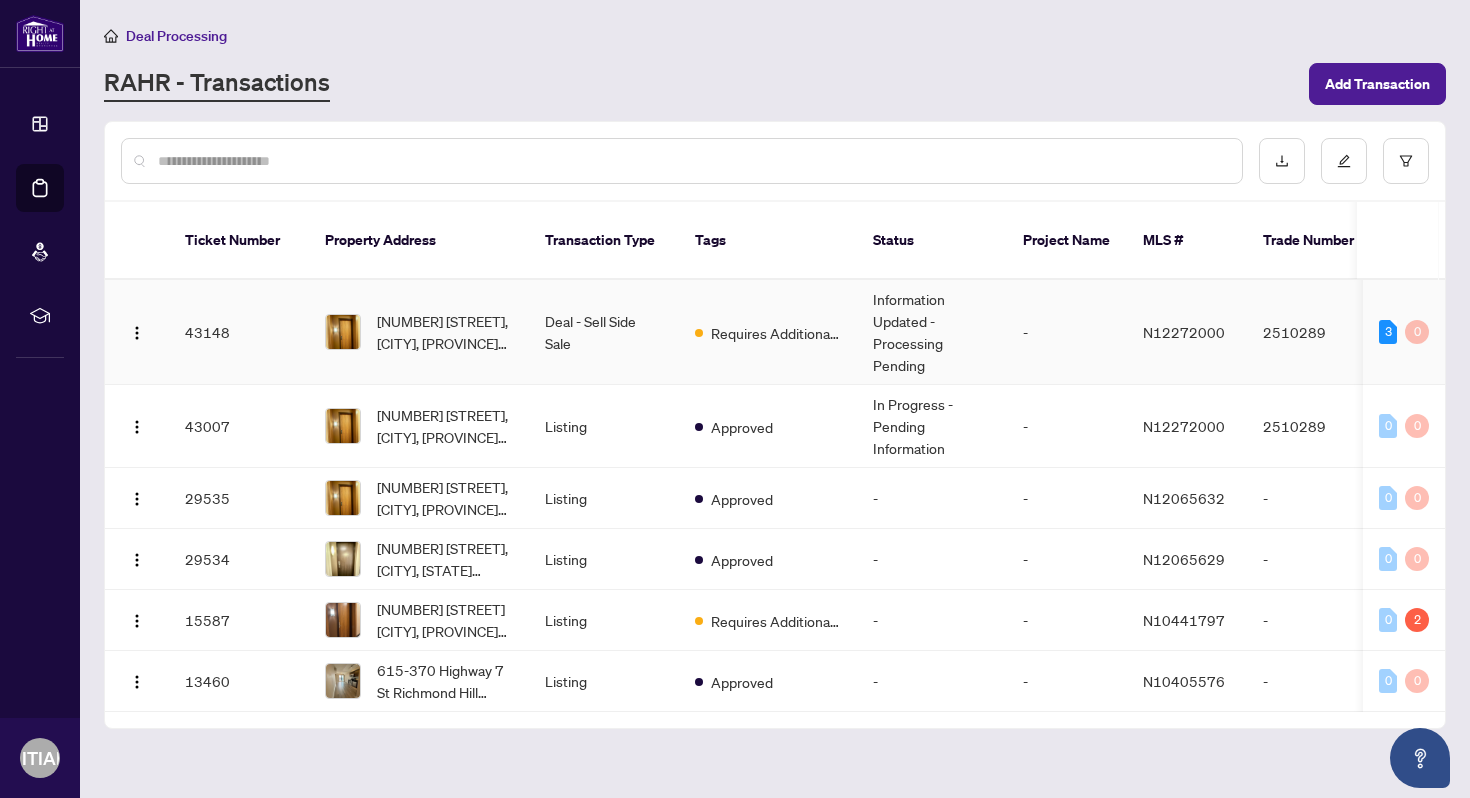 click on "Information Updated - Processing Pending" at bounding box center (932, 332) 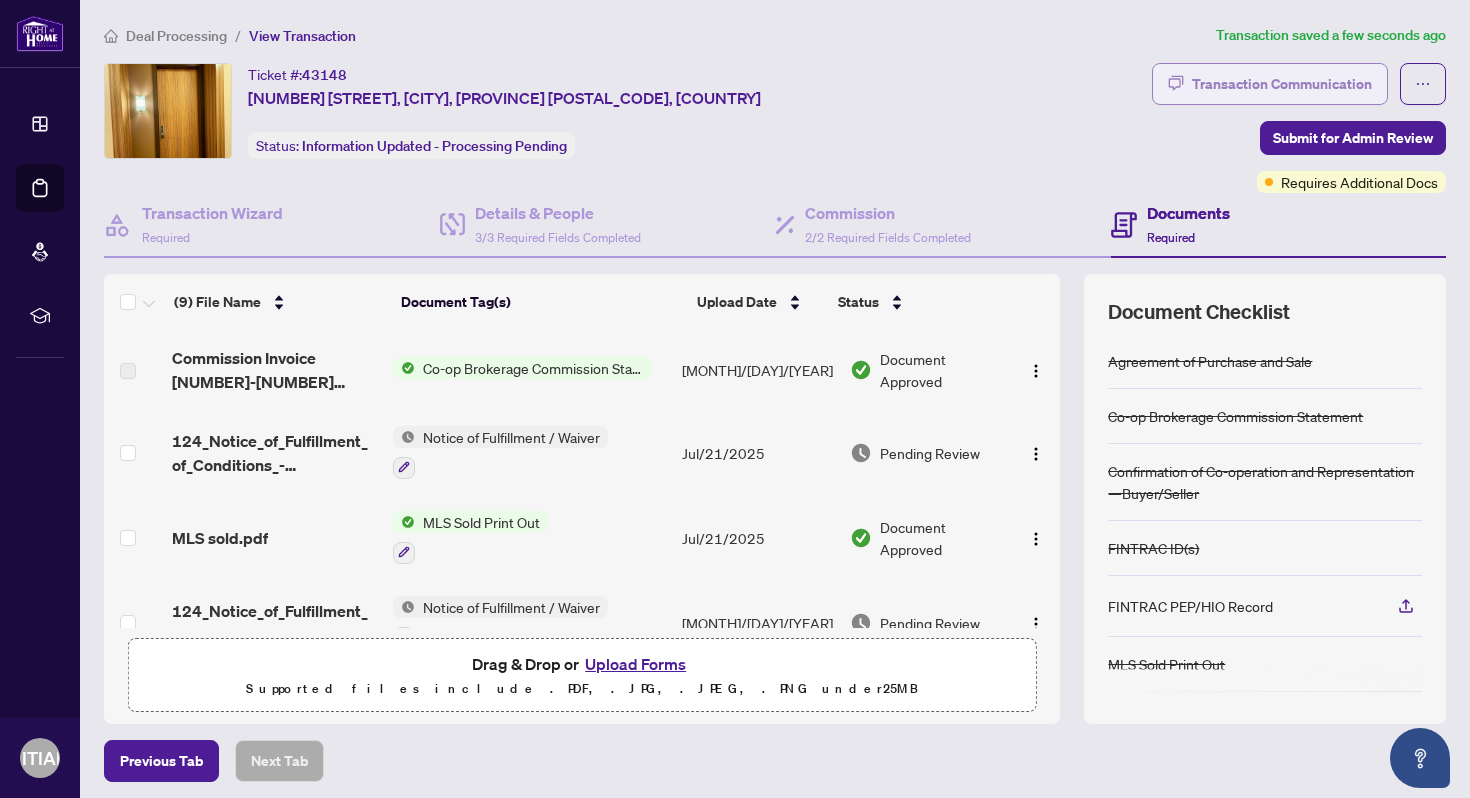 click on "Transaction Communication" at bounding box center [1282, 84] 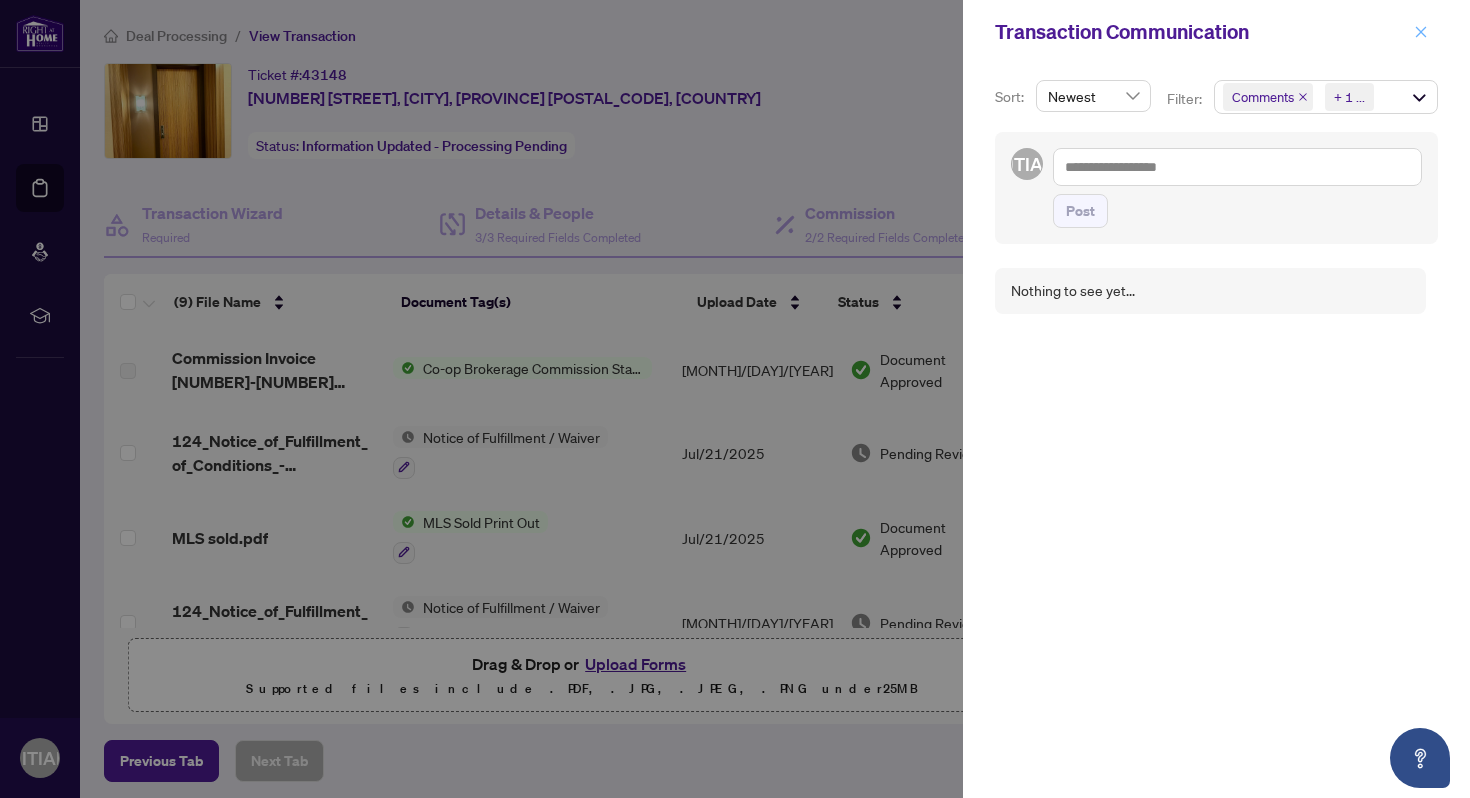click 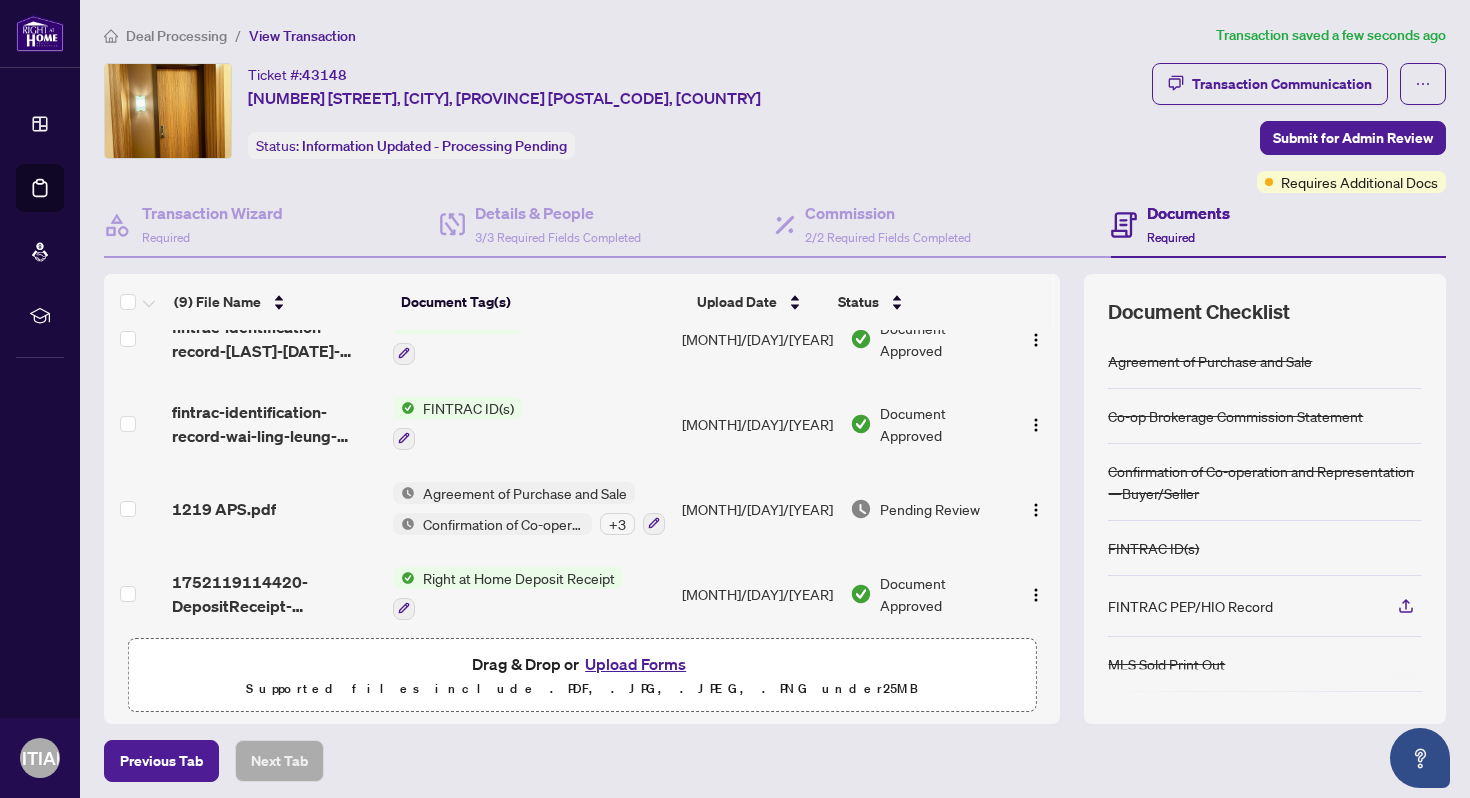 scroll, scrollTop: 461, scrollLeft: 0, axis: vertical 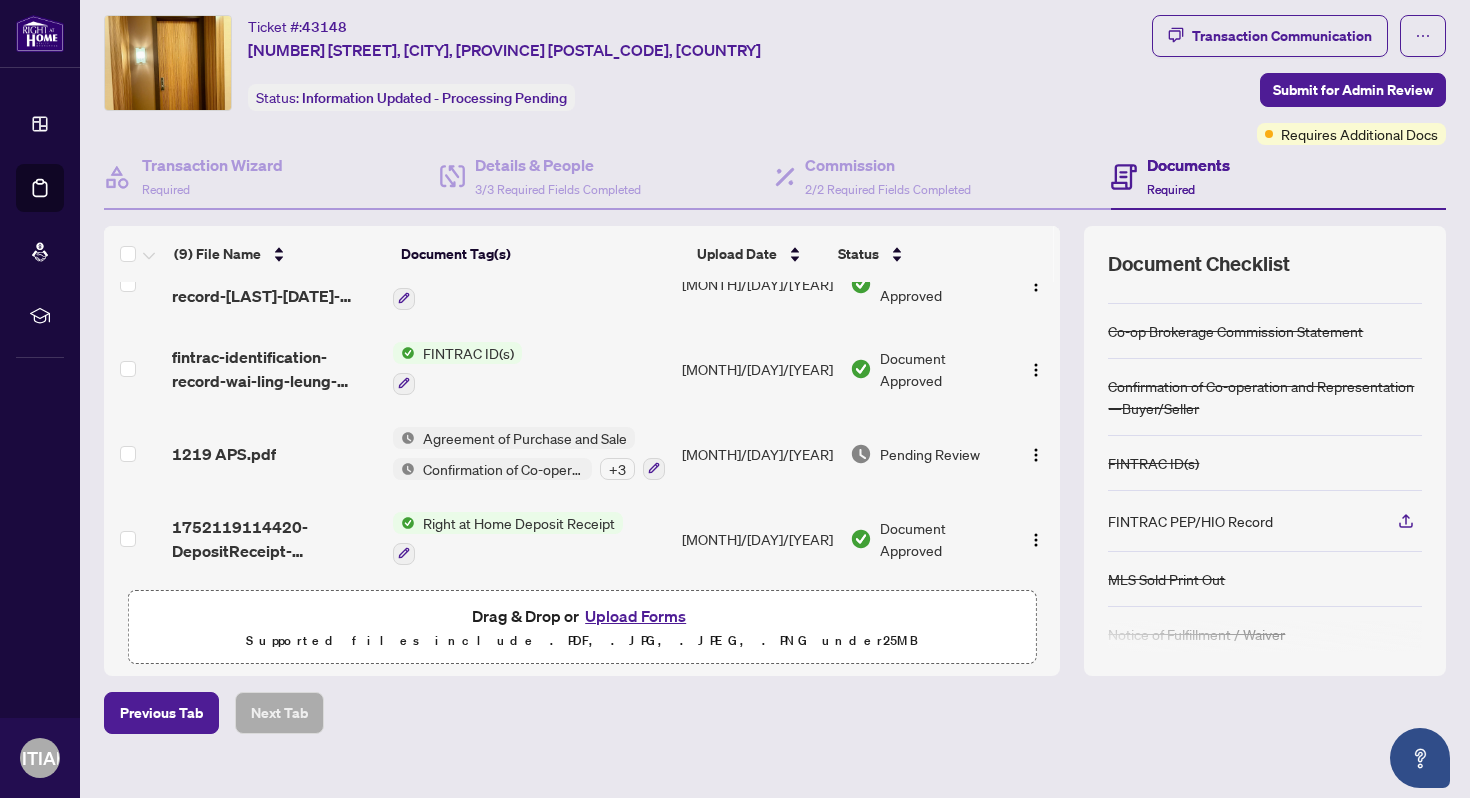 click on "Confirmation of Co-operation and Representation—Buyer/Seller + 3" at bounding box center [529, 468] 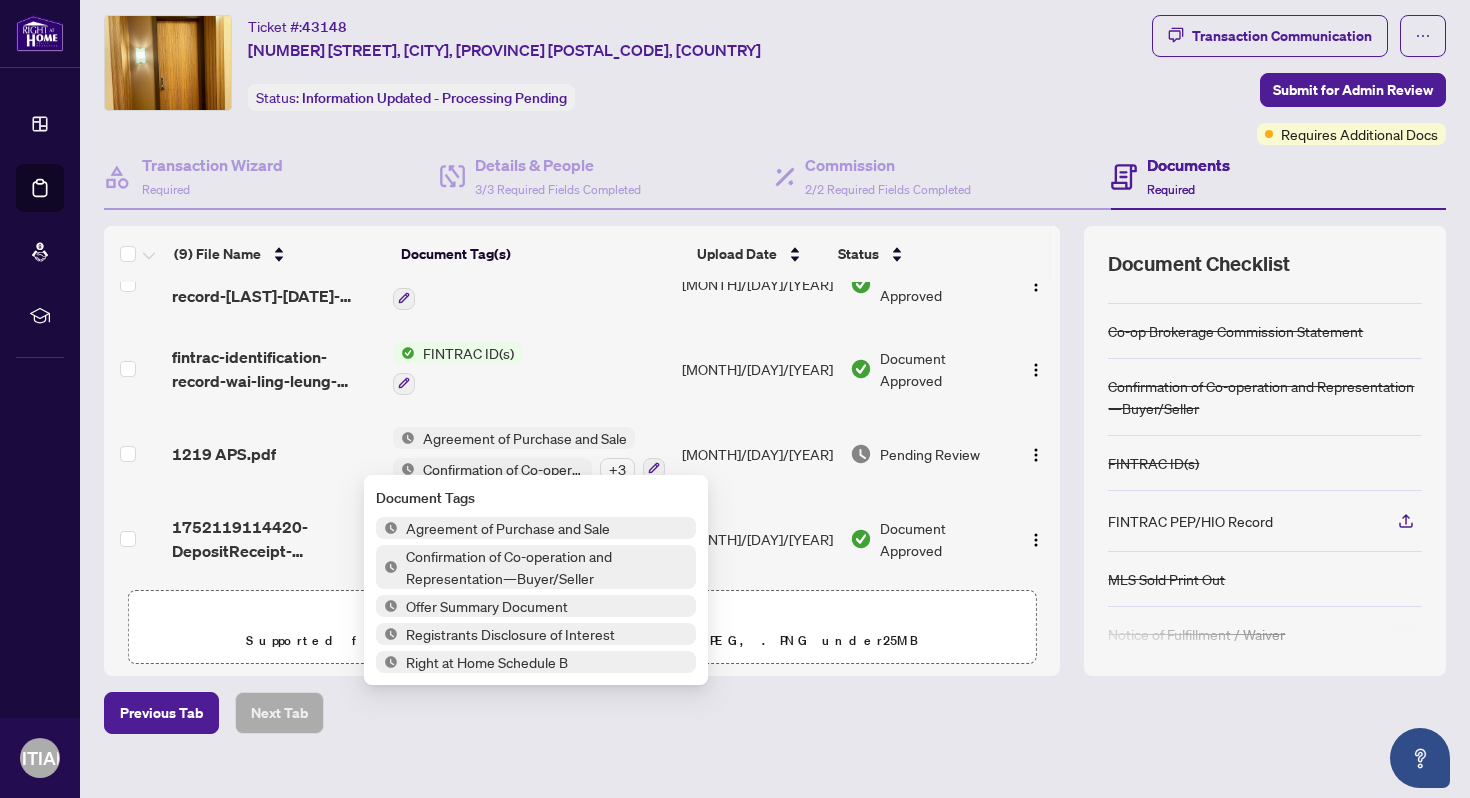 click on "+ 3" at bounding box center [617, 469] 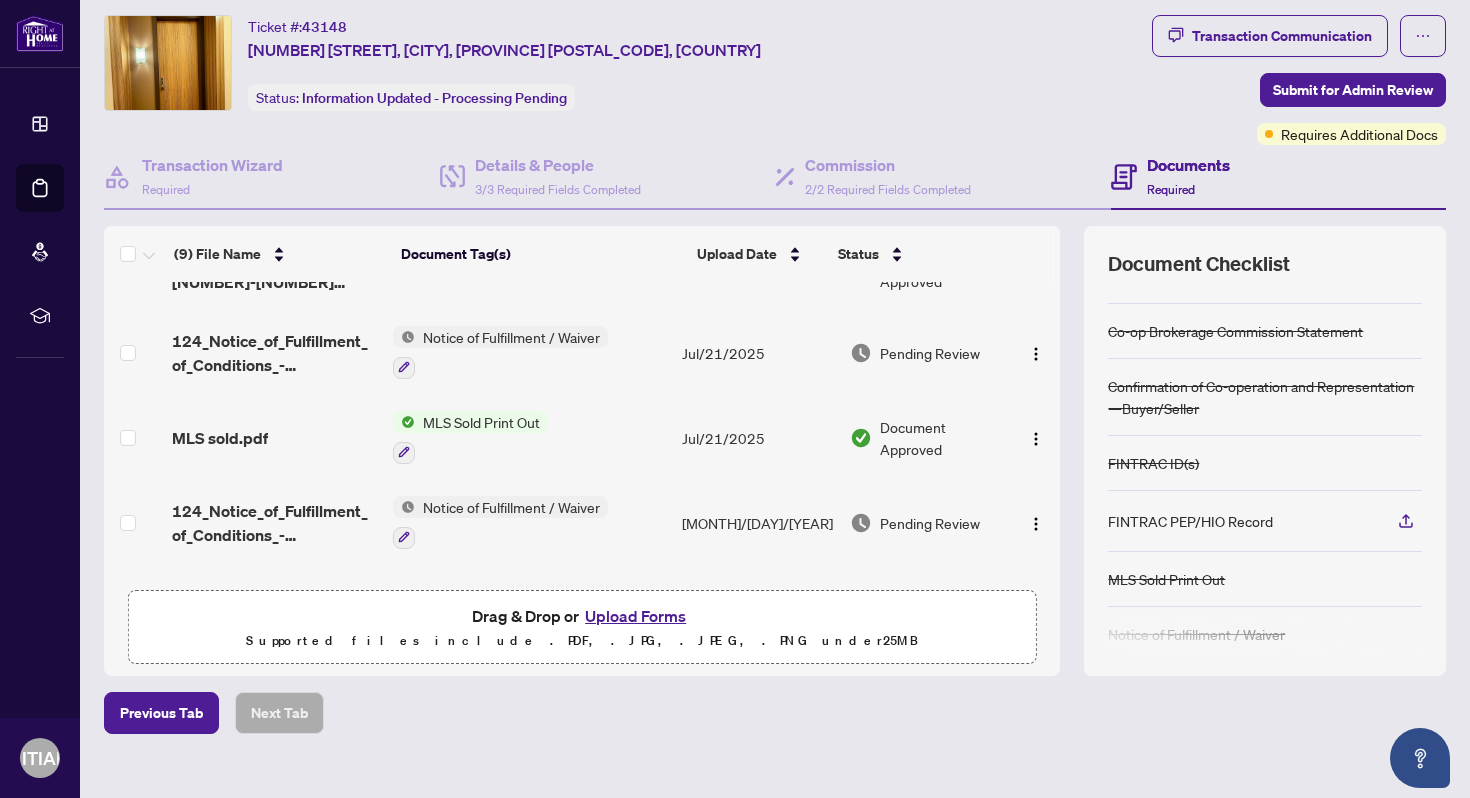 scroll, scrollTop: 0, scrollLeft: 0, axis: both 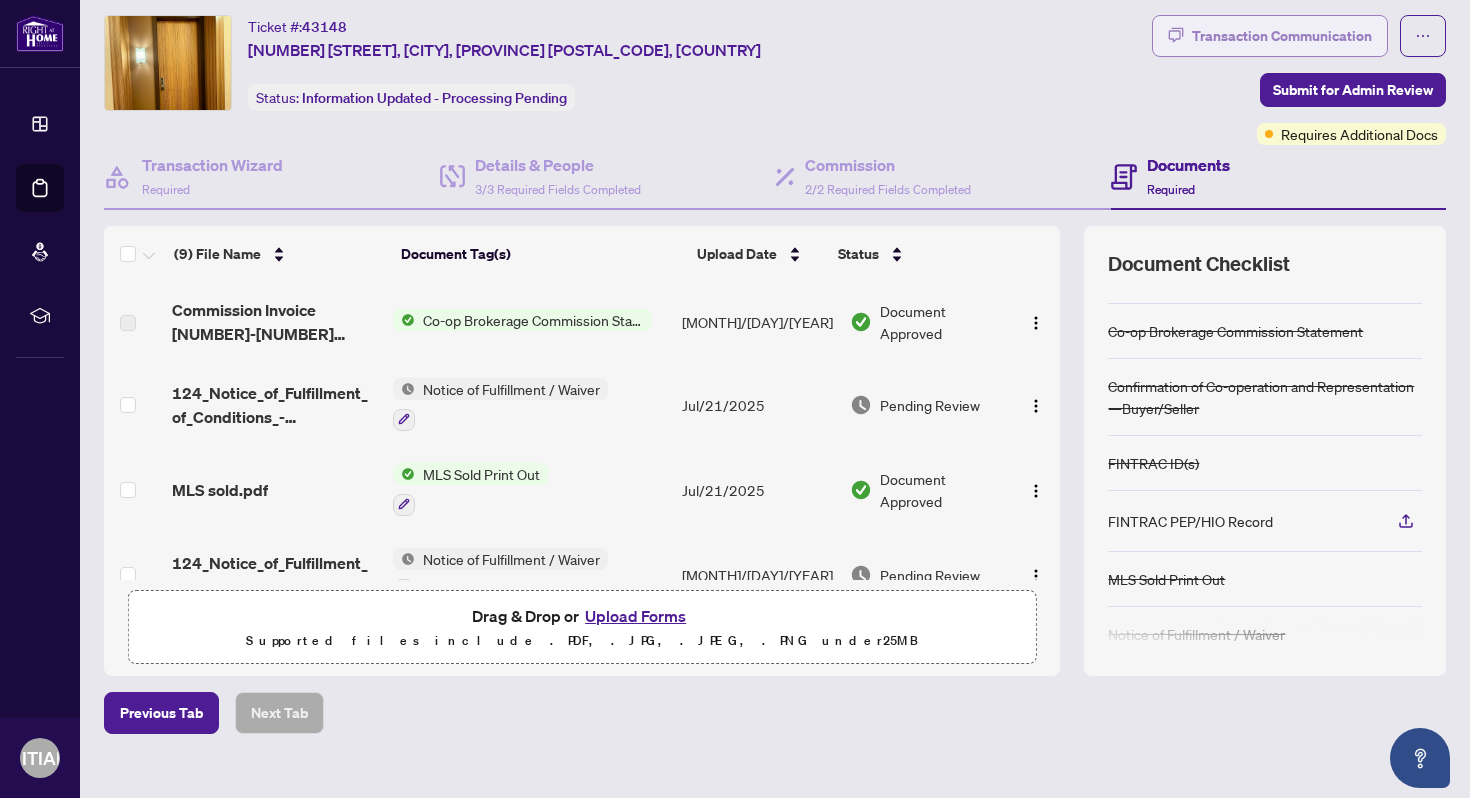 click on "Transaction Communication" at bounding box center (1282, 36) 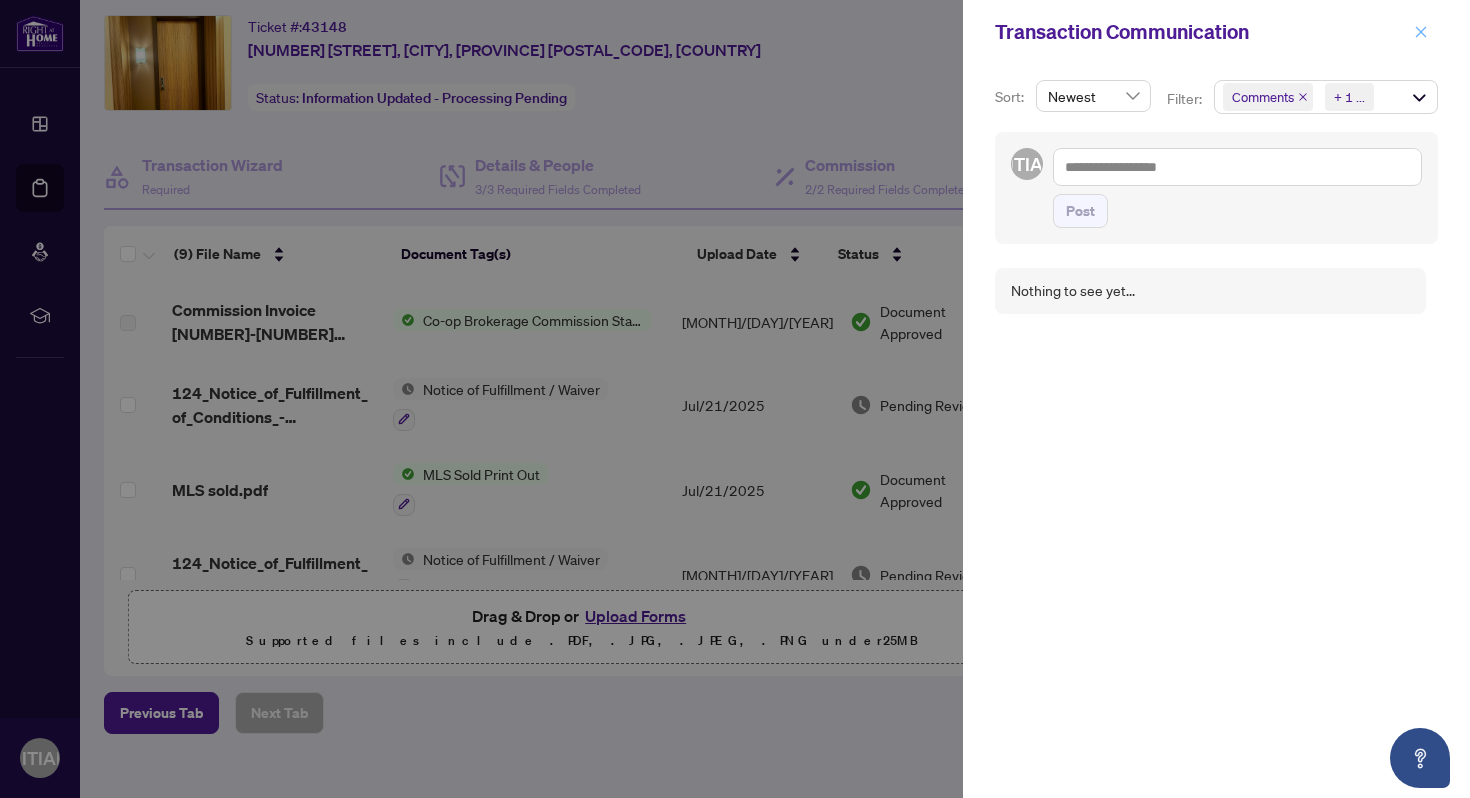 click at bounding box center (1421, 32) 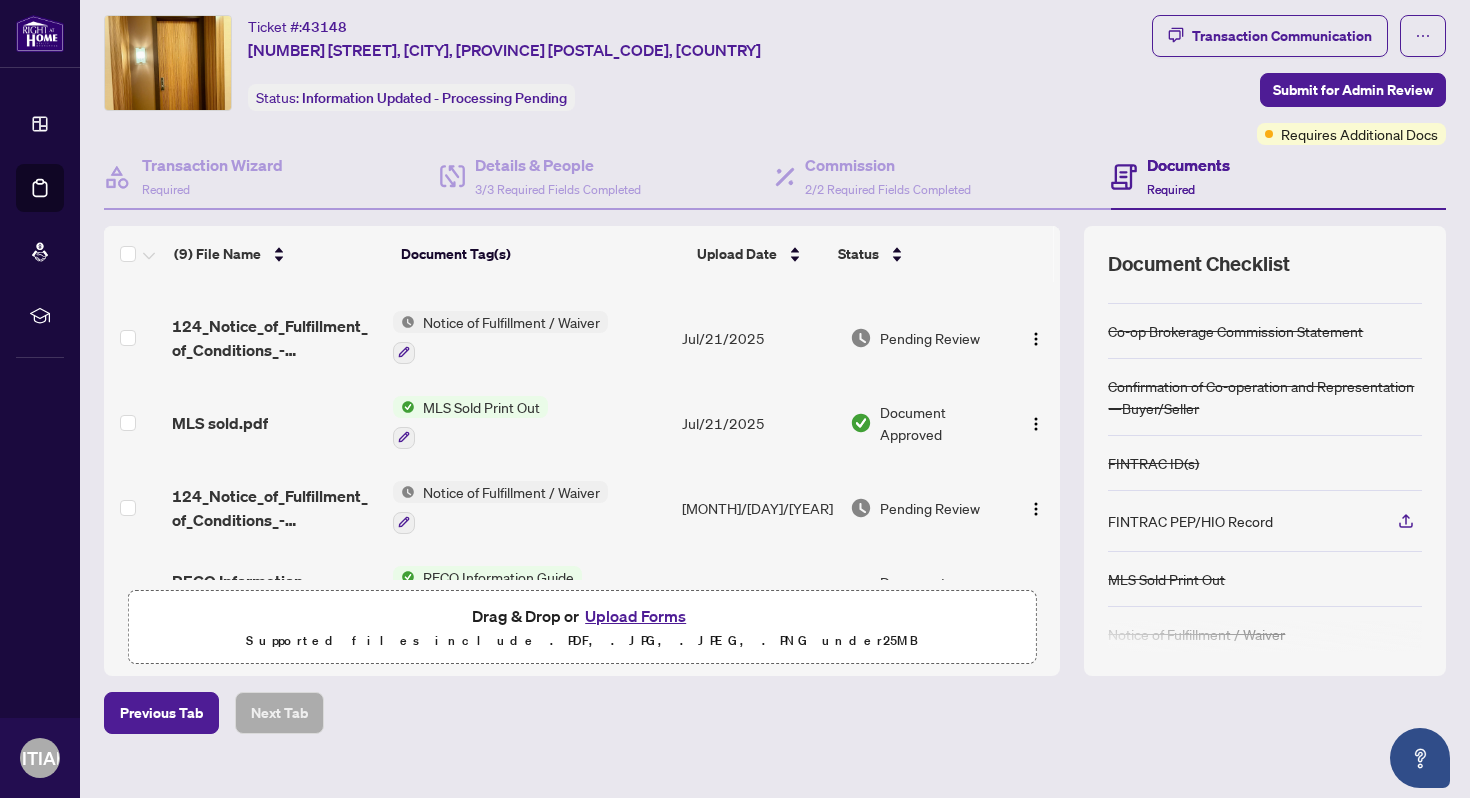 scroll, scrollTop: 82, scrollLeft: 0, axis: vertical 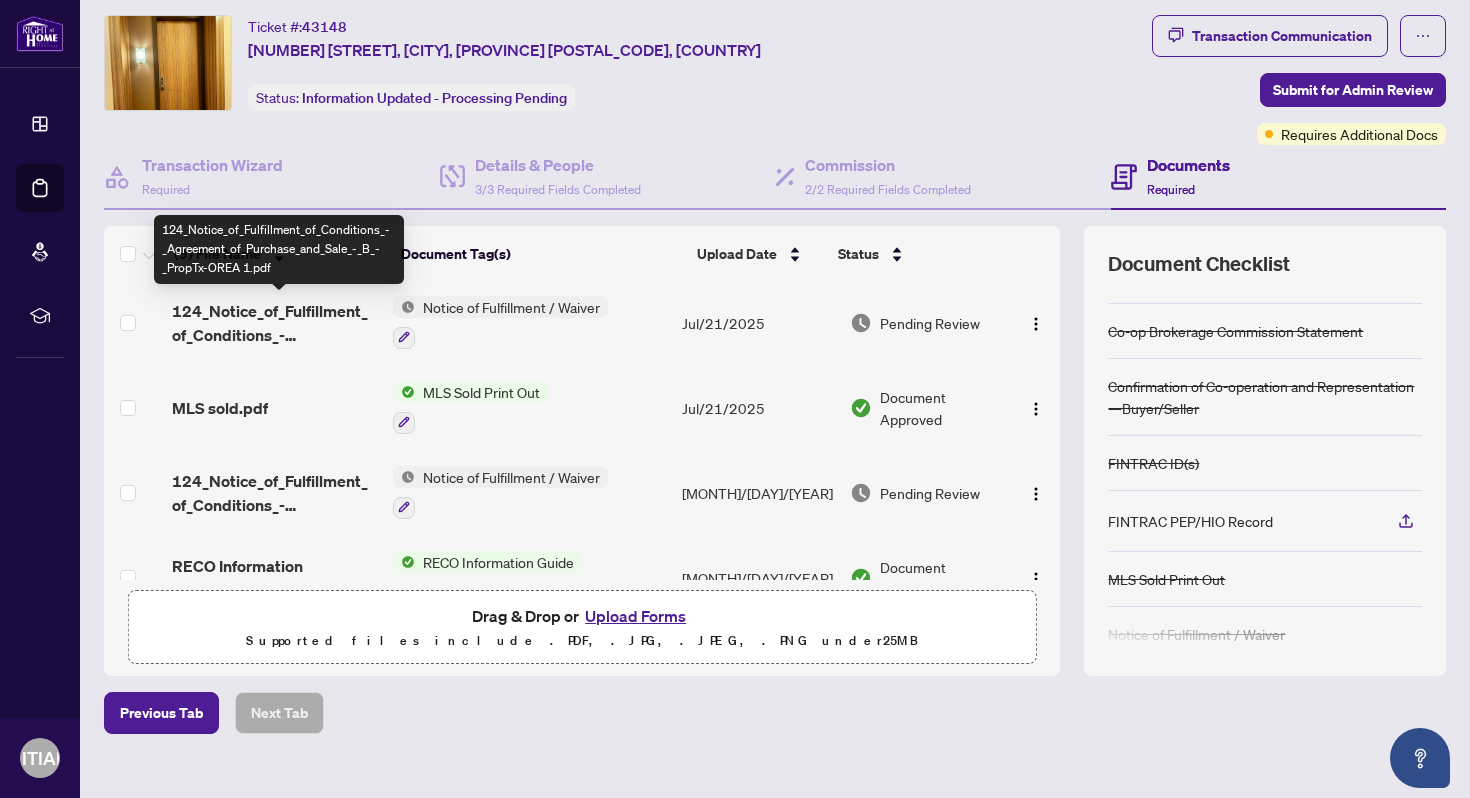 click on "124_Notice_of_Fulfillment_of_Conditions_-_Agreement_of_Purchase_and_Sale_-_B_-_PropTx-OREA 1.pdf" at bounding box center [274, 323] 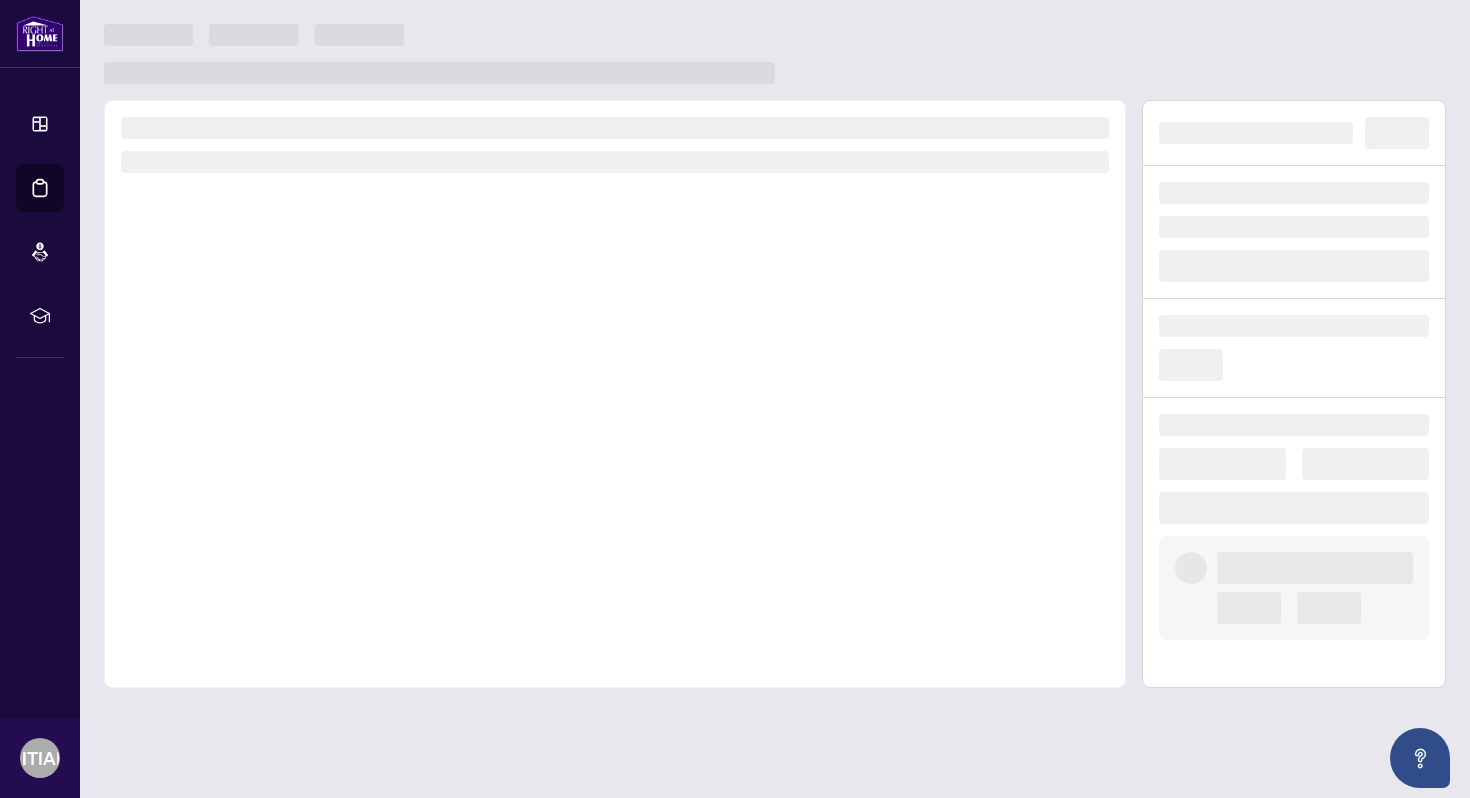 scroll, scrollTop: 0, scrollLeft: 0, axis: both 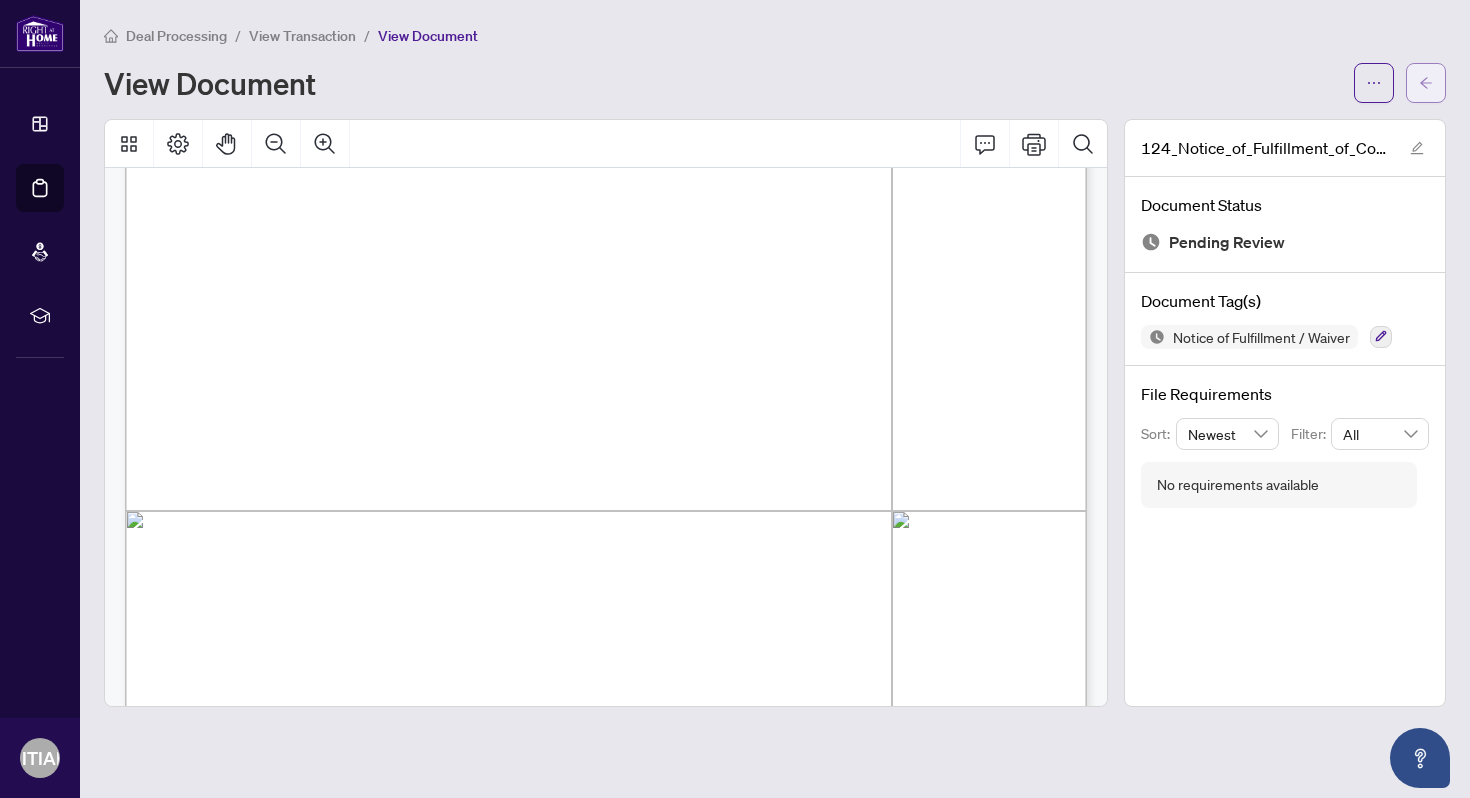 click 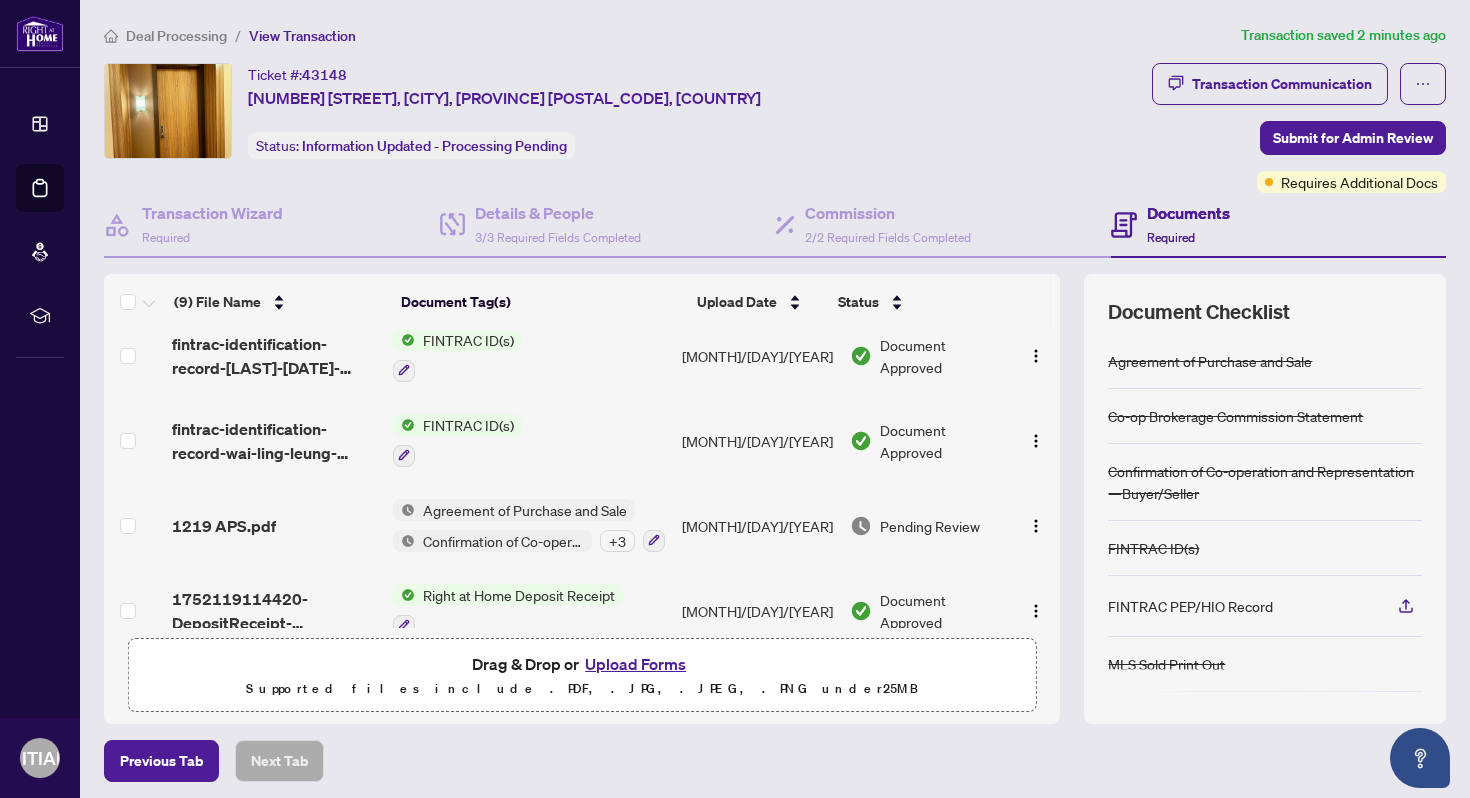scroll, scrollTop: 461, scrollLeft: 0, axis: vertical 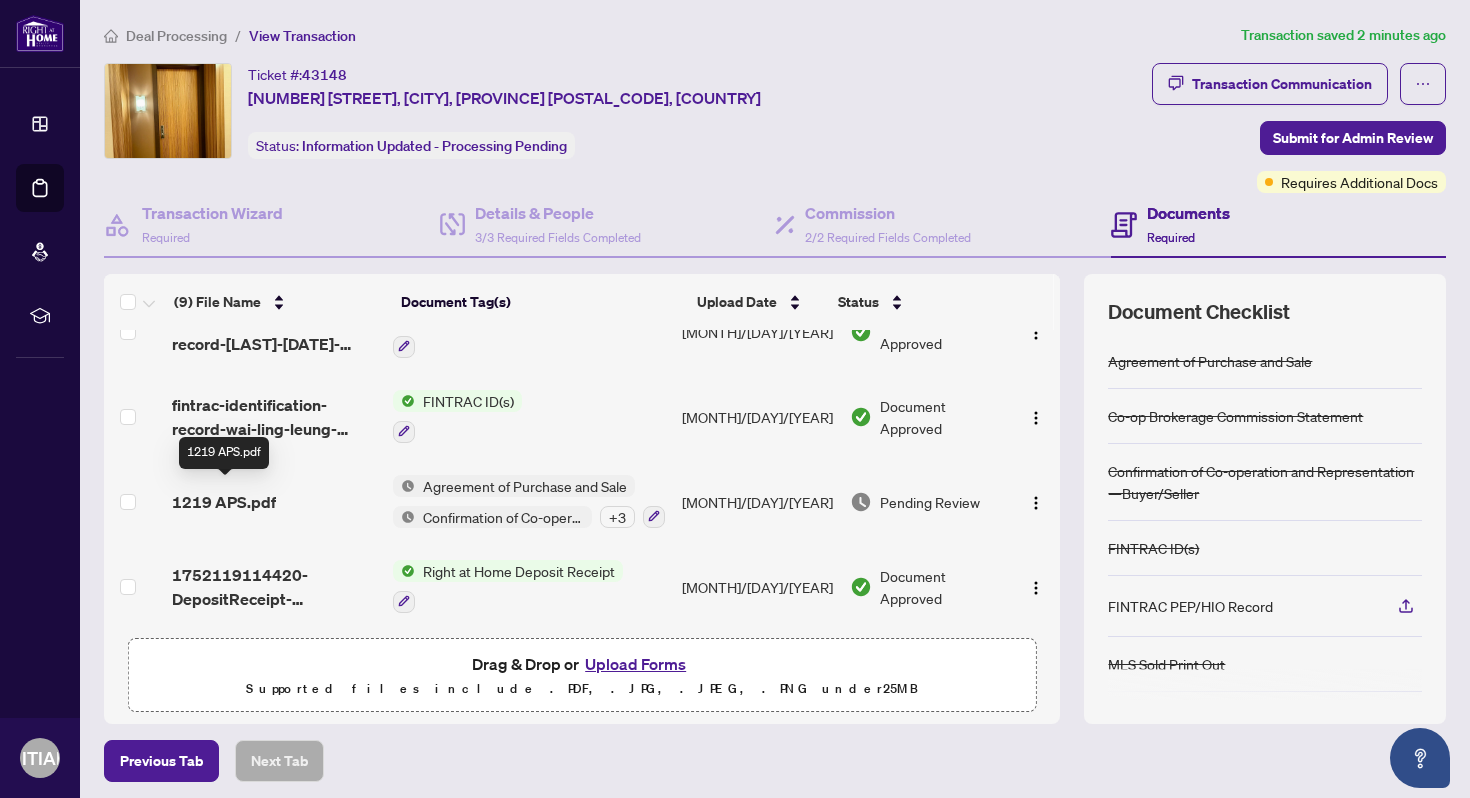 click on "1219 APS.pdf" at bounding box center [224, 502] 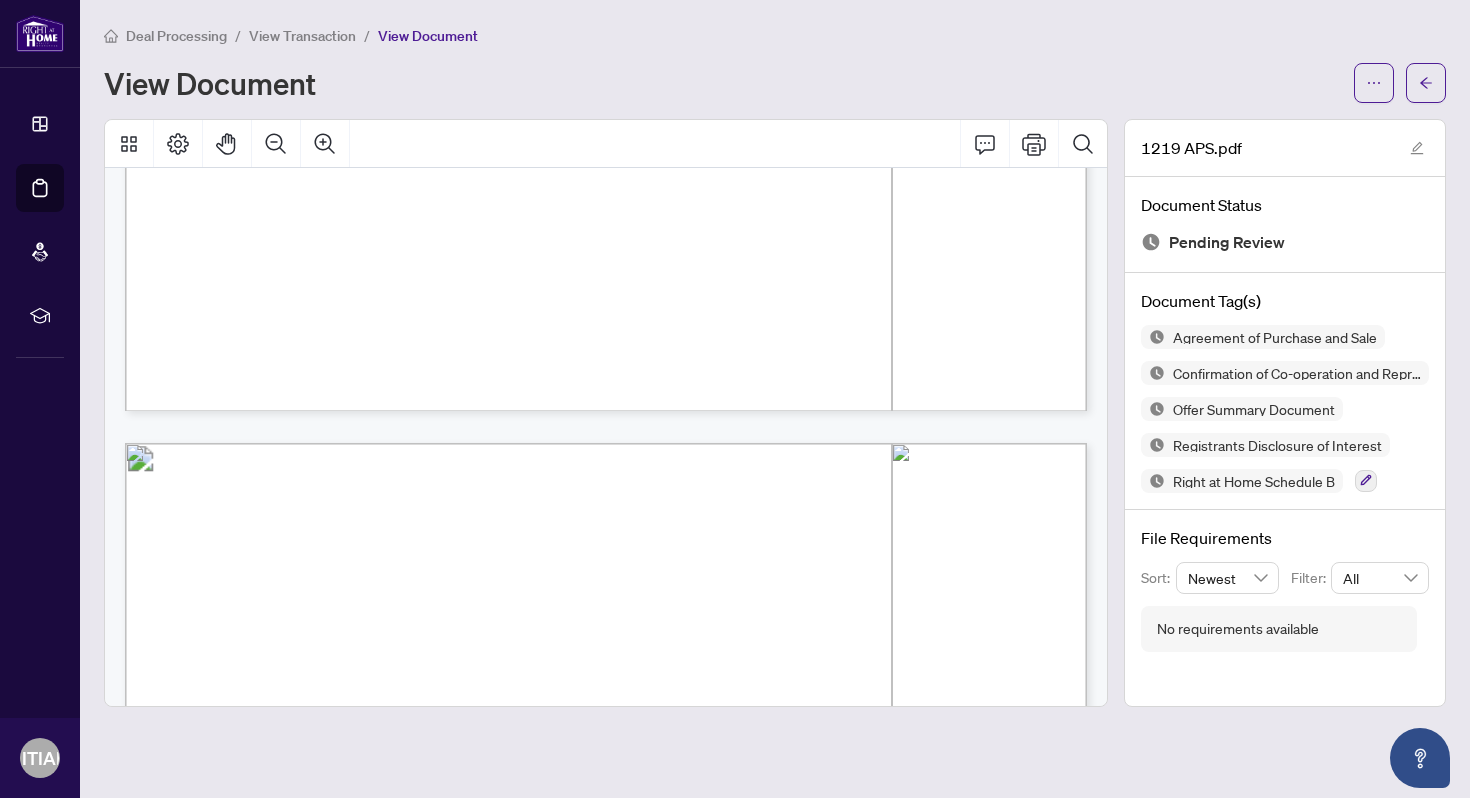 scroll, scrollTop: 16351, scrollLeft: 0, axis: vertical 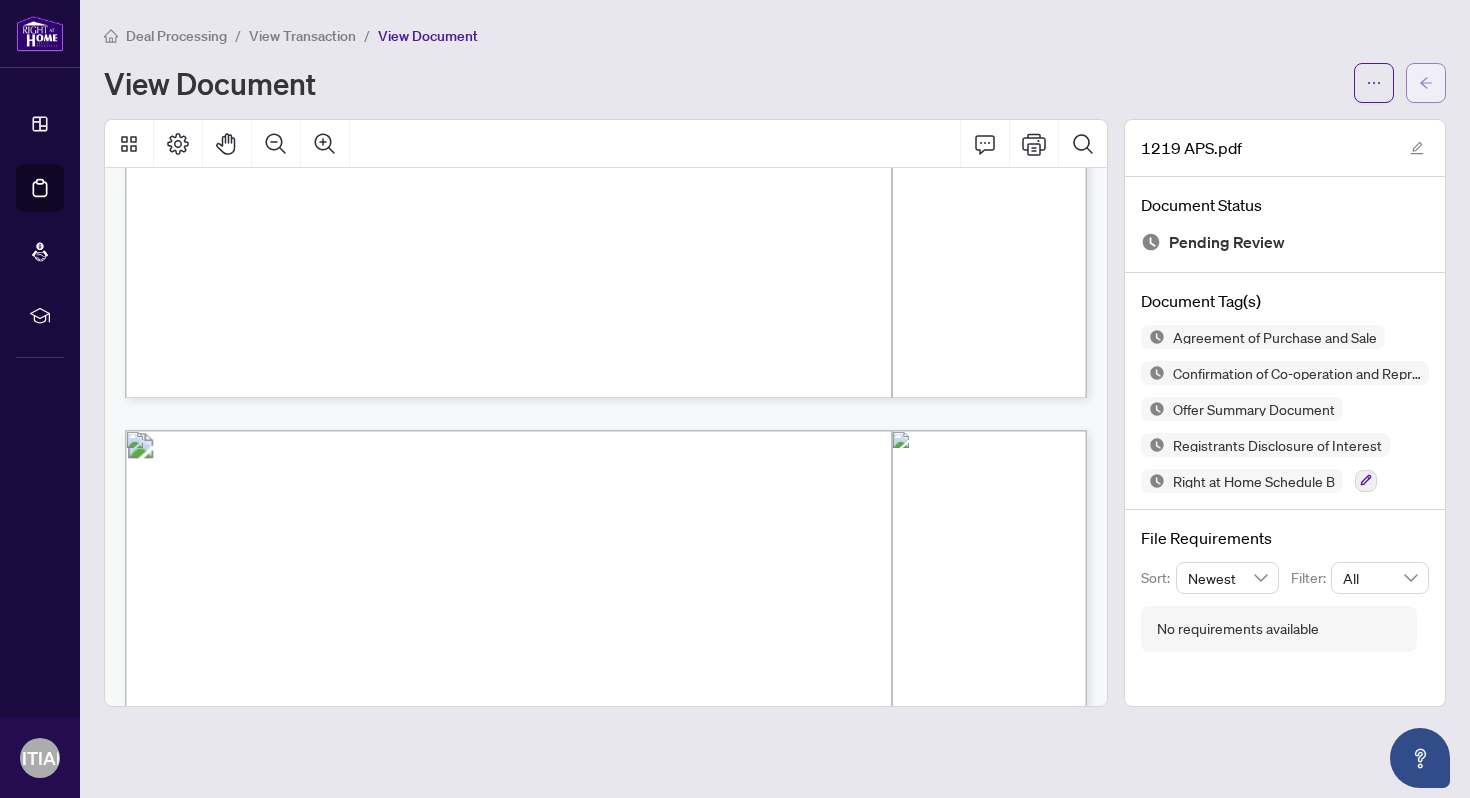 click at bounding box center [1426, 83] 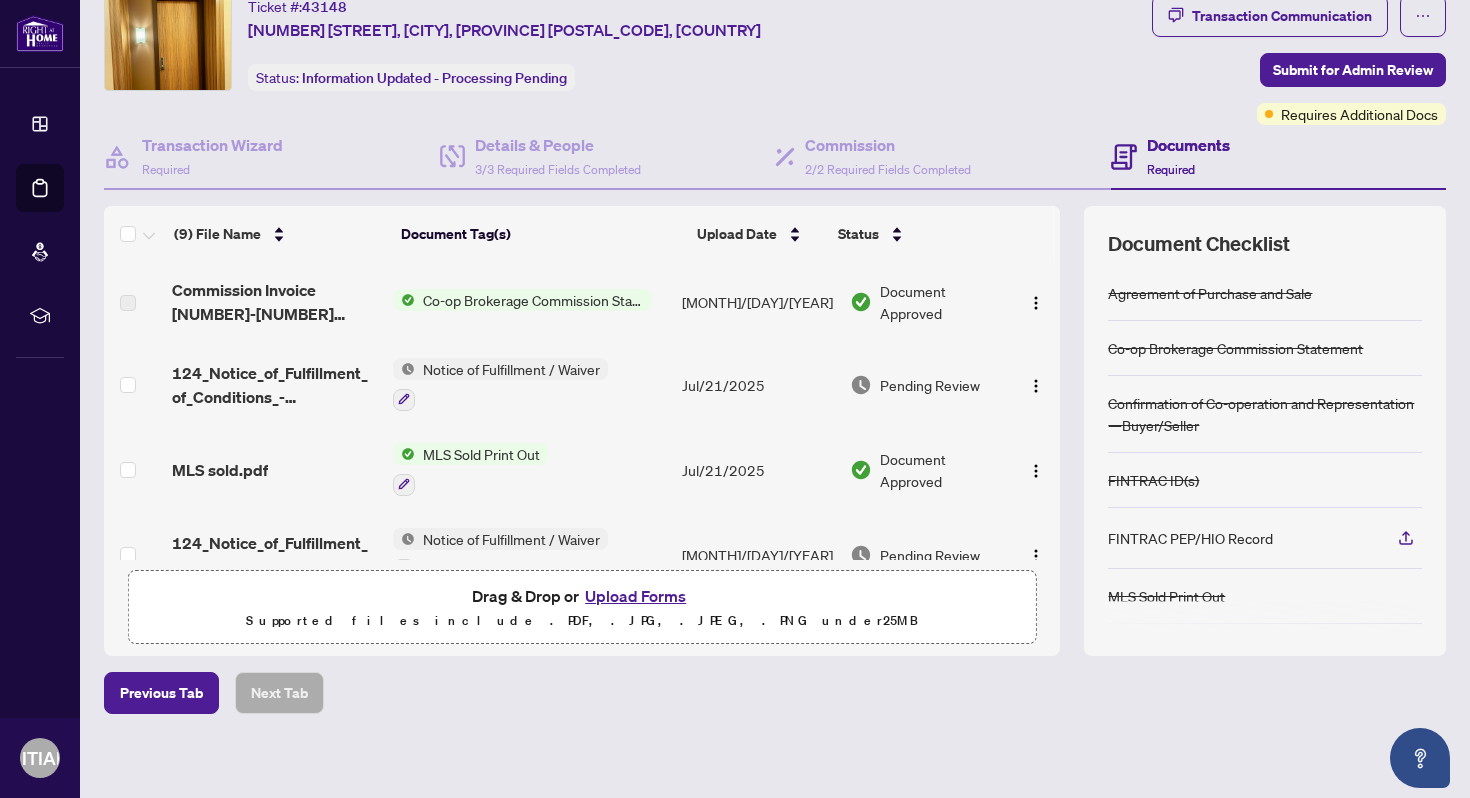 scroll, scrollTop: 76, scrollLeft: 0, axis: vertical 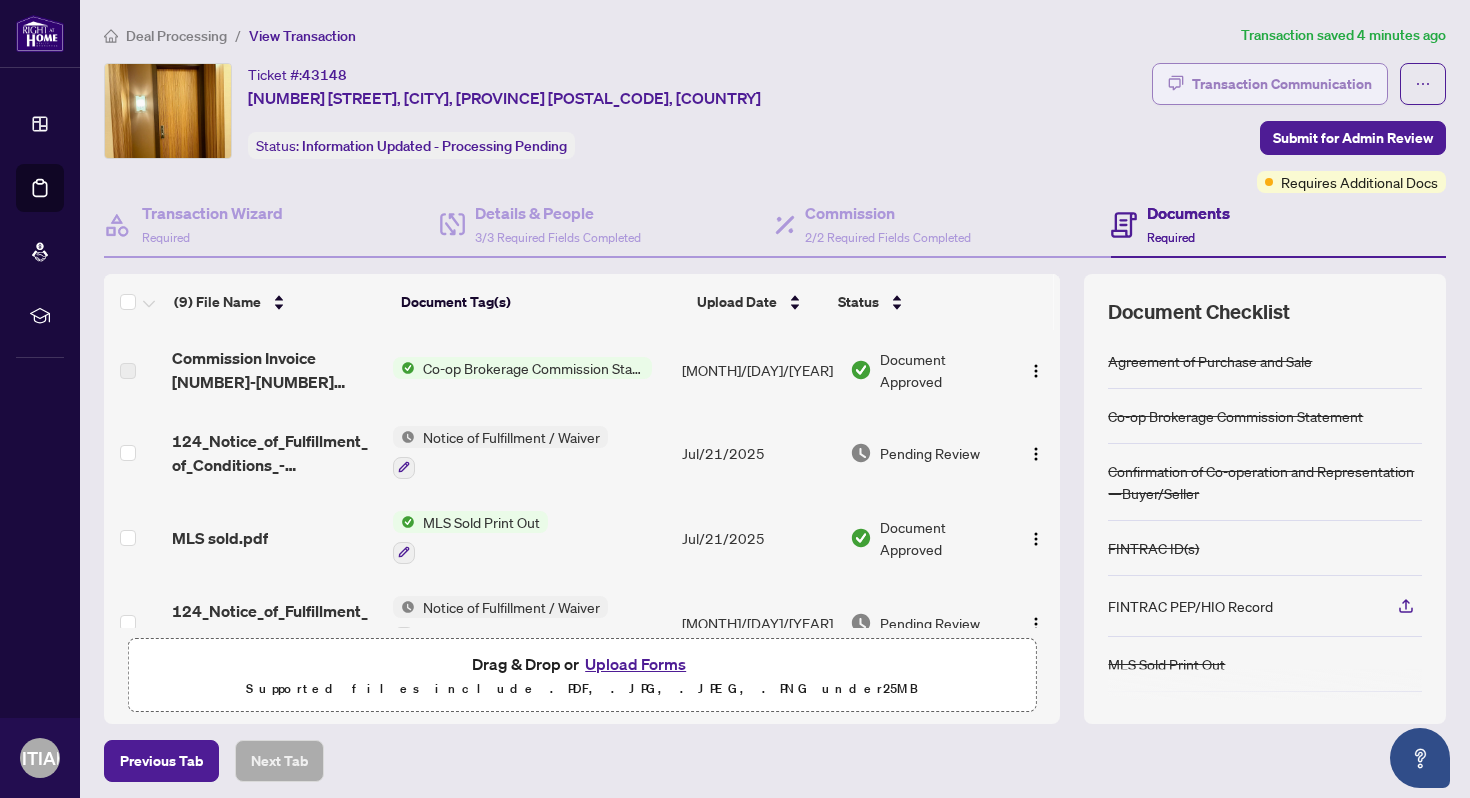 click on "Transaction Communication" at bounding box center [1270, 84] 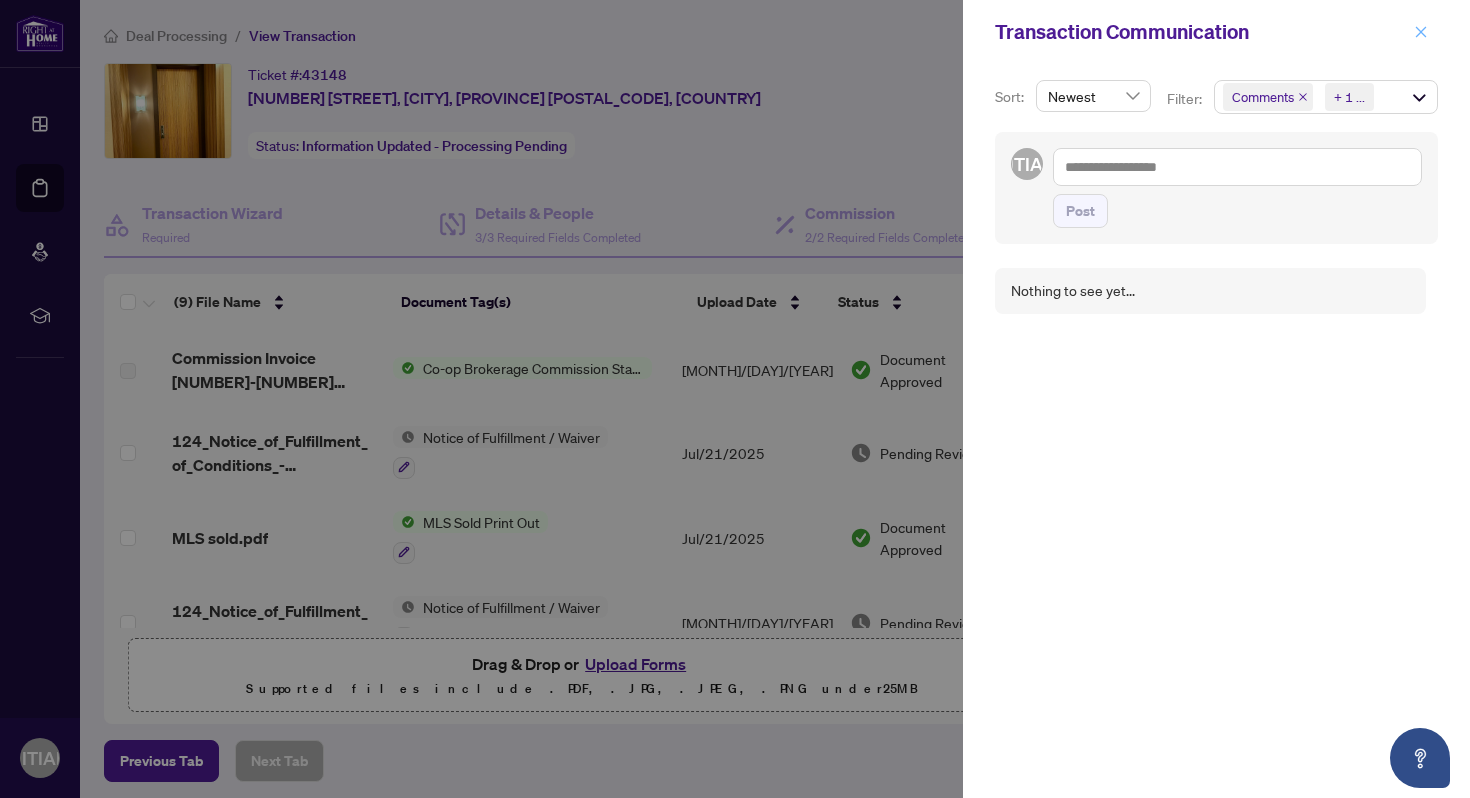 click at bounding box center [1421, 32] 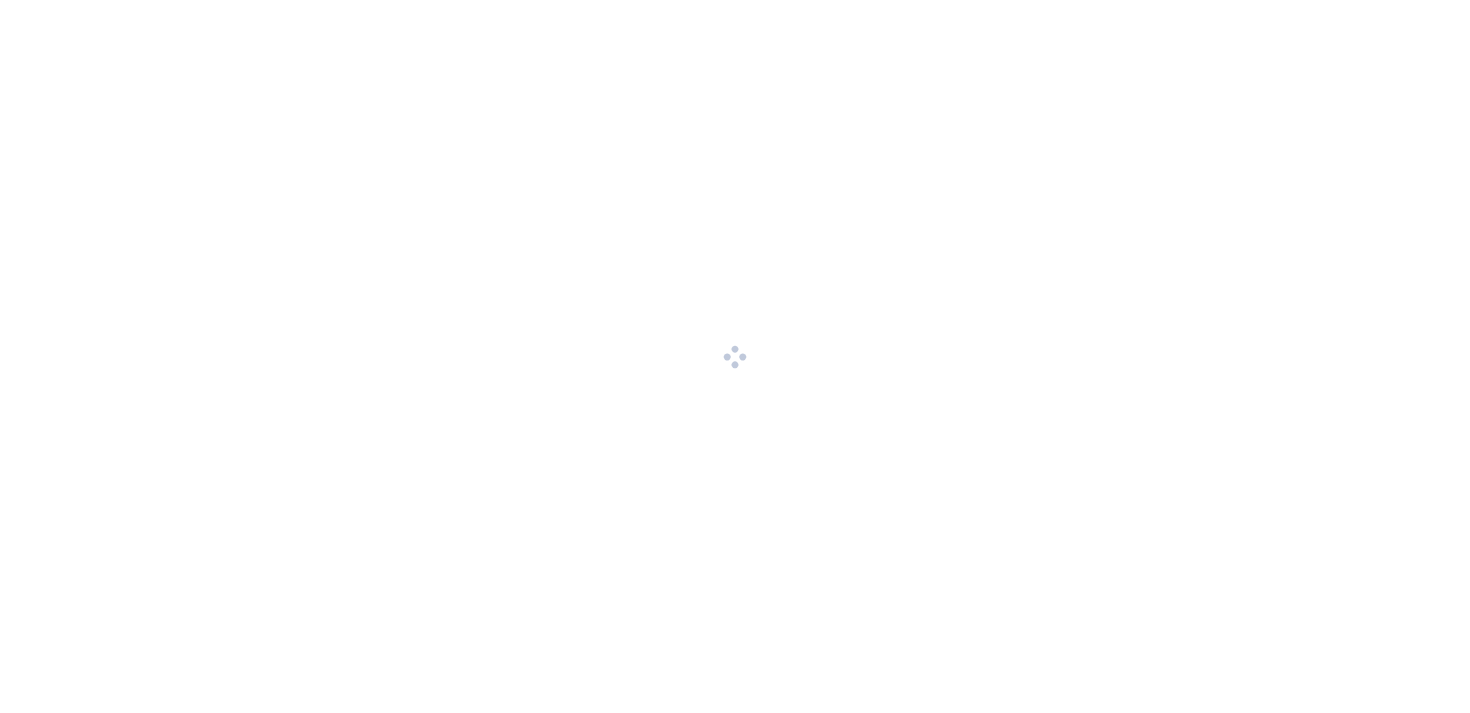 scroll, scrollTop: 0, scrollLeft: 0, axis: both 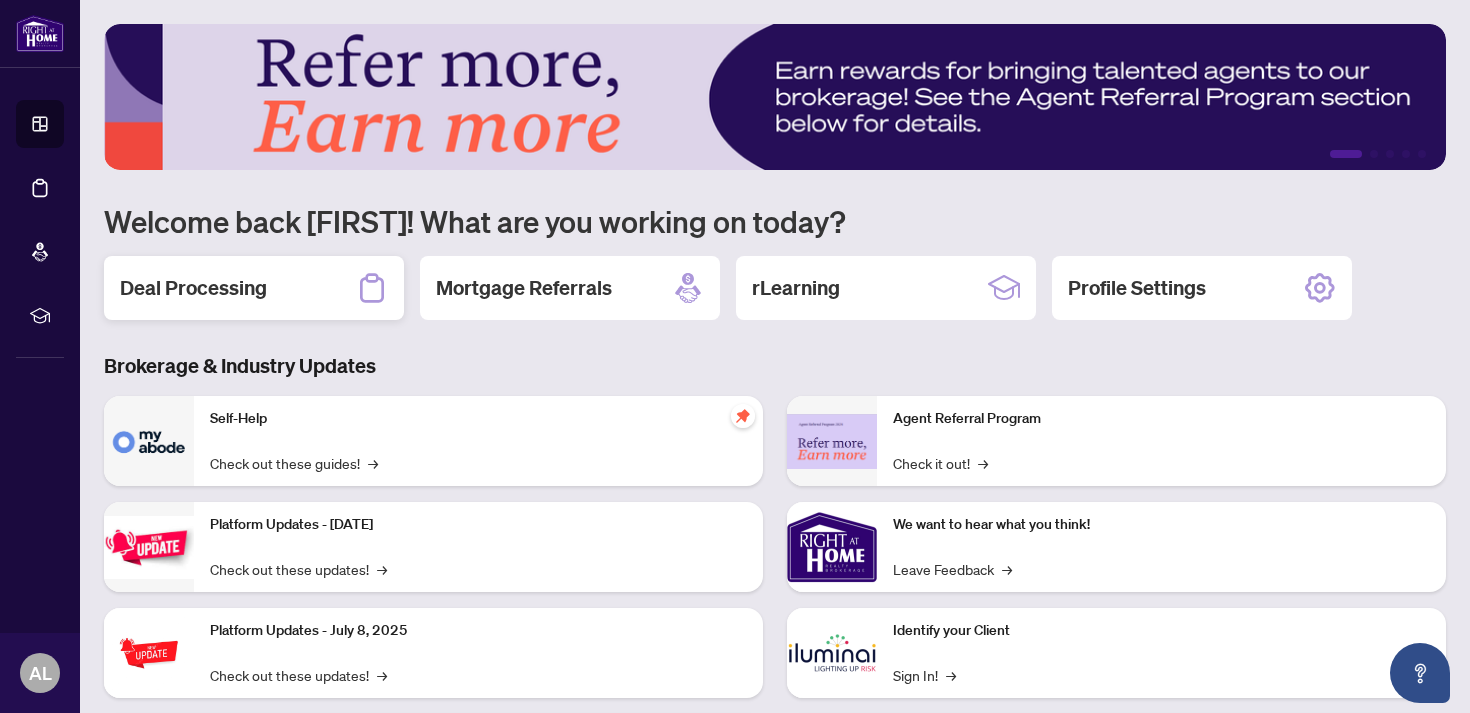 click on "Deal Processing" at bounding box center (254, 288) 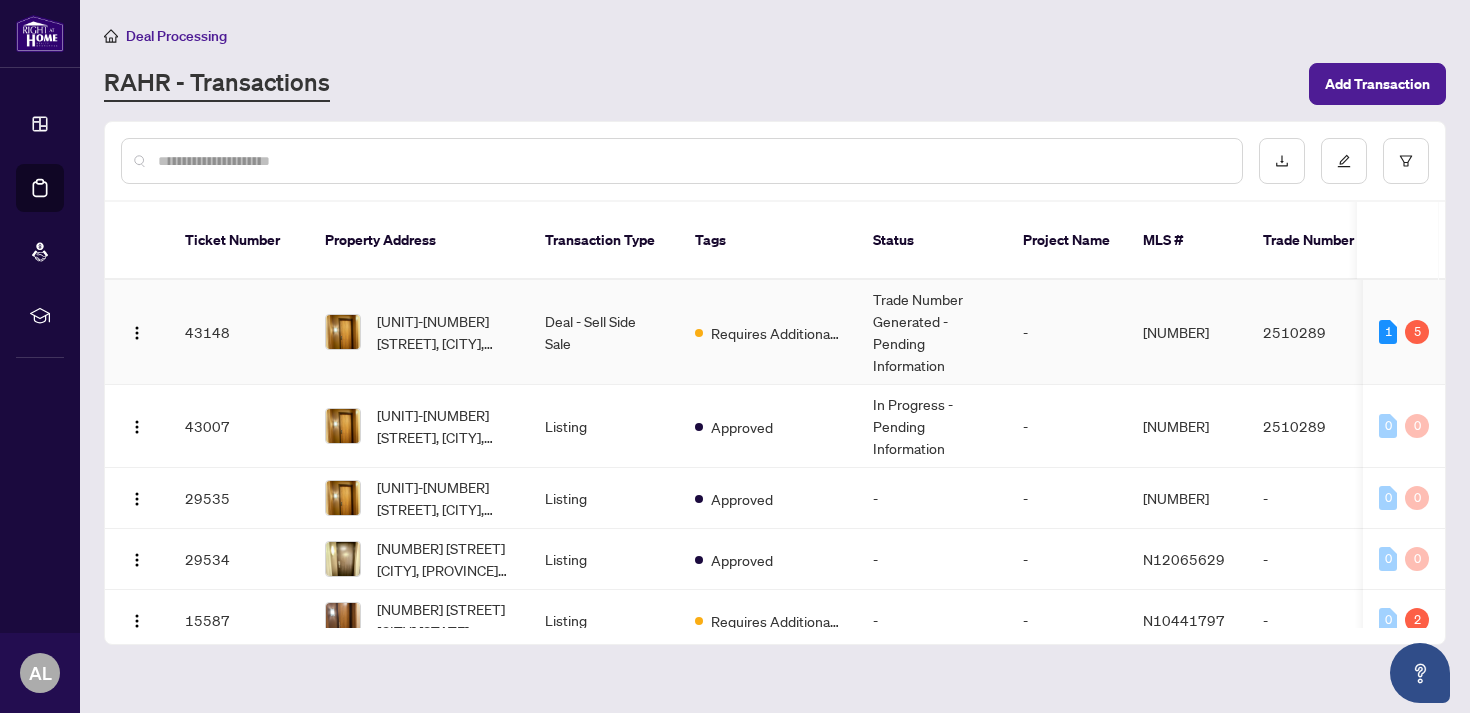 click on "Requires Additional Docs" at bounding box center [768, 332] 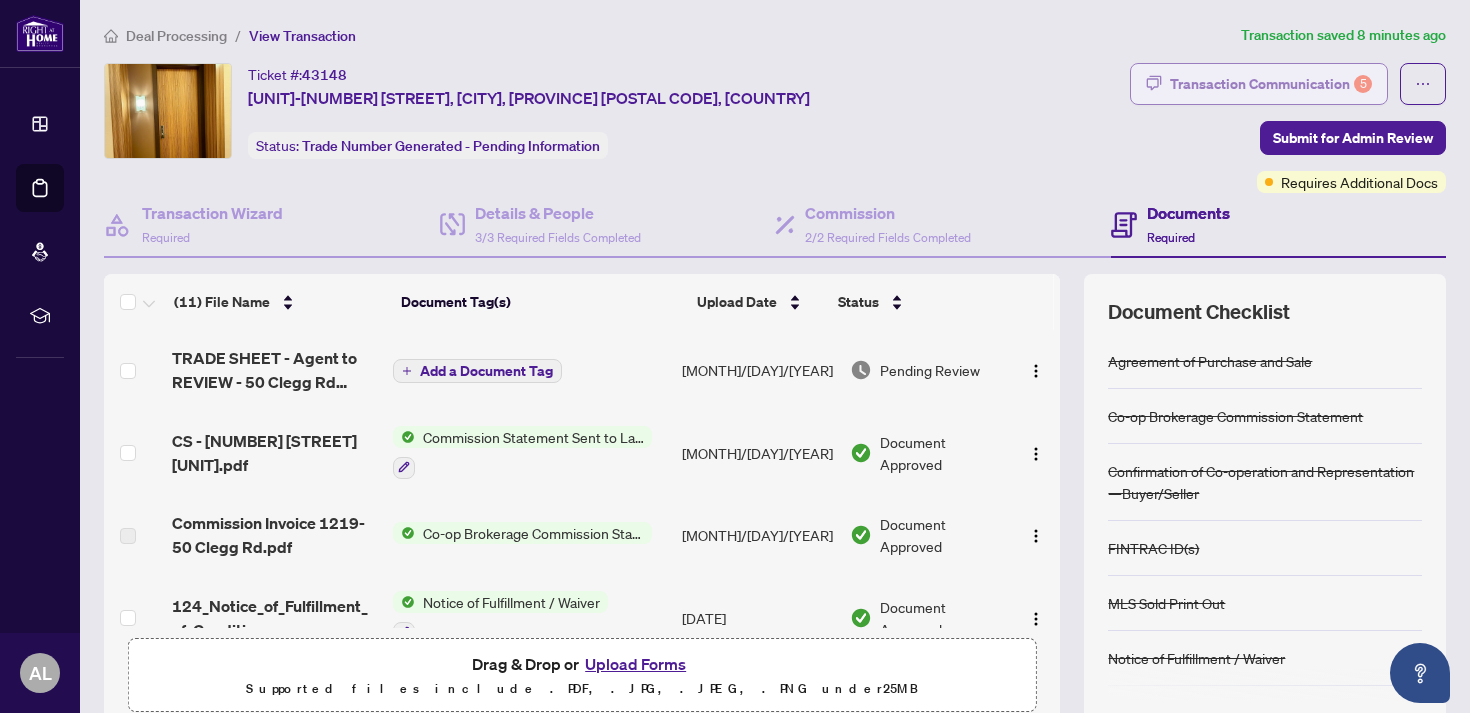 click on "Transaction Communication 5" at bounding box center [1271, 84] 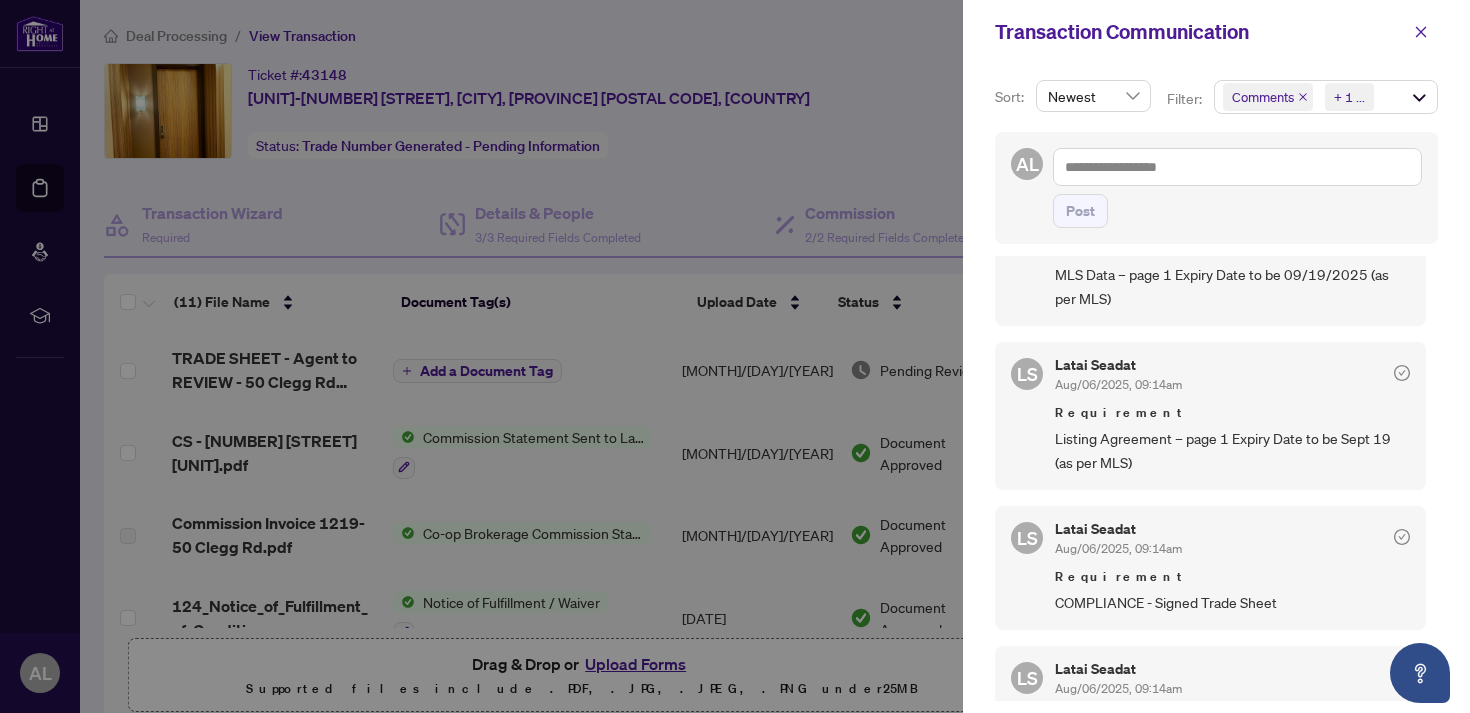 scroll, scrollTop: 644, scrollLeft: 0, axis: vertical 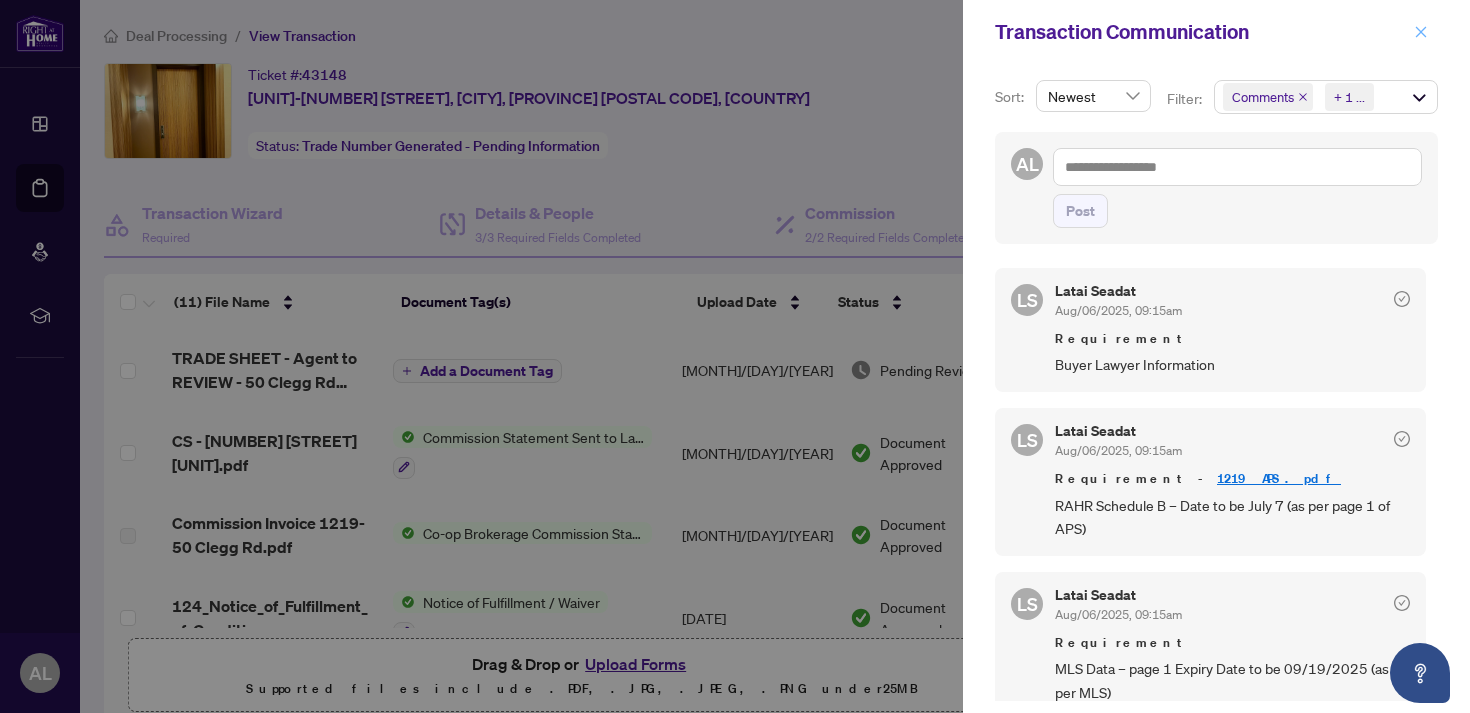 click 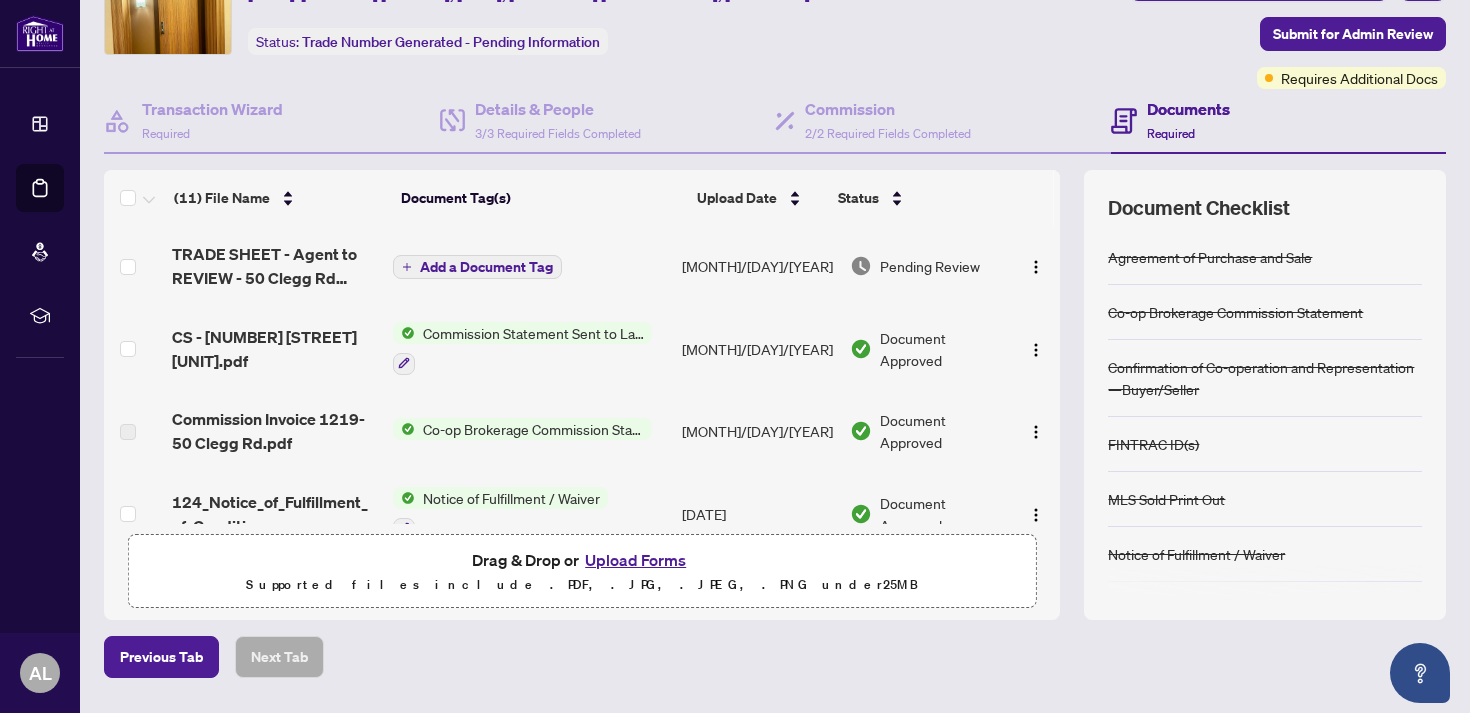 scroll, scrollTop: 109, scrollLeft: 0, axis: vertical 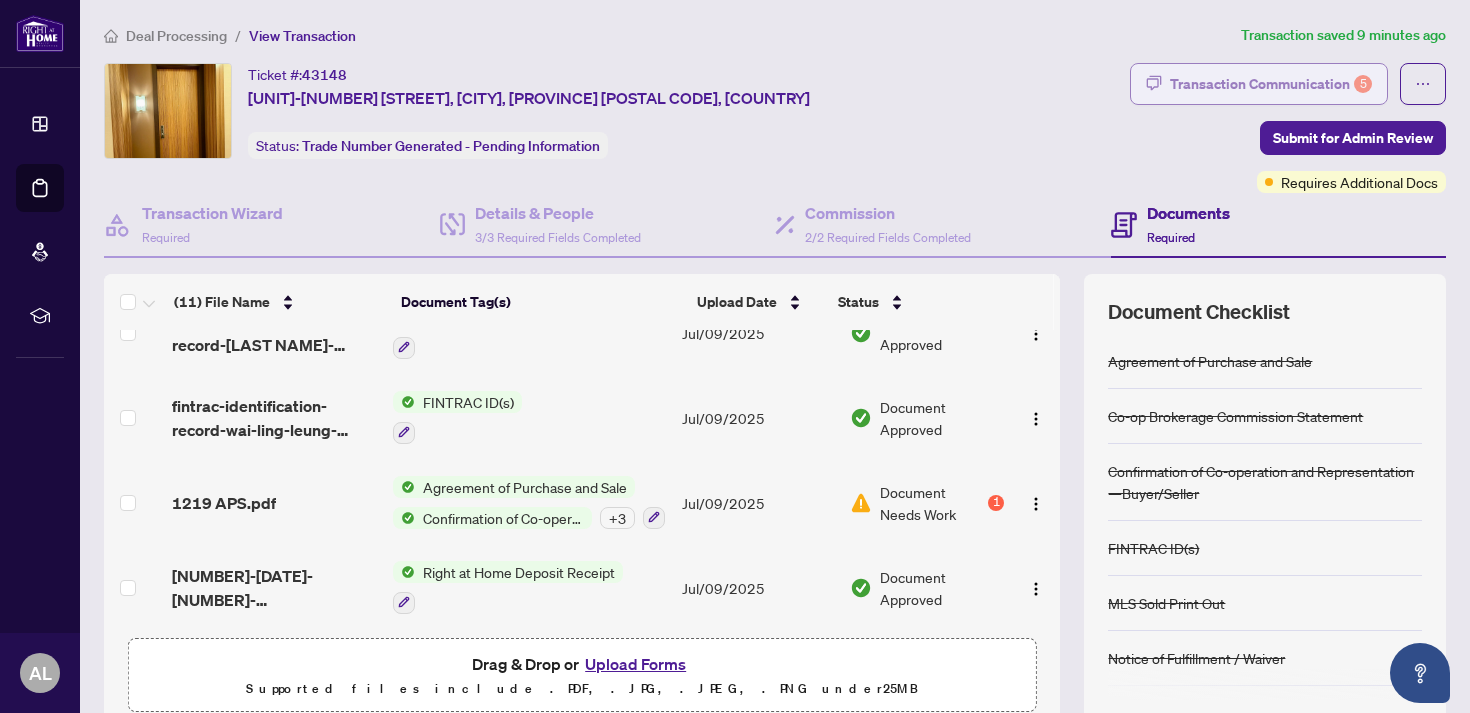 click on "Transaction Communication 5" at bounding box center [1259, 84] 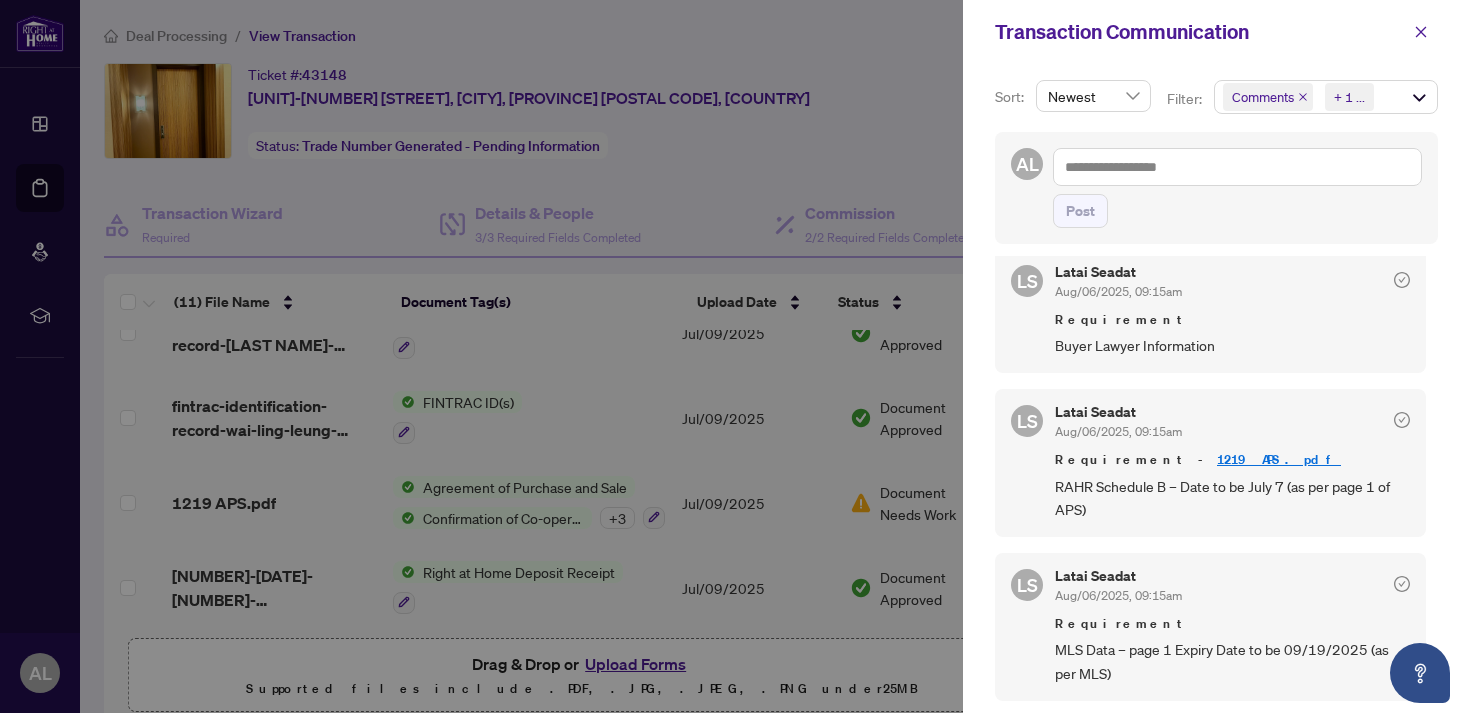 scroll, scrollTop: 20, scrollLeft: 0, axis: vertical 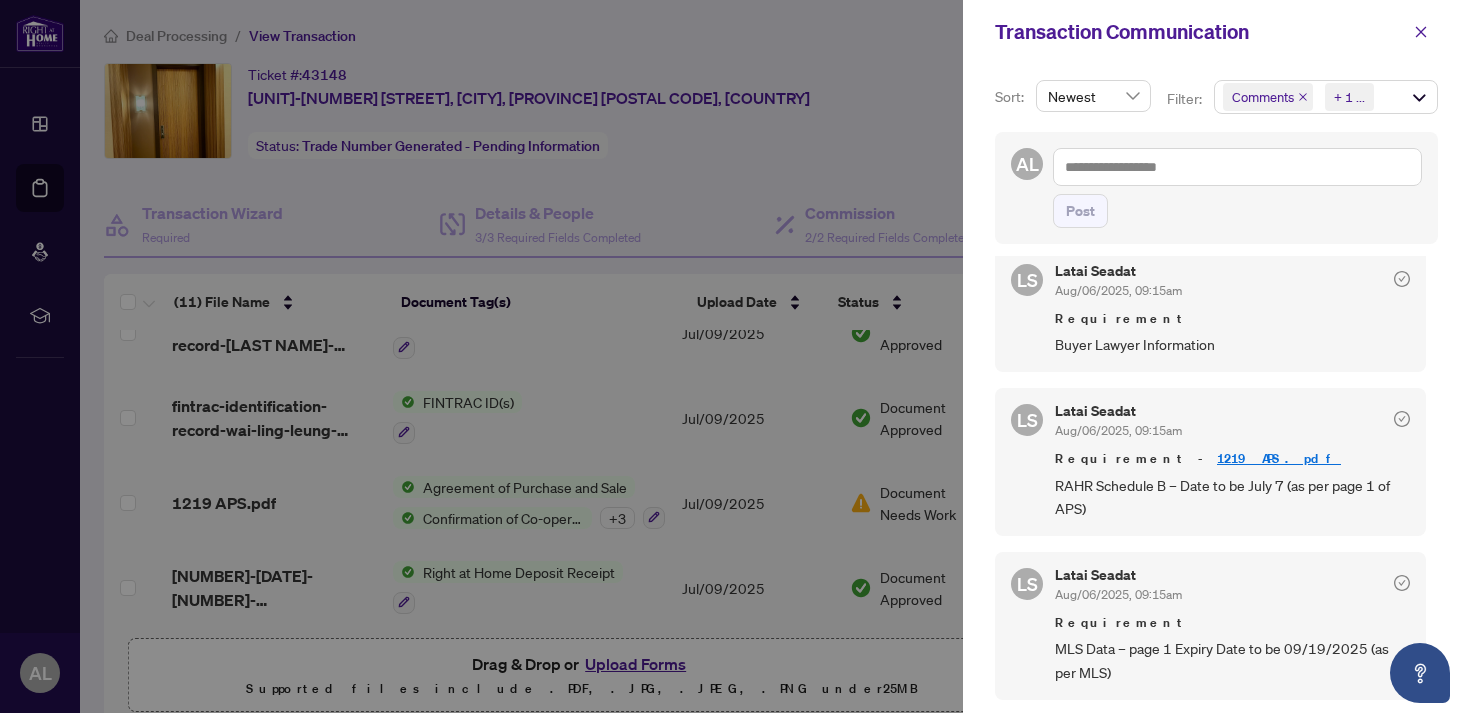 click at bounding box center (735, 356) 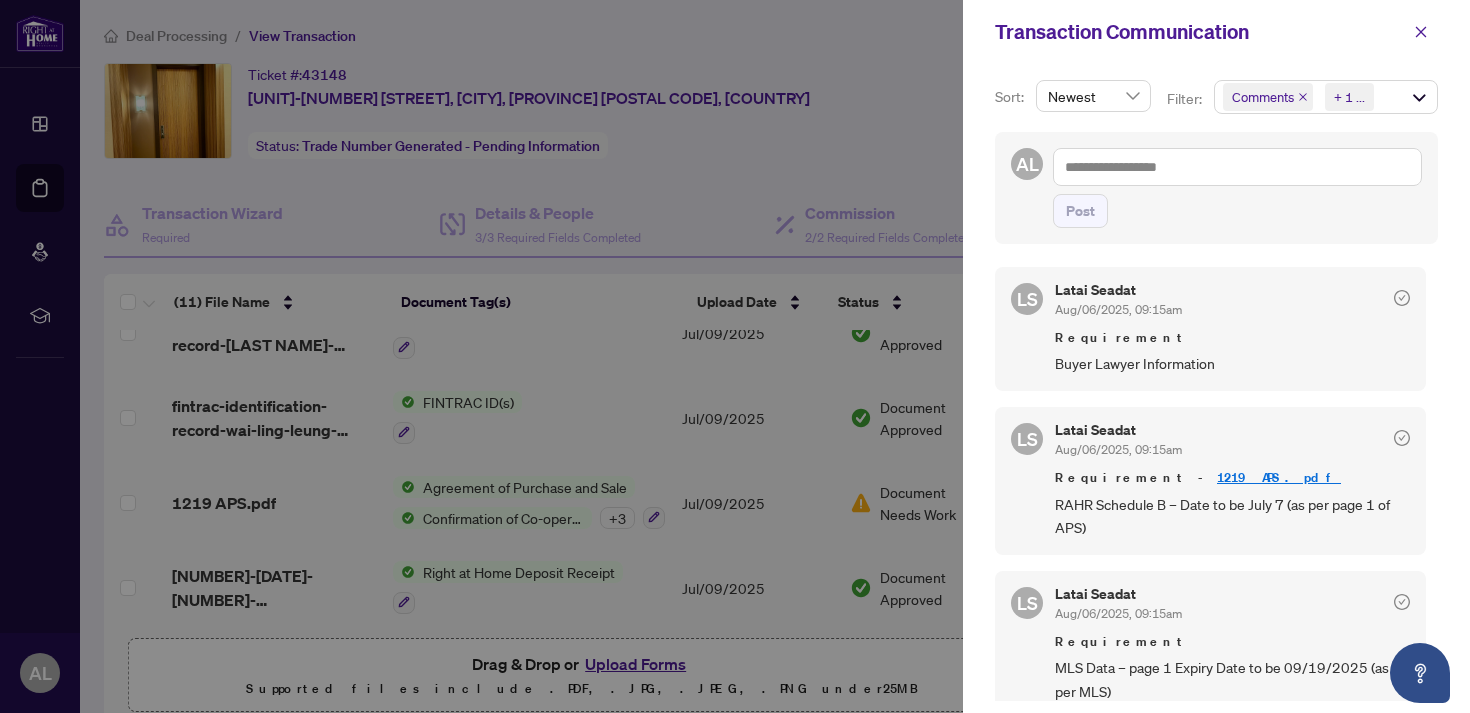 scroll, scrollTop: 0, scrollLeft: 0, axis: both 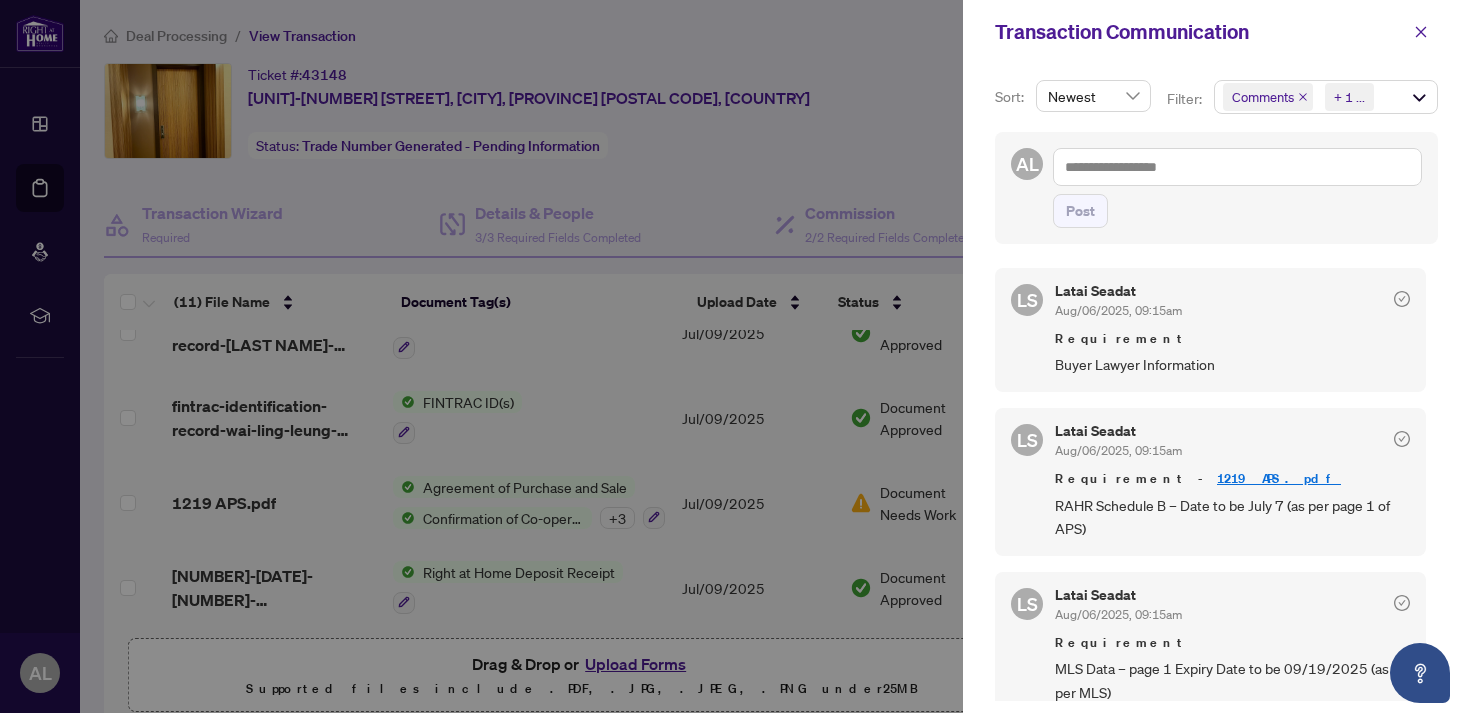click at bounding box center (735, 356) 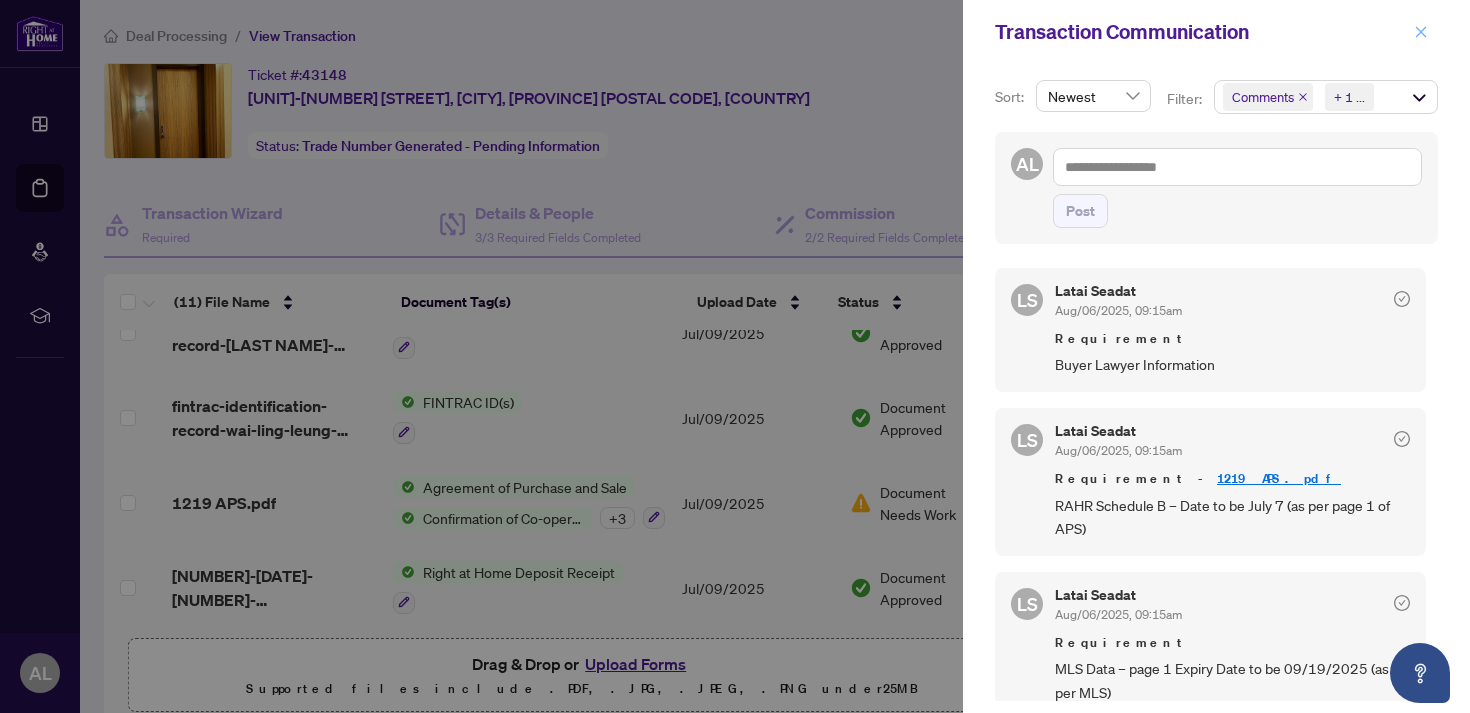 click 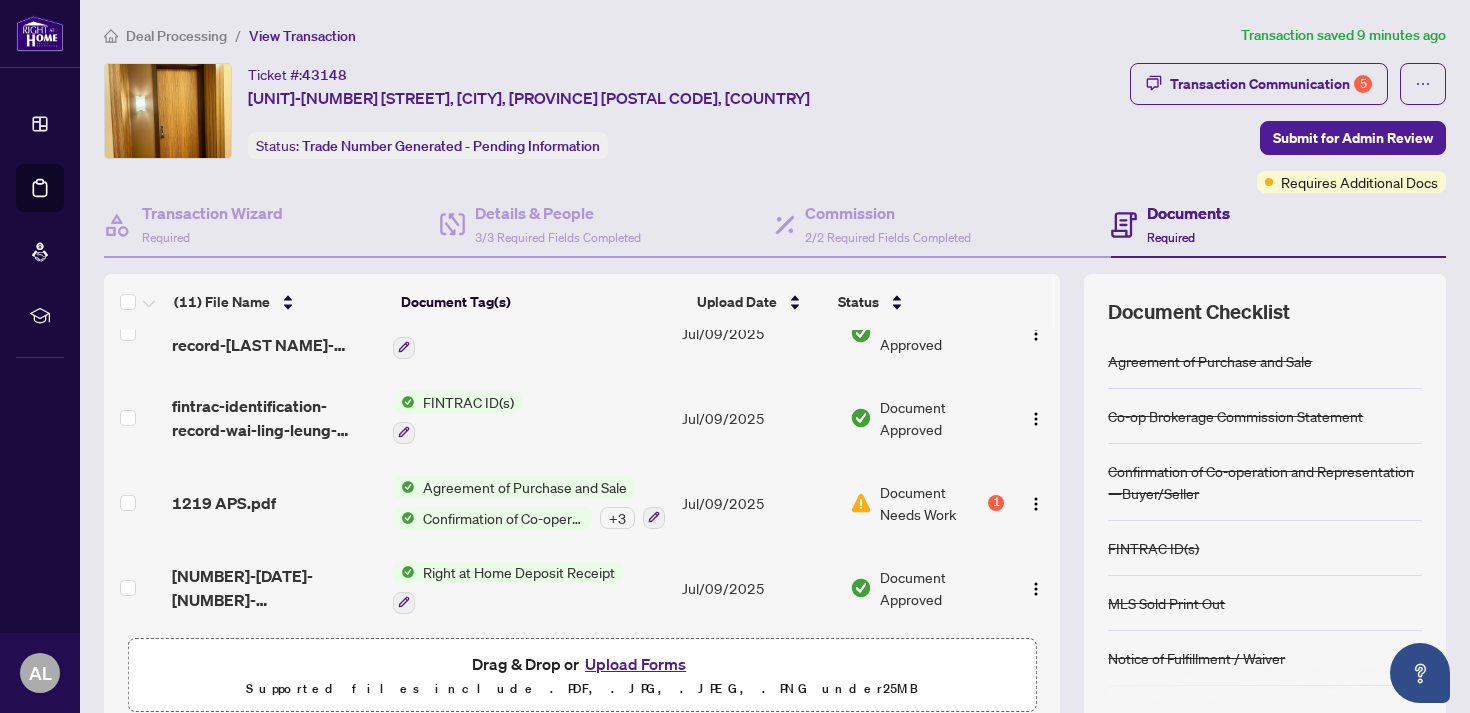 click on "Document Needs Work" at bounding box center [932, 503] 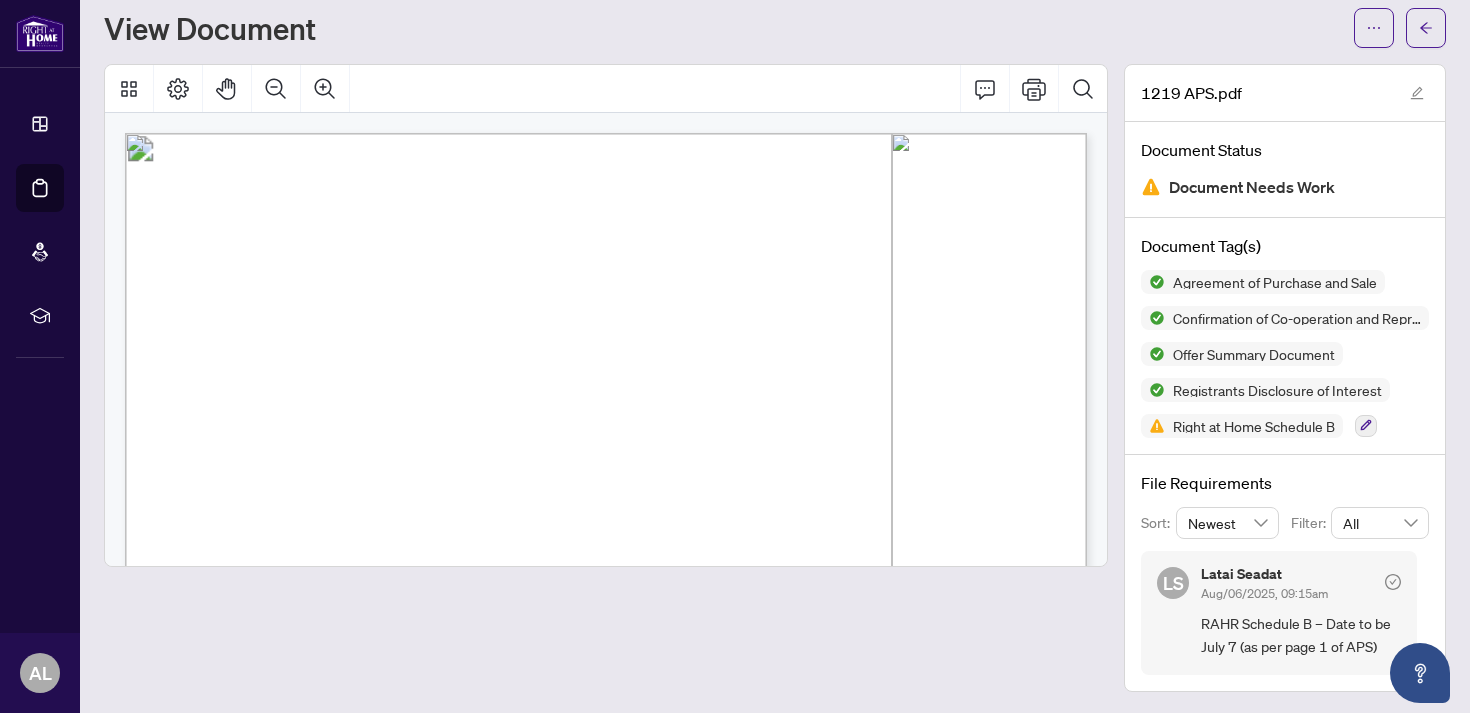 scroll, scrollTop: 47, scrollLeft: 0, axis: vertical 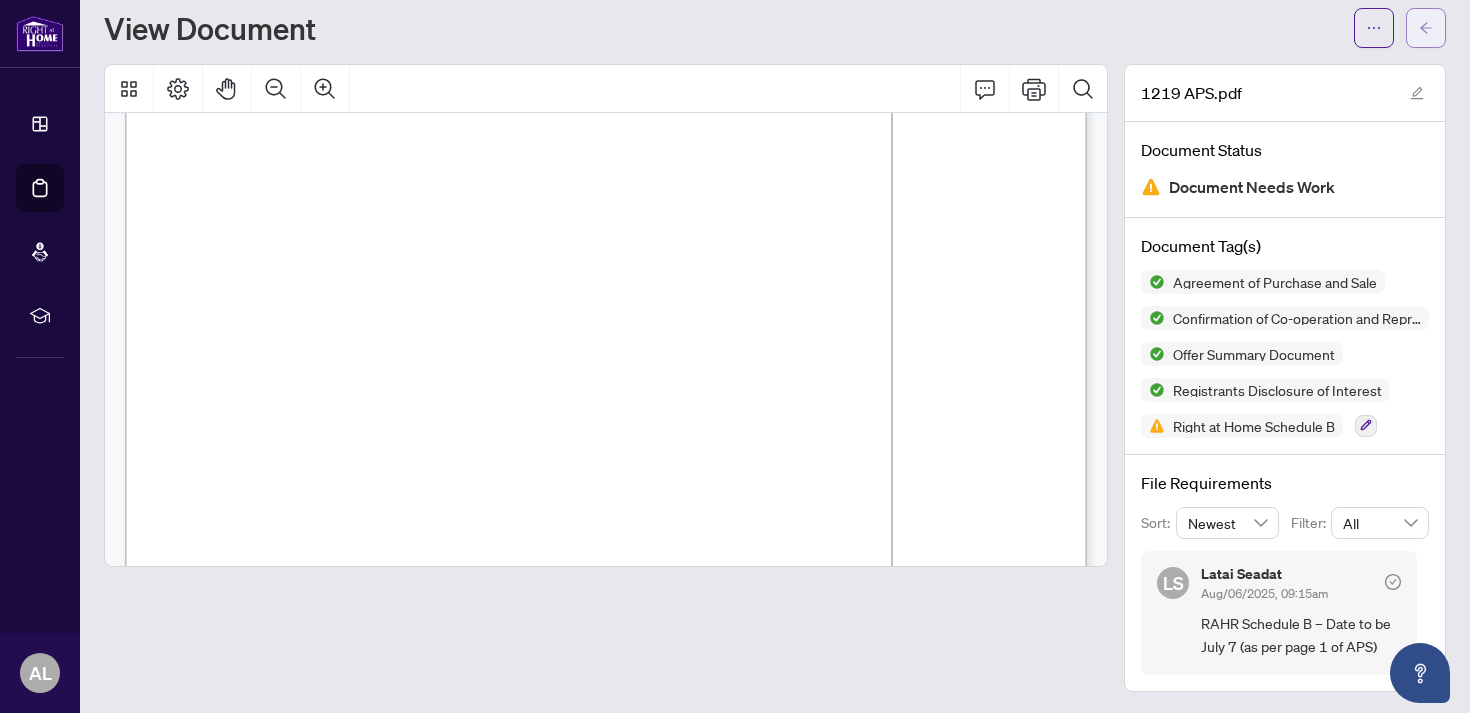 click at bounding box center [1426, 28] 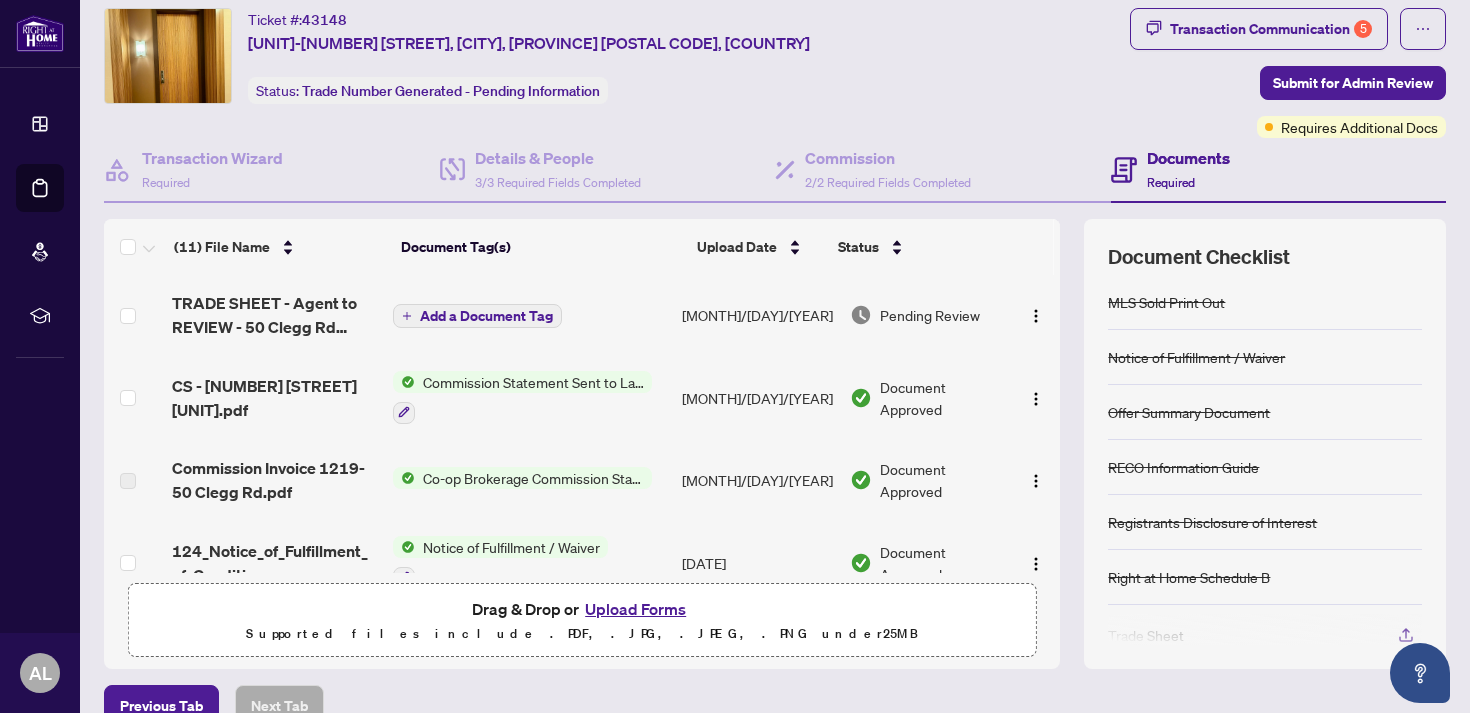 scroll, scrollTop: 274, scrollLeft: 0, axis: vertical 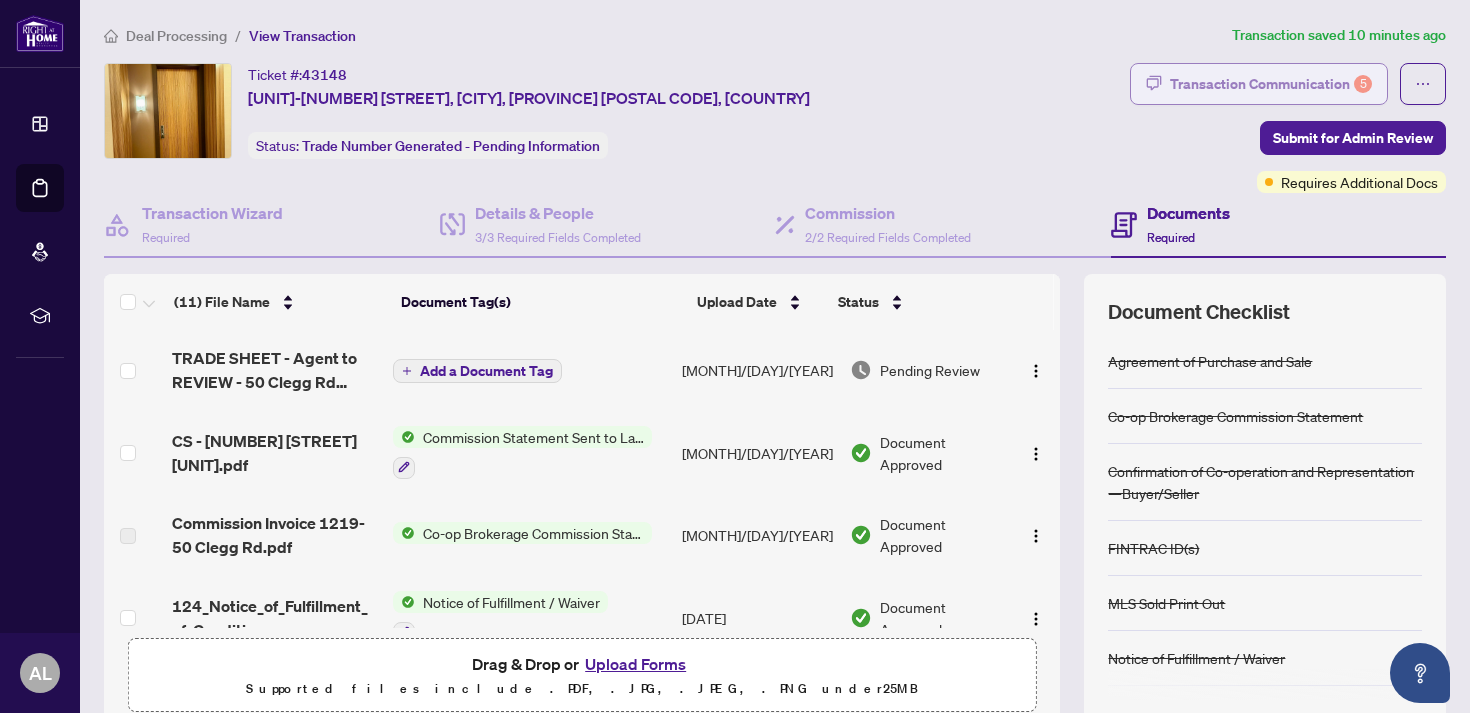 click on "Transaction Communication 5" at bounding box center (1271, 84) 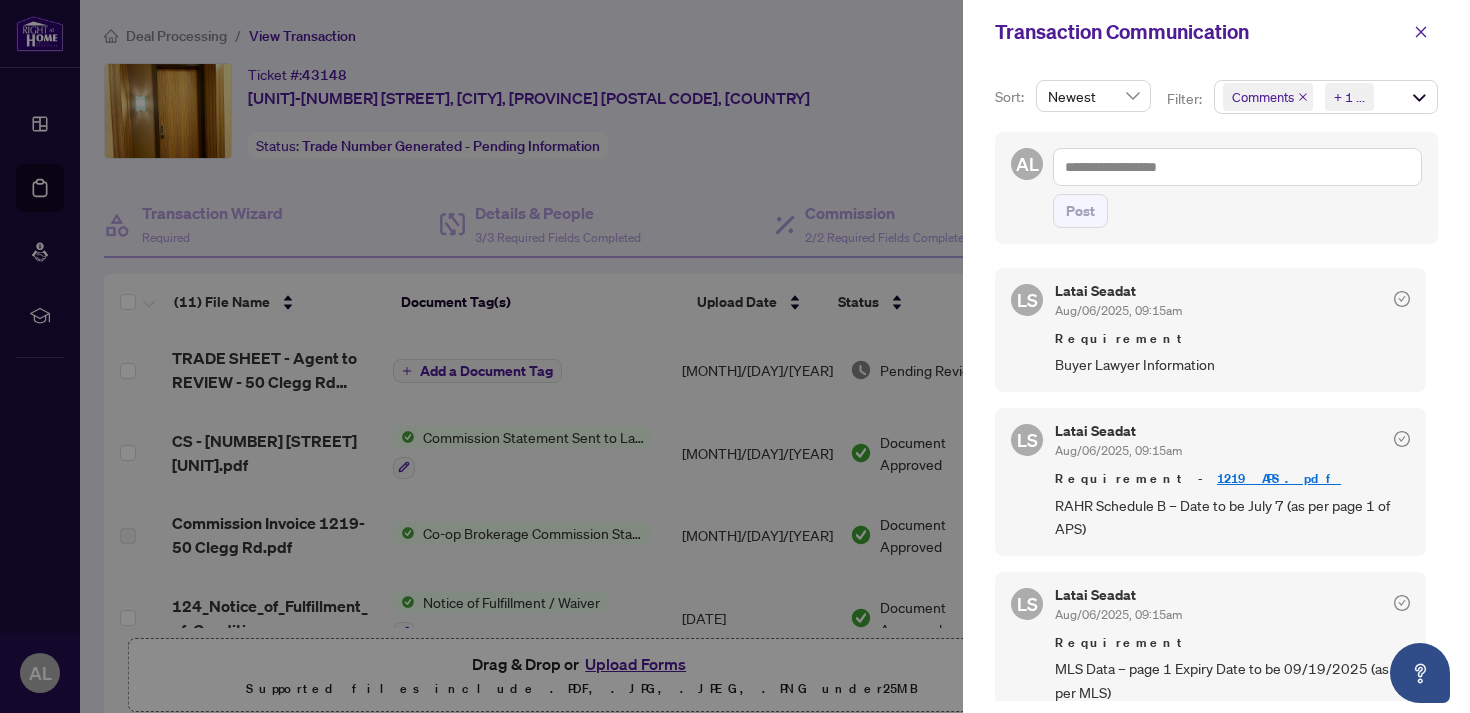 scroll, scrollTop: 4, scrollLeft: 0, axis: vertical 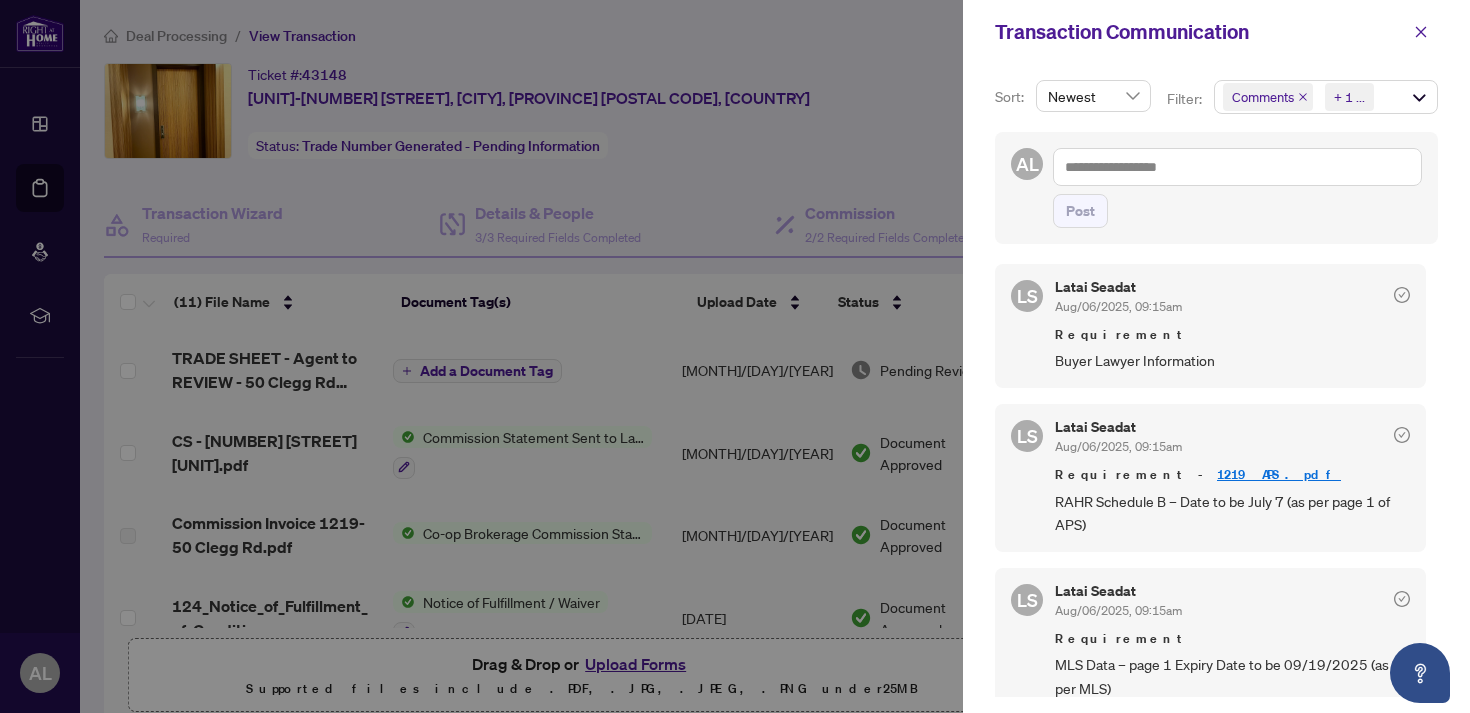 click at bounding box center [735, 356] 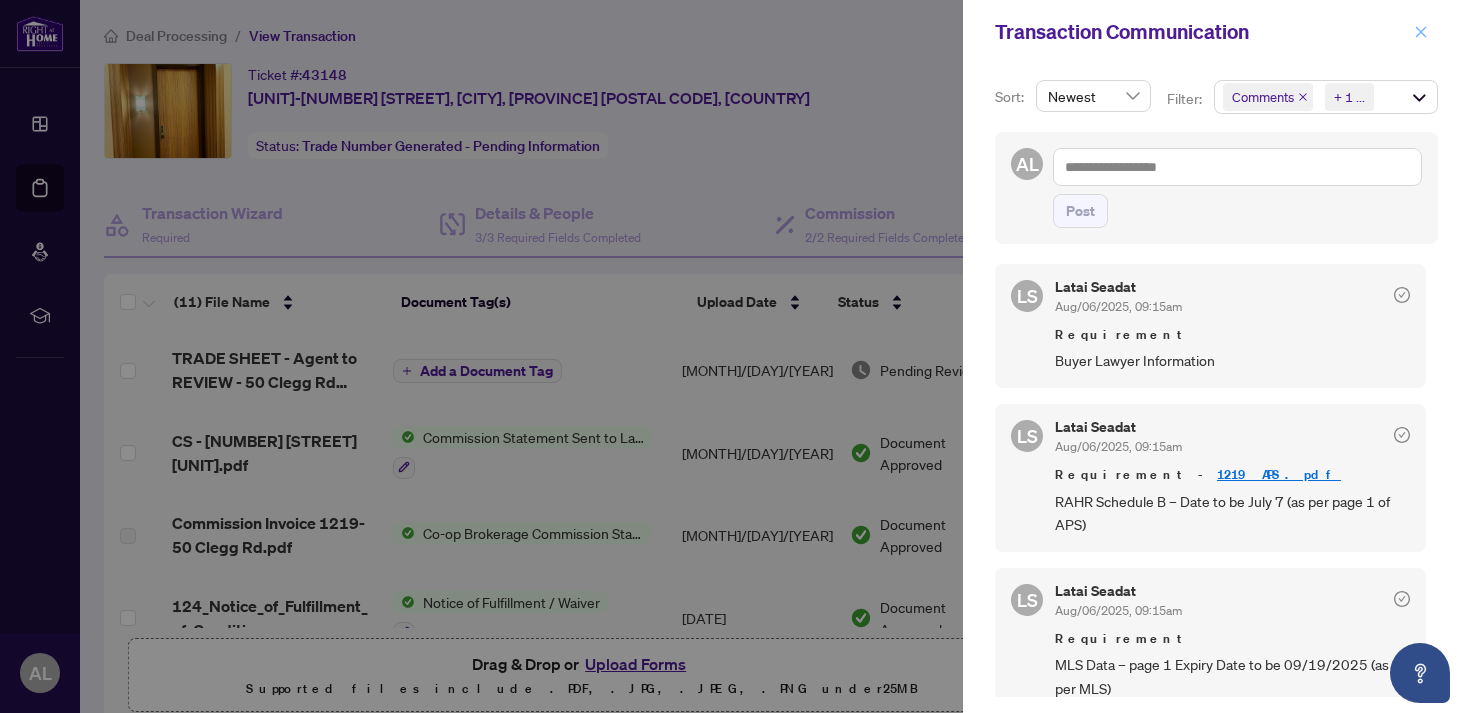 click at bounding box center [1421, 32] 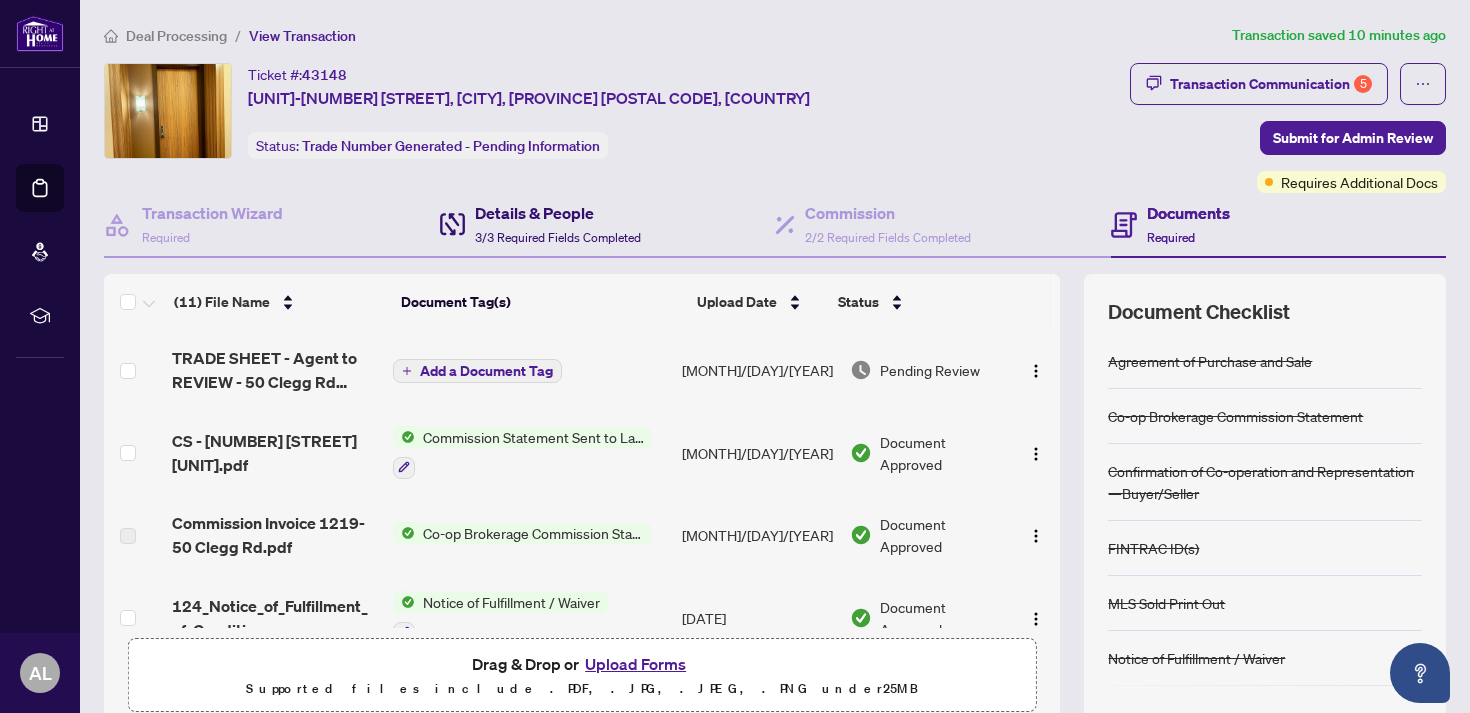 click on "3/3 Required Fields Completed" at bounding box center (558, 237) 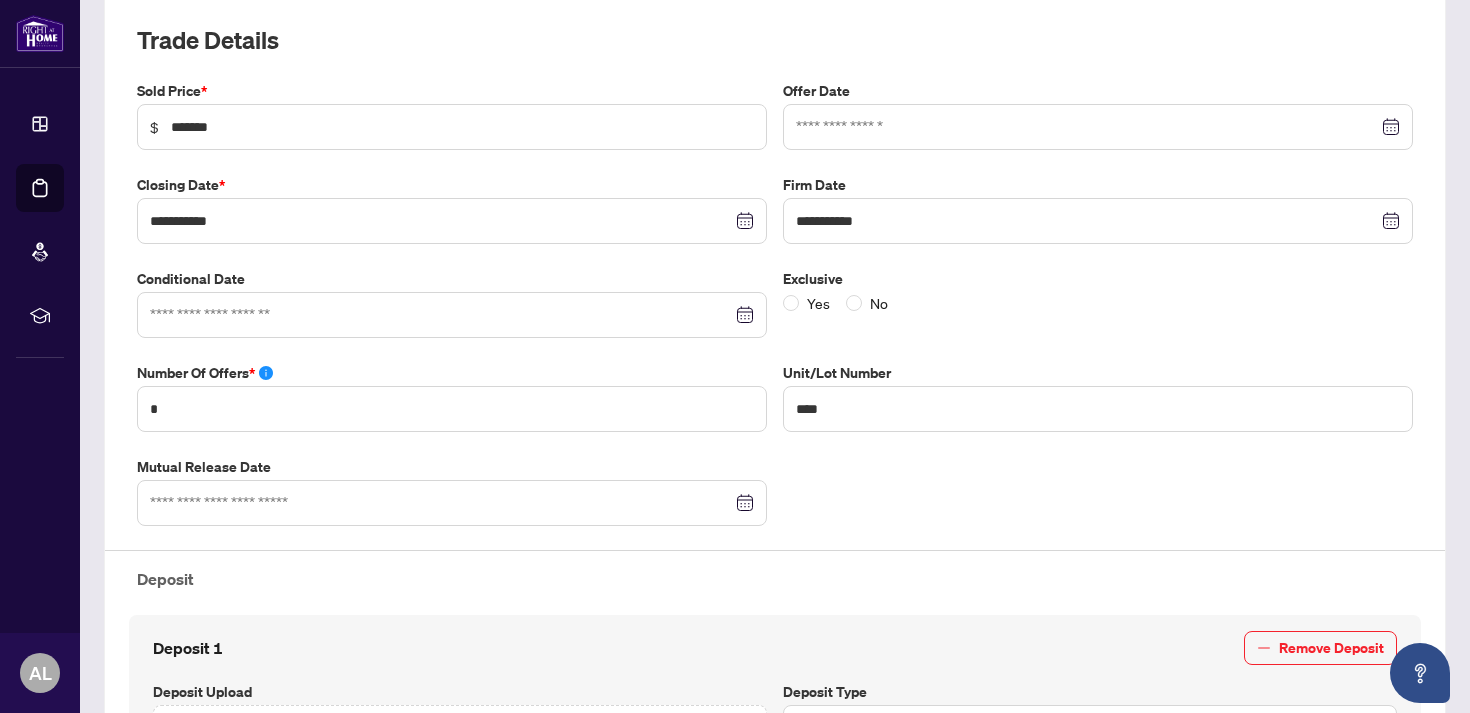scroll, scrollTop: 0, scrollLeft: 0, axis: both 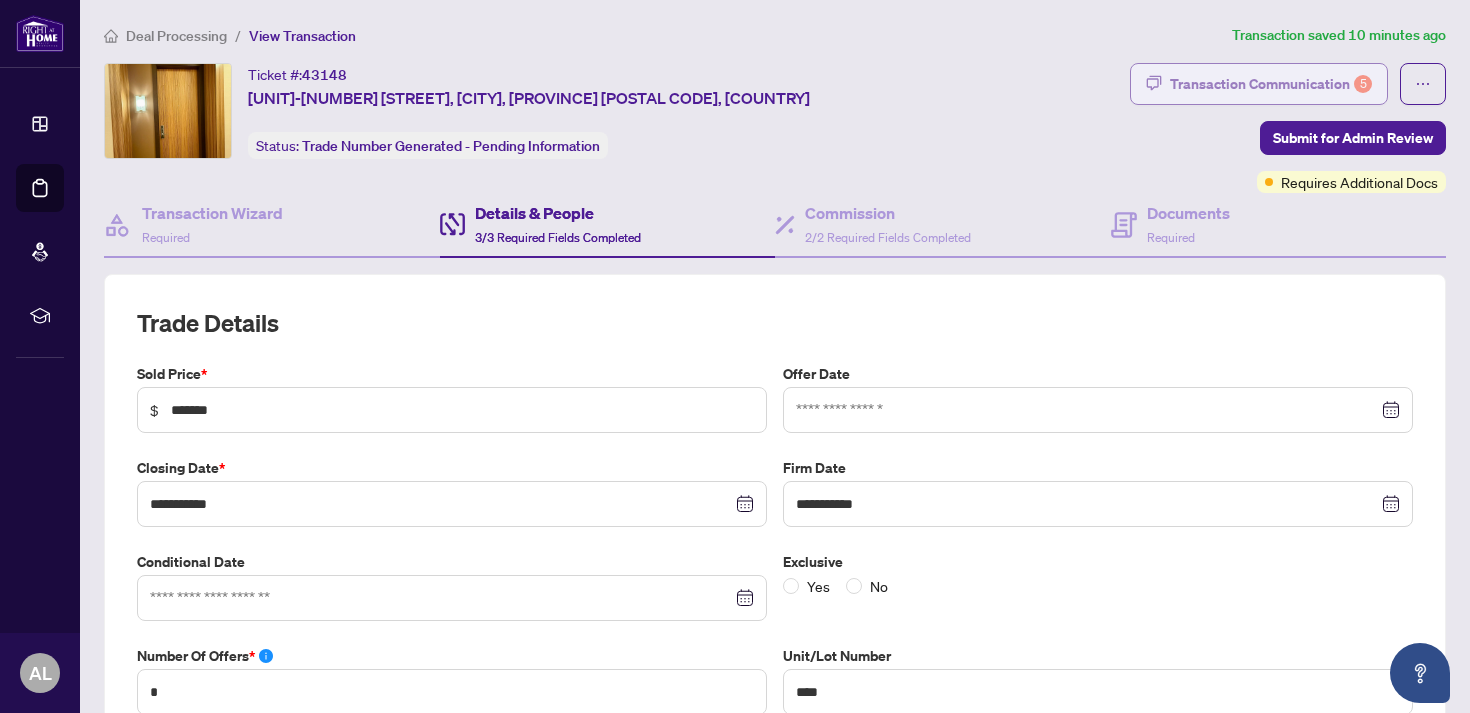 click on "Transaction Communication 5" at bounding box center (1271, 84) 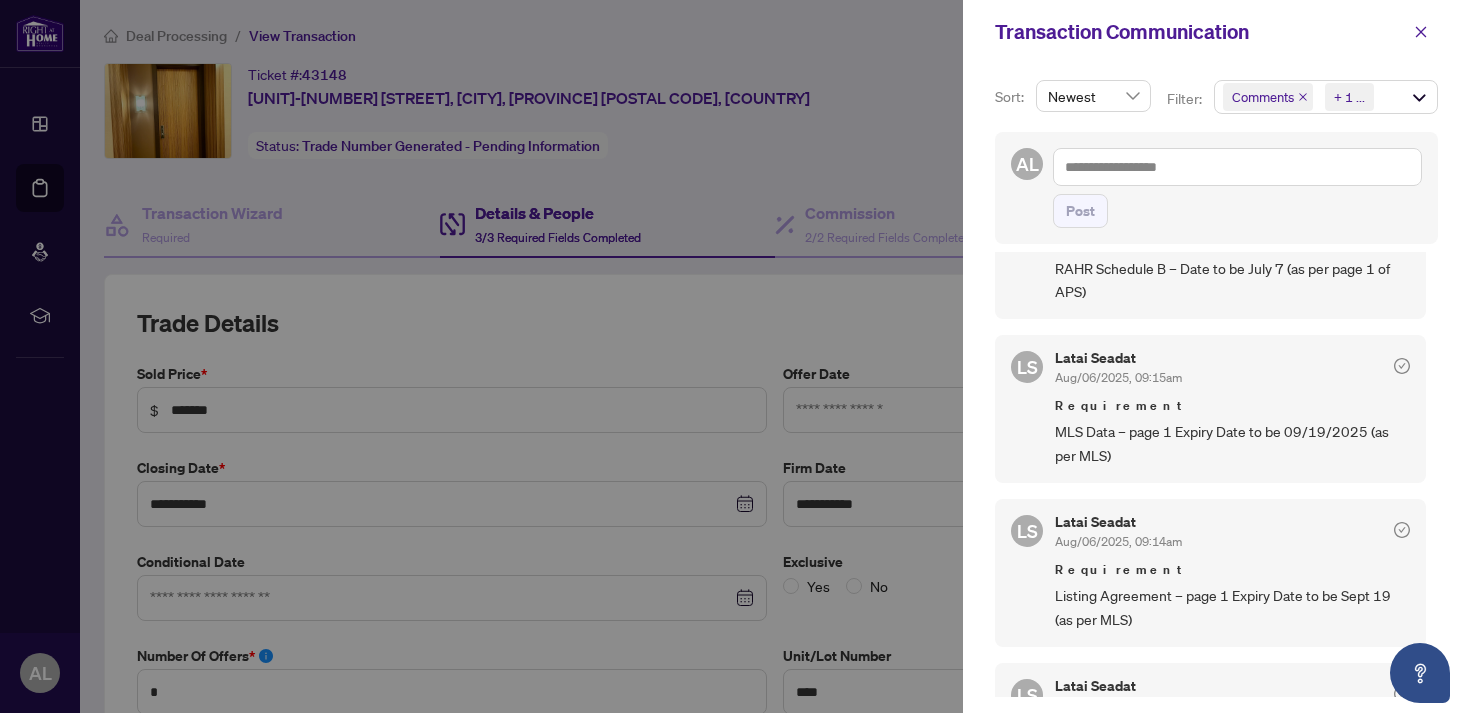 scroll, scrollTop: 238, scrollLeft: 0, axis: vertical 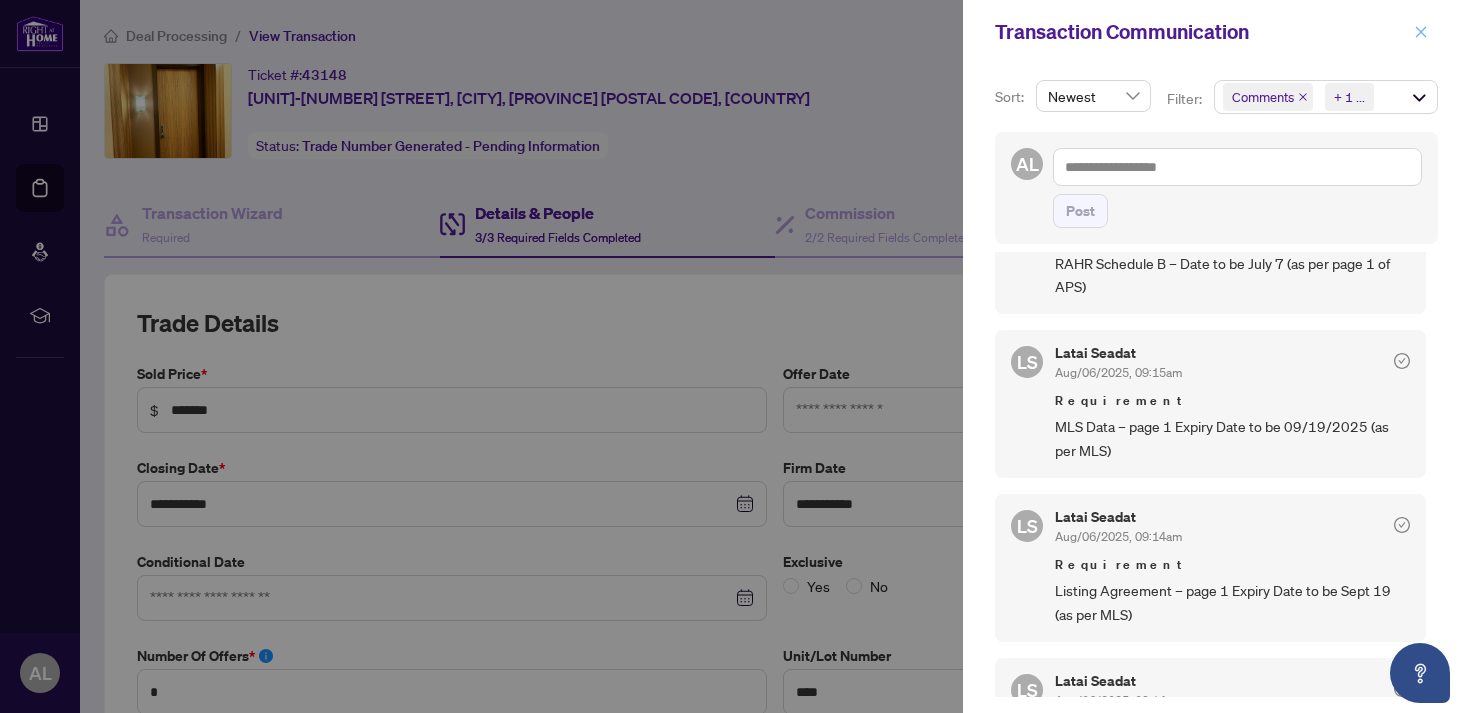click 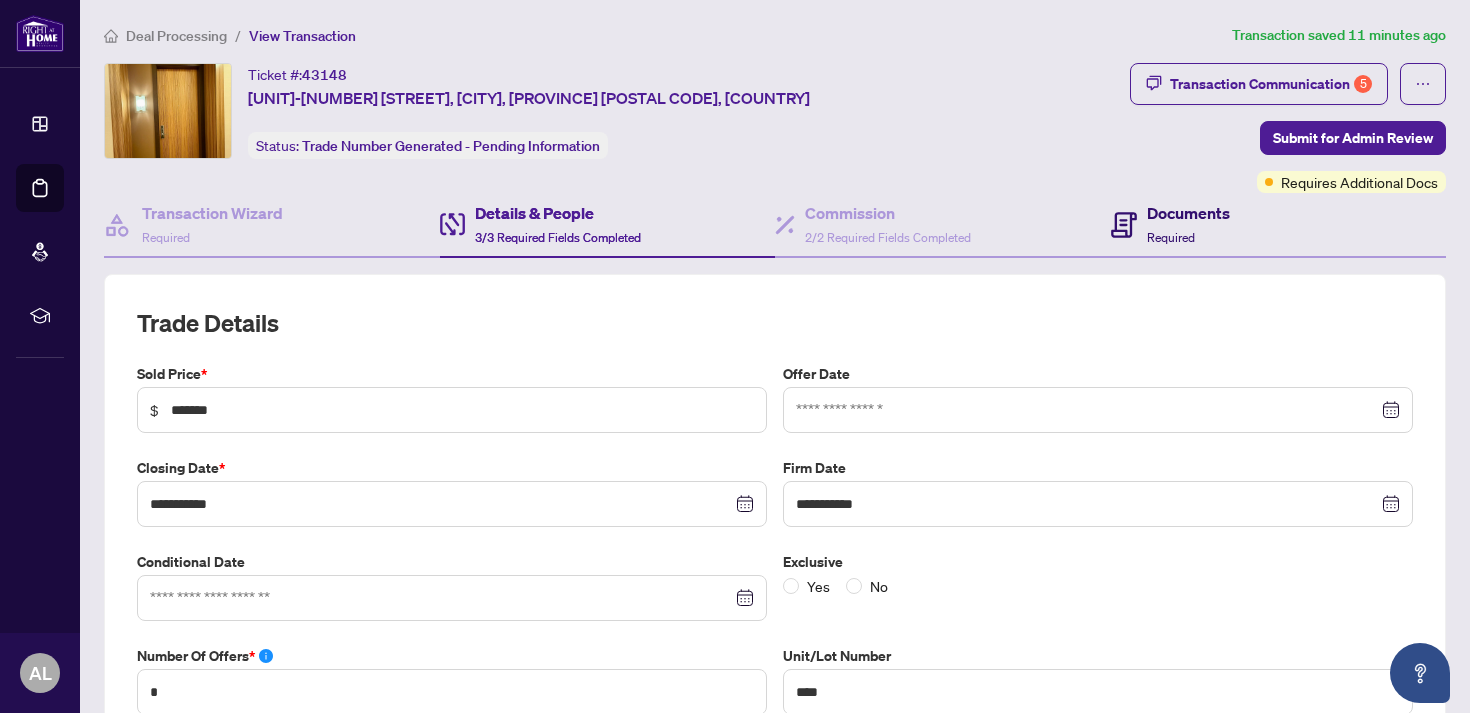 click on "Required" at bounding box center (1171, 237) 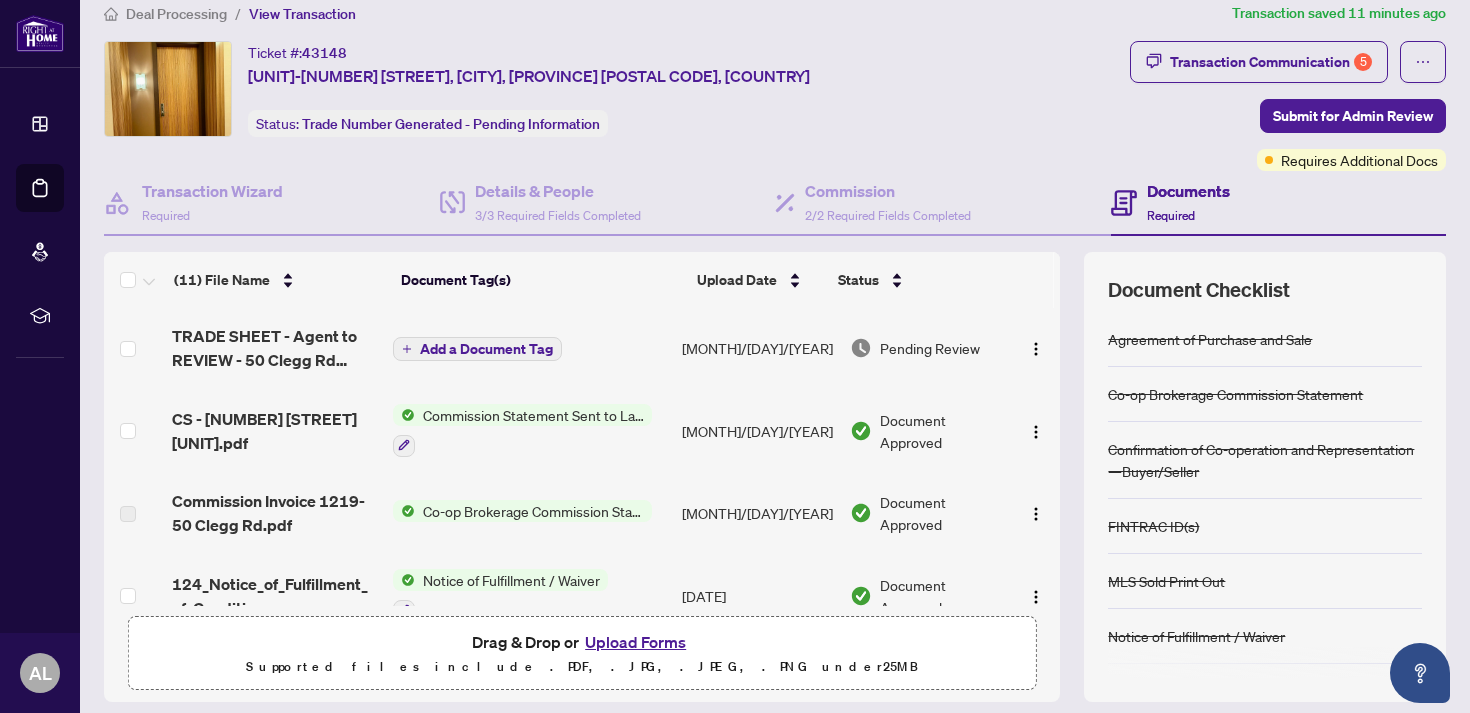 scroll, scrollTop: 0, scrollLeft: 0, axis: both 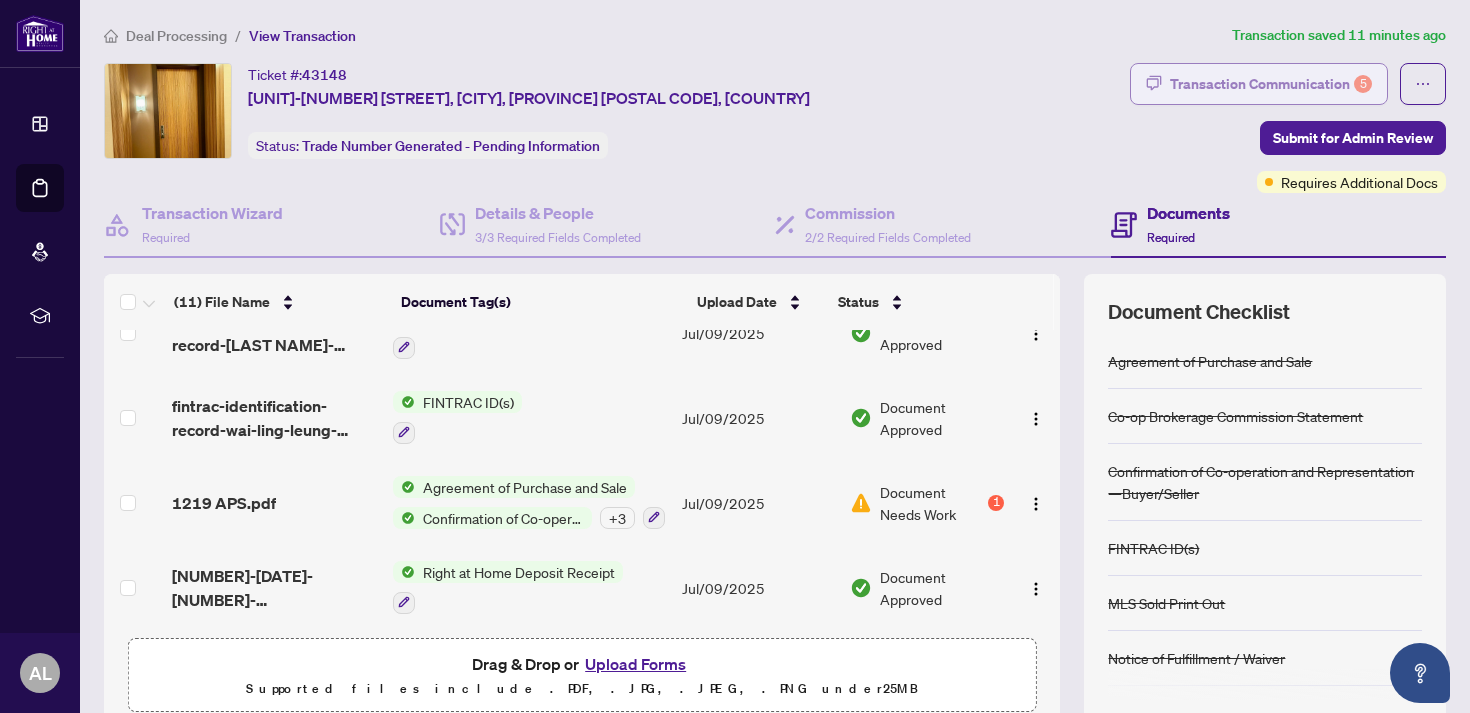 click on "Transaction Communication 5" at bounding box center (1271, 84) 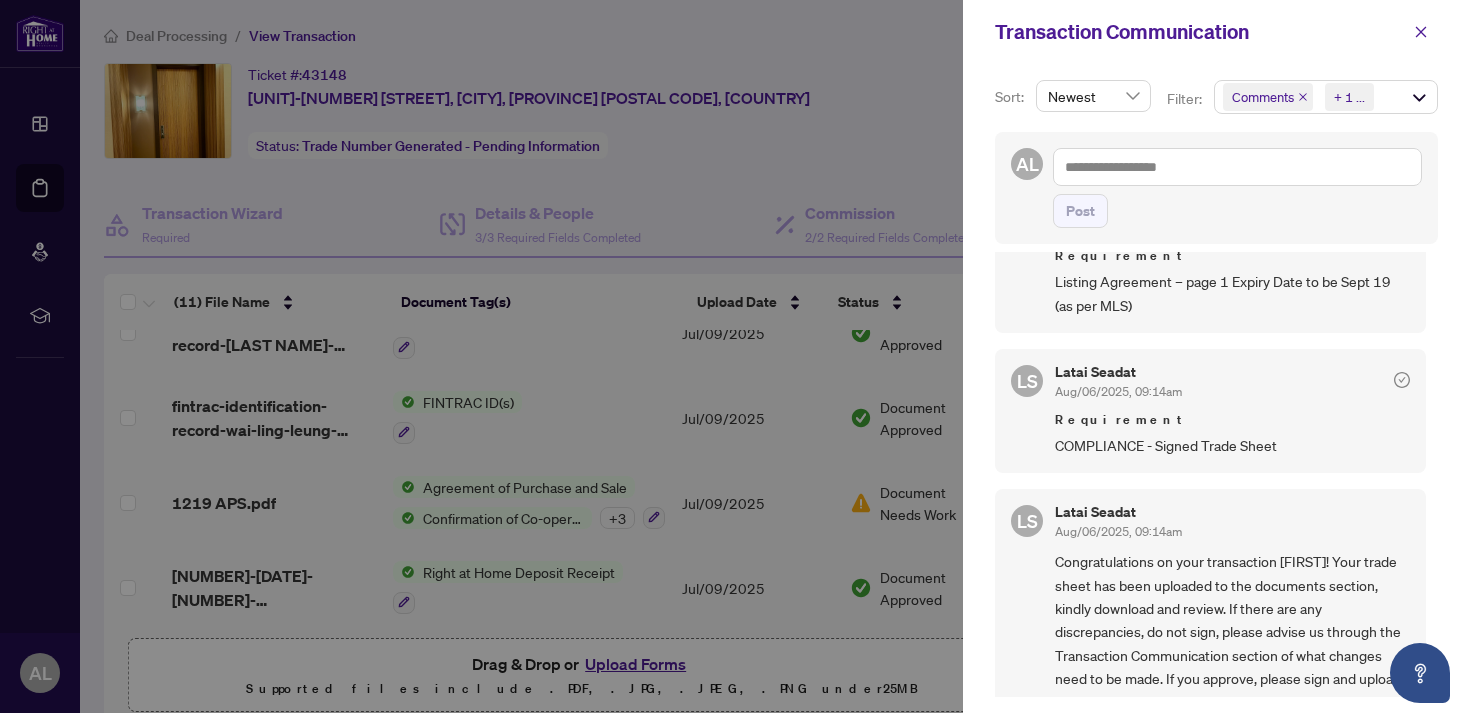 scroll, scrollTop: 405, scrollLeft: 0, axis: vertical 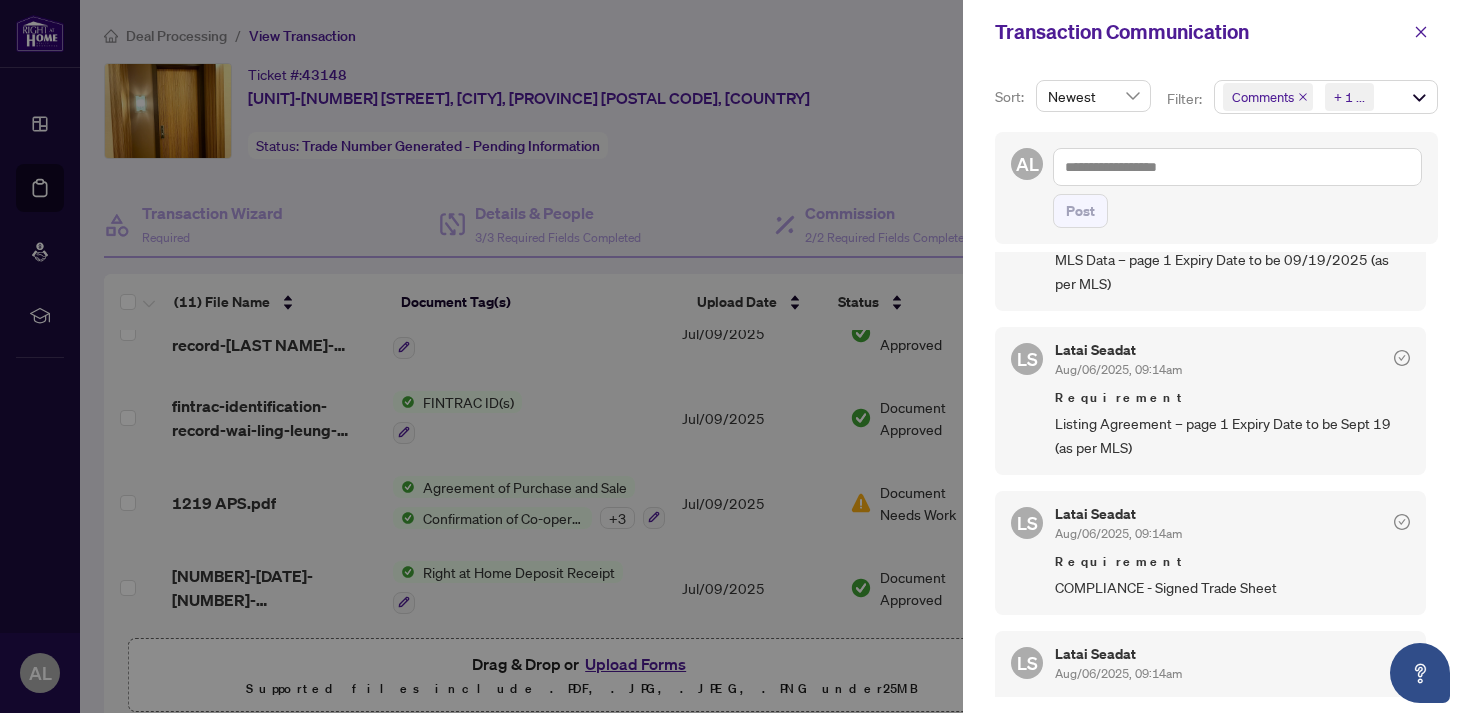 click 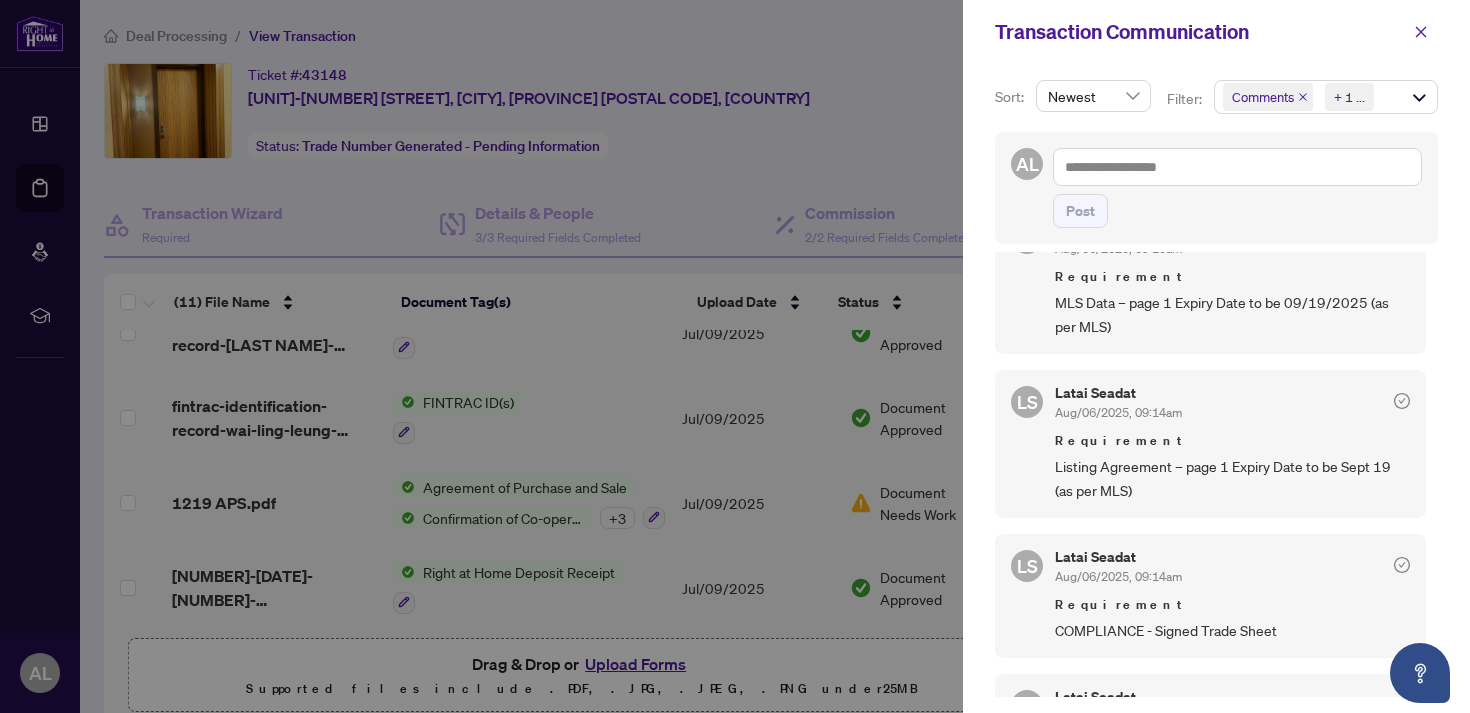 scroll, scrollTop: 361, scrollLeft: 0, axis: vertical 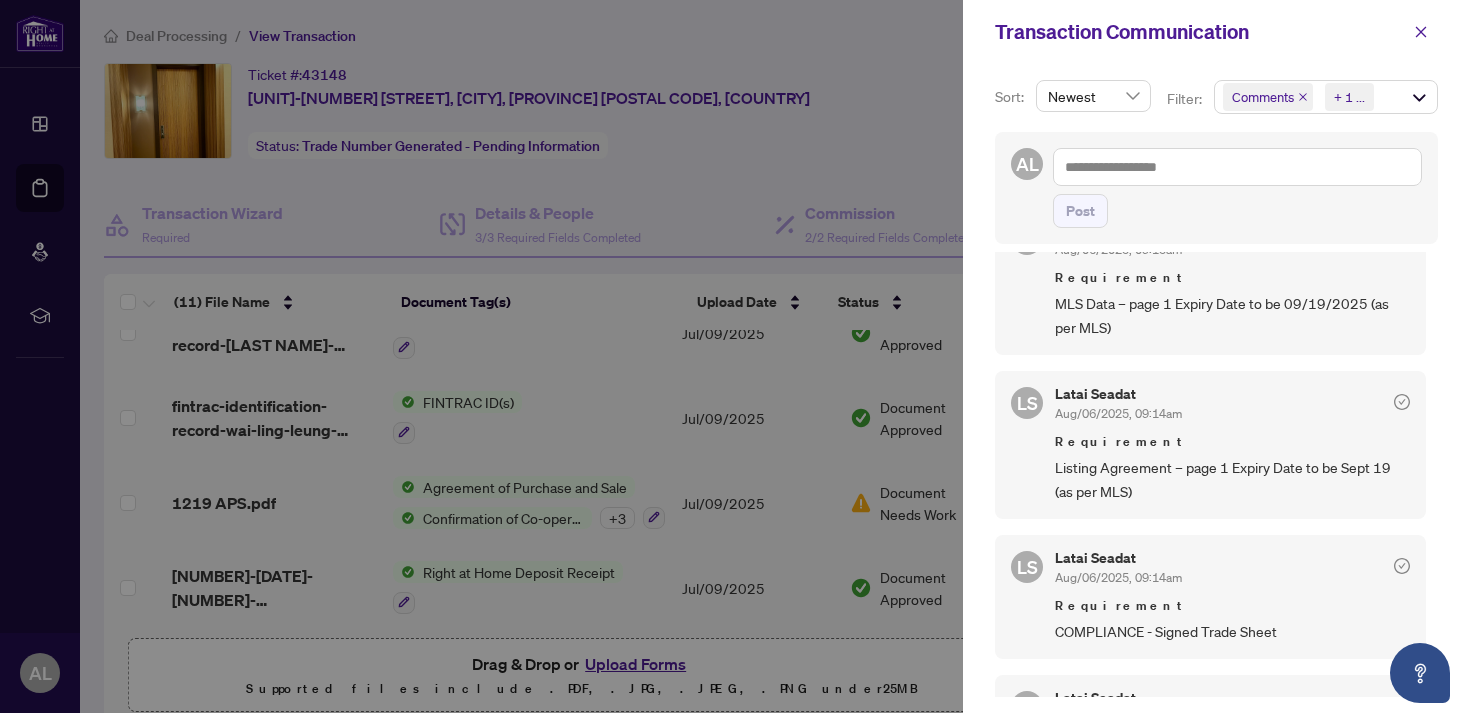 click at bounding box center [735, 356] 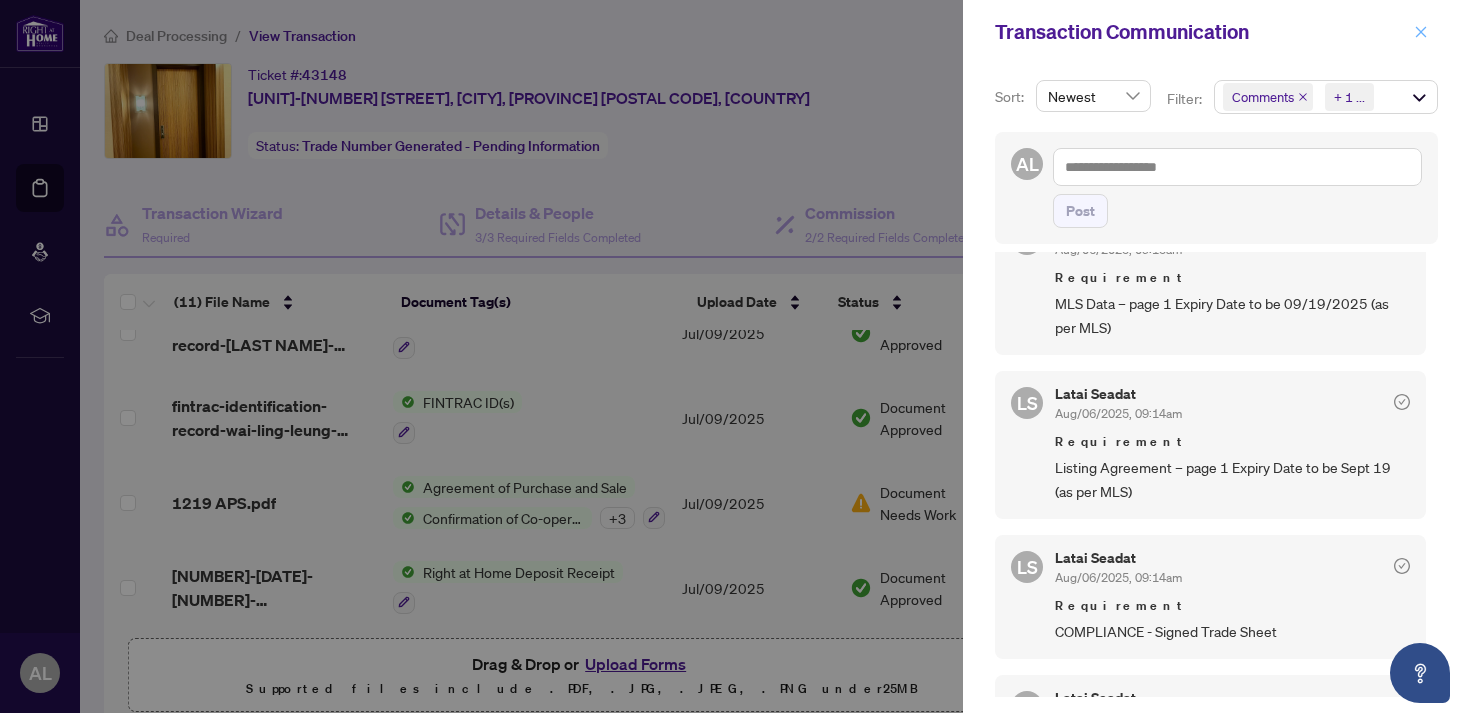 click 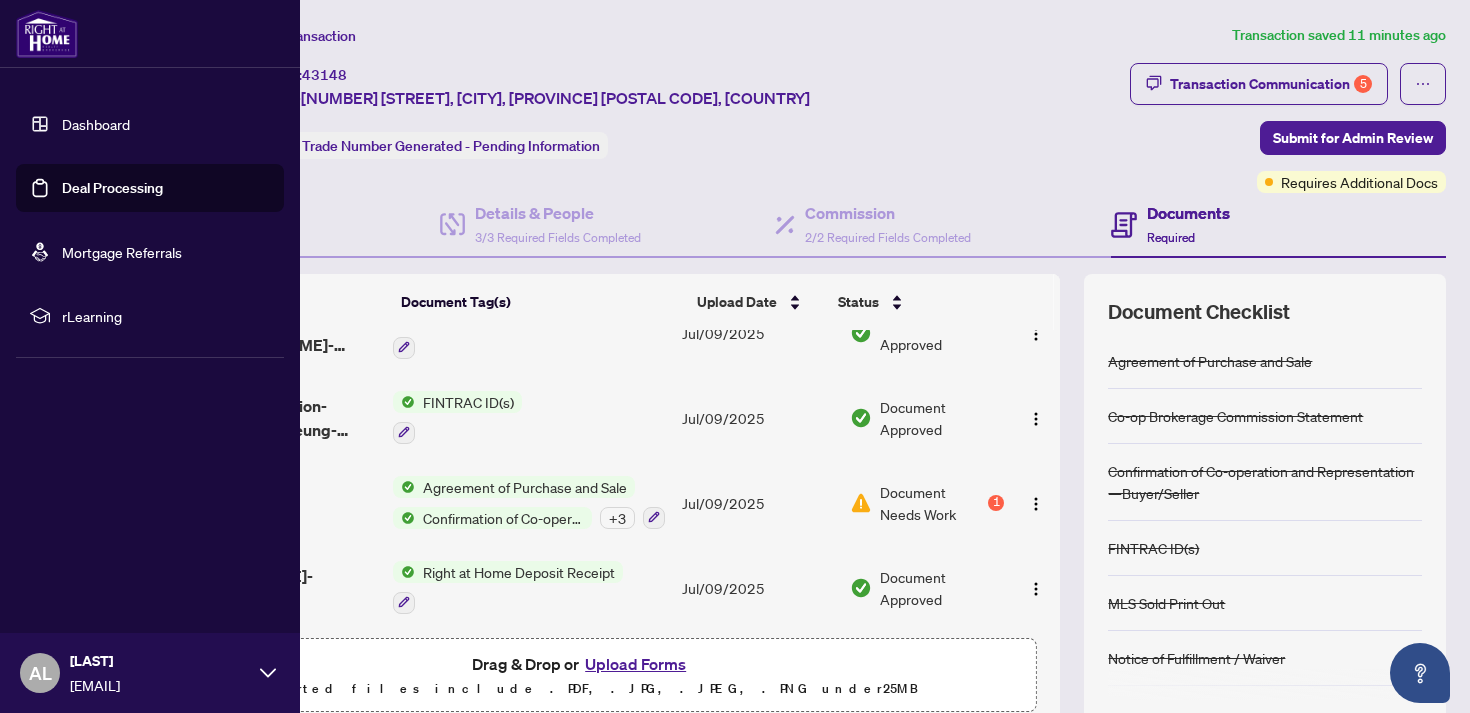 click on "Dashboard" at bounding box center (96, 124) 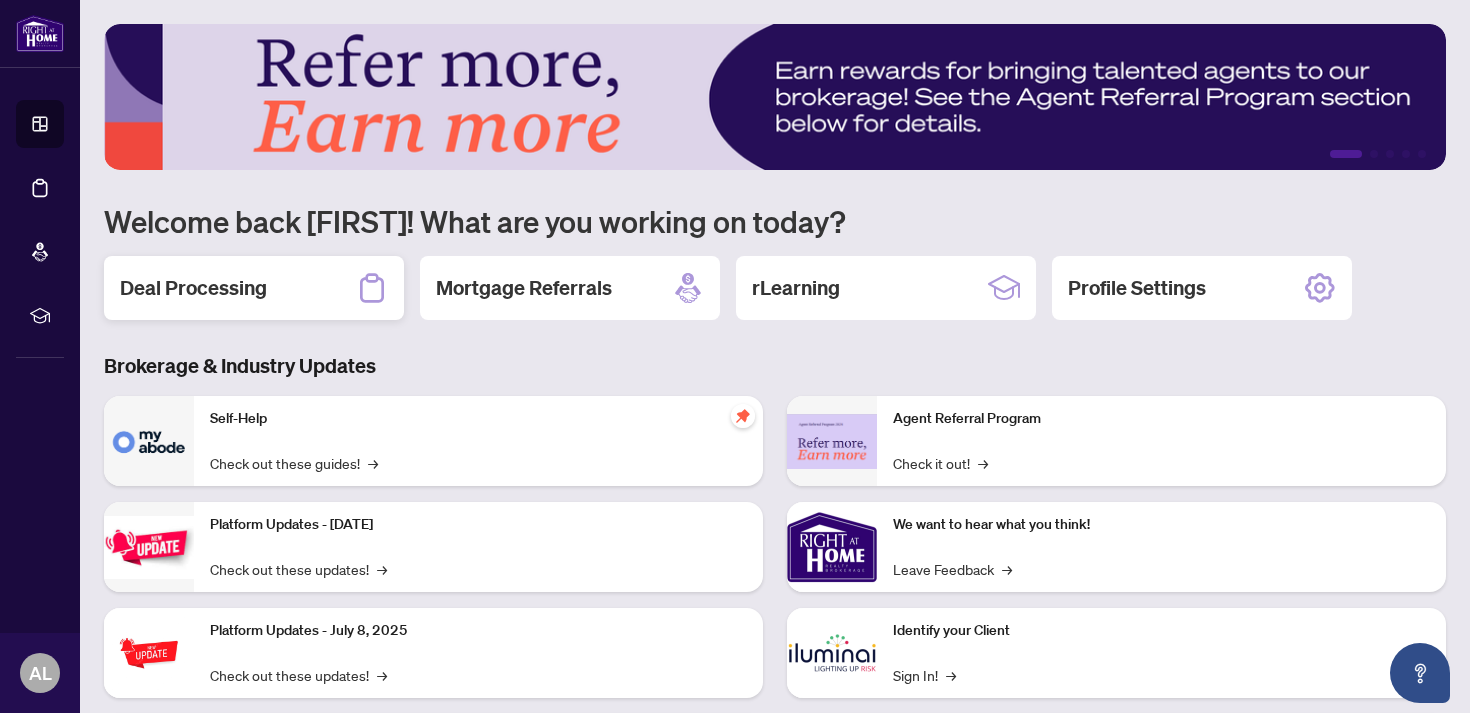 click on "Deal Processing" at bounding box center [254, 288] 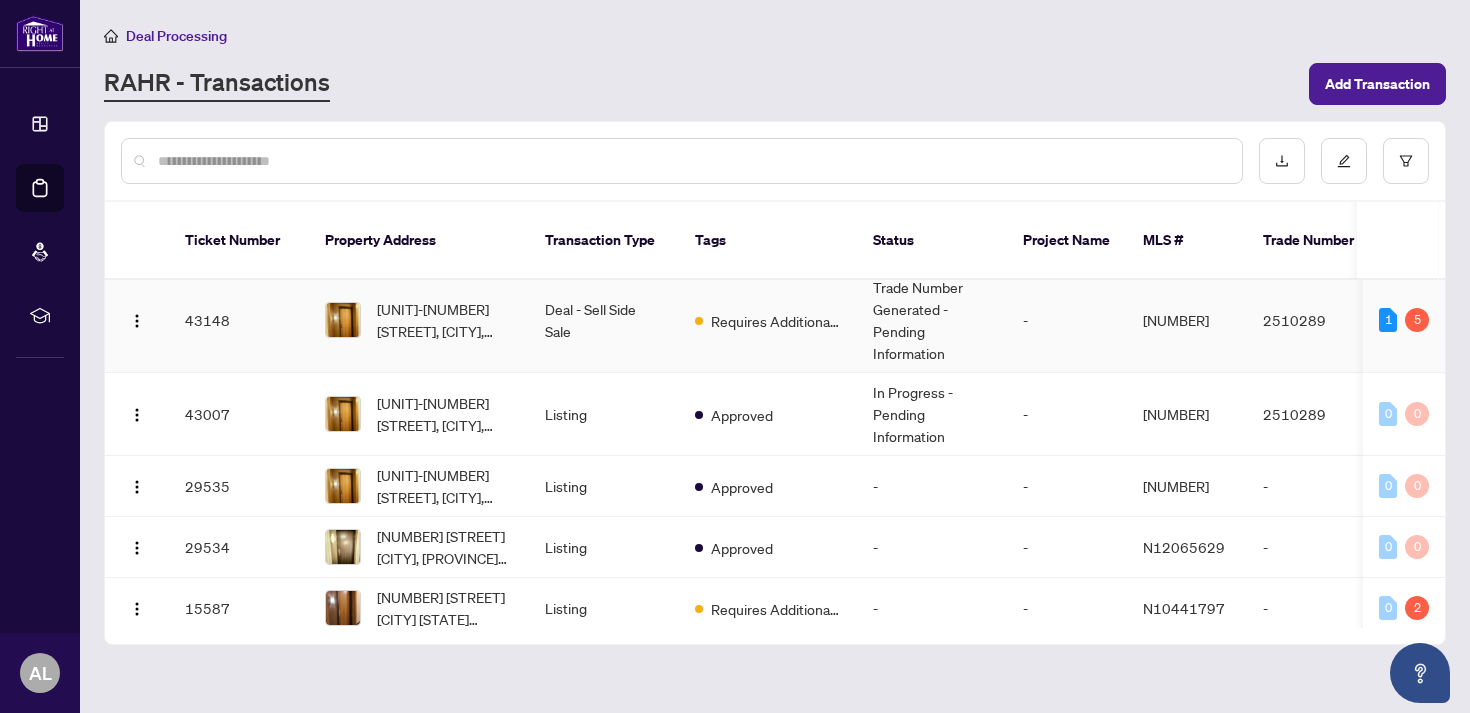 scroll, scrollTop: 0, scrollLeft: 0, axis: both 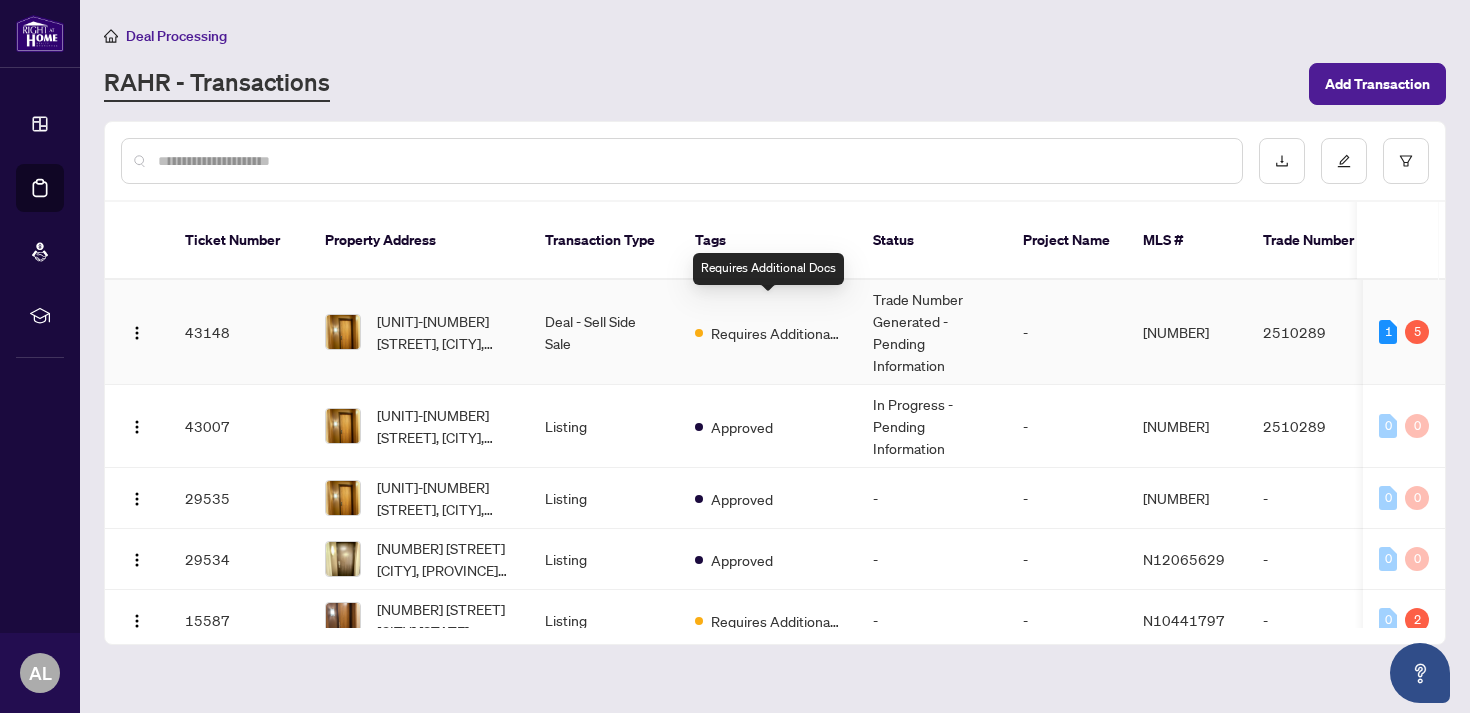click on "Requires Additional Docs" at bounding box center (776, 333) 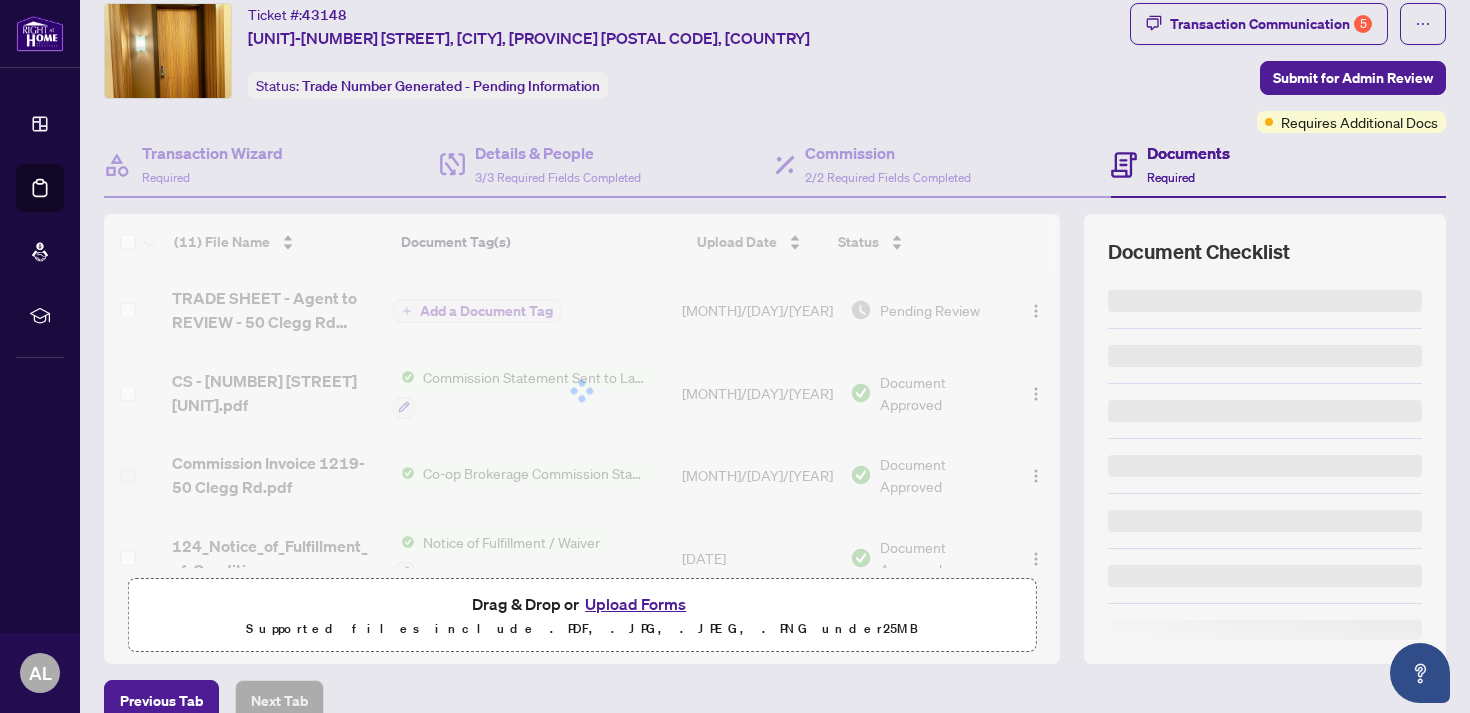 scroll, scrollTop: 73, scrollLeft: 0, axis: vertical 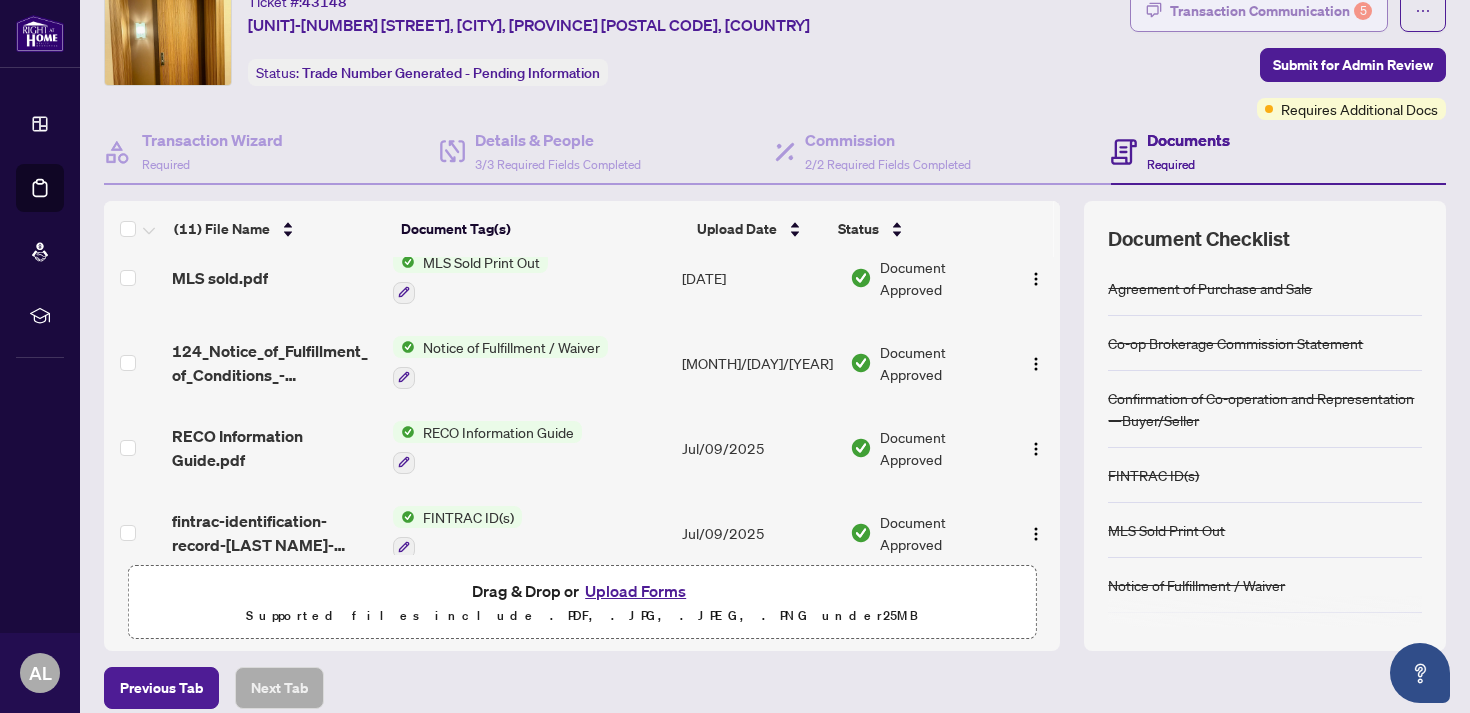 click on "Transaction Communication 5" at bounding box center [1271, 11] 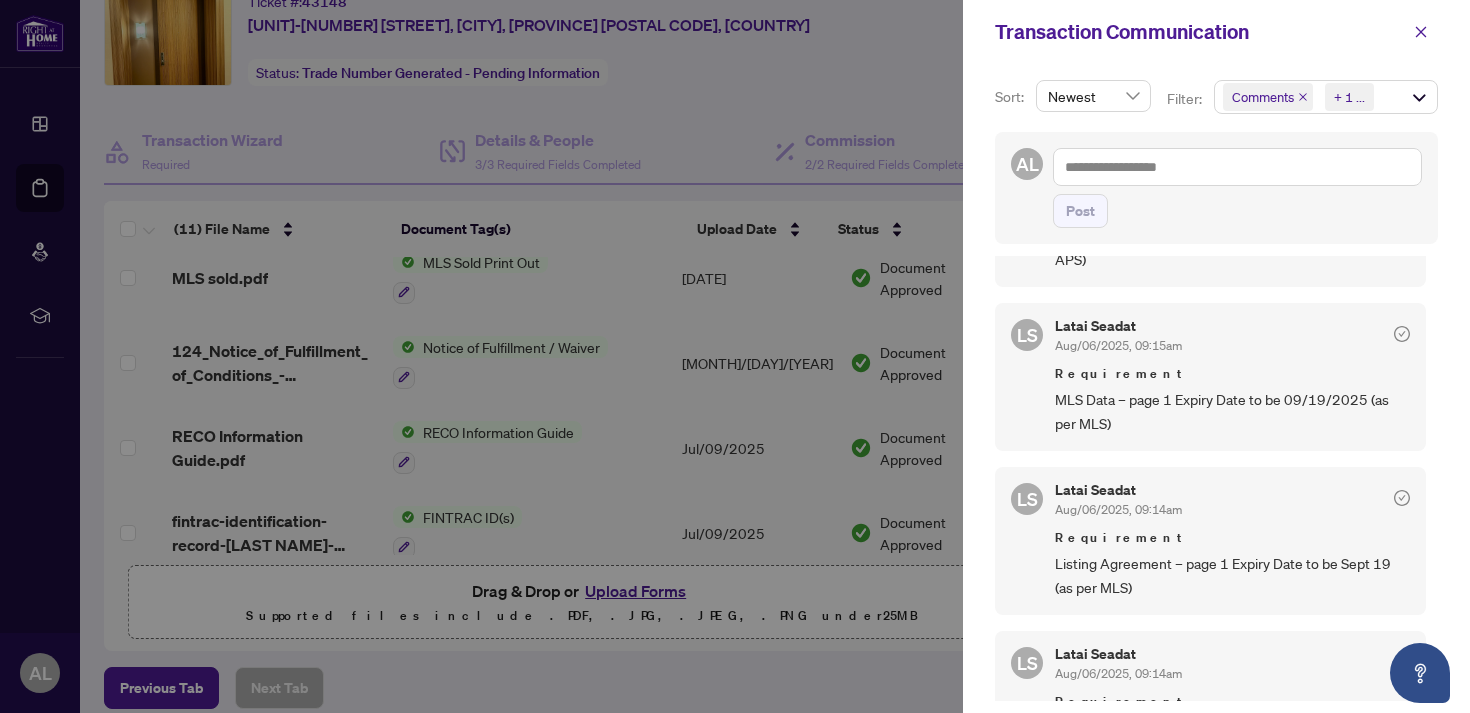 scroll, scrollTop: 270, scrollLeft: 0, axis: vertical 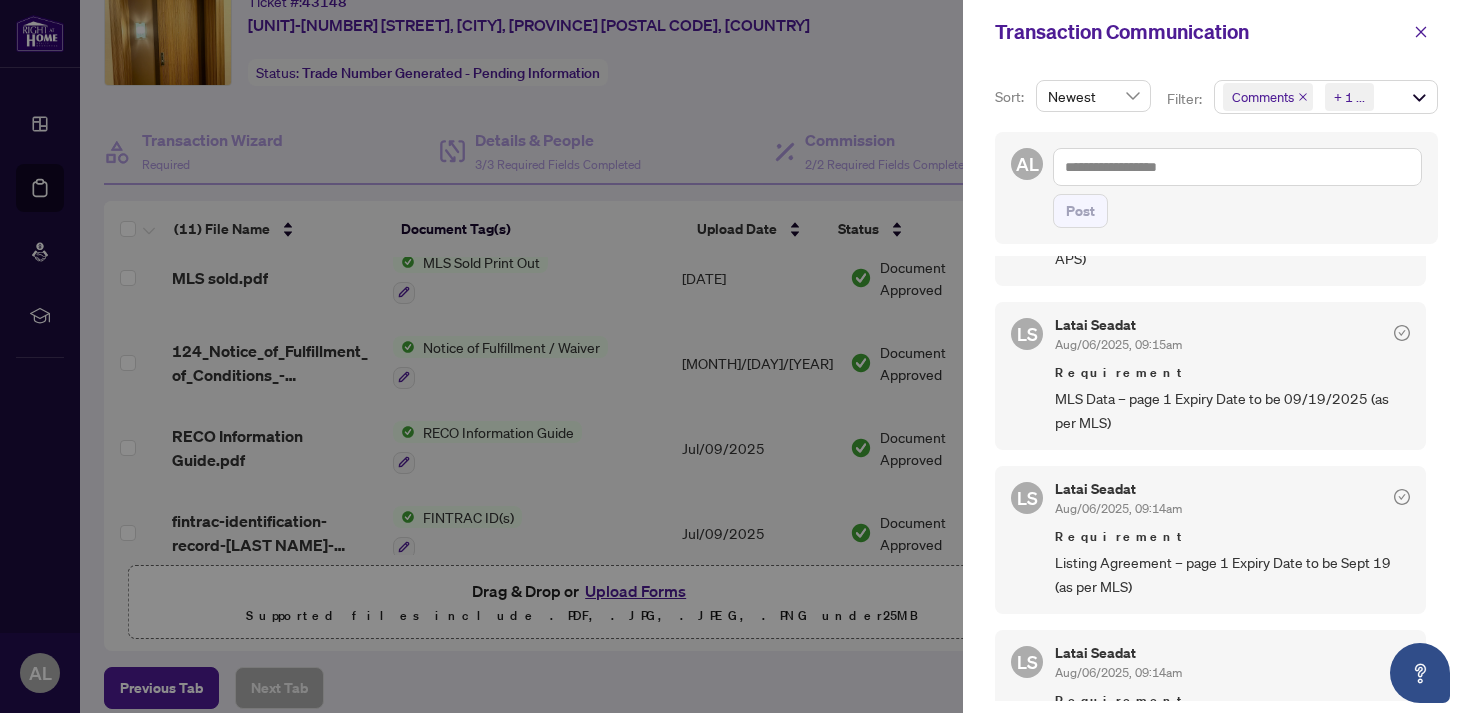 click at bounding box center [735, 356] 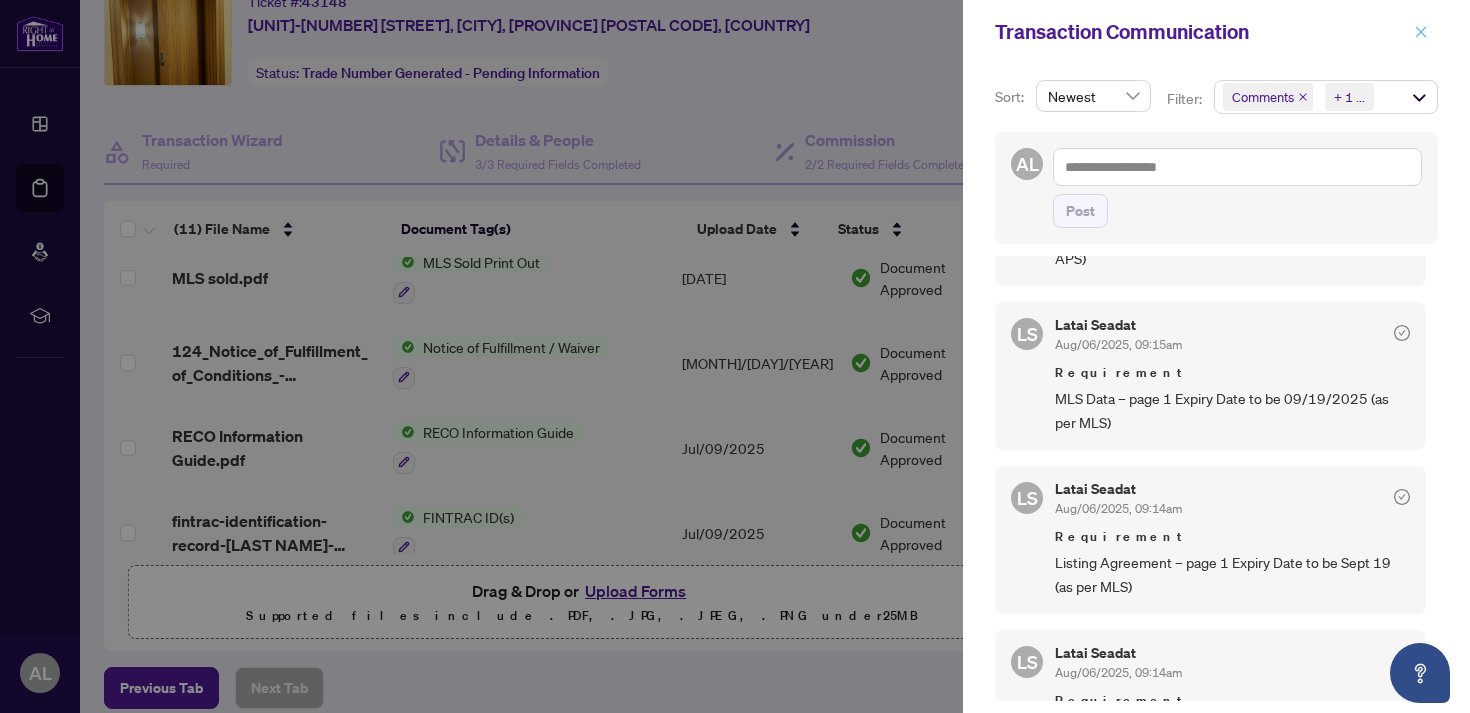 click at bounding box center [1421, 32] 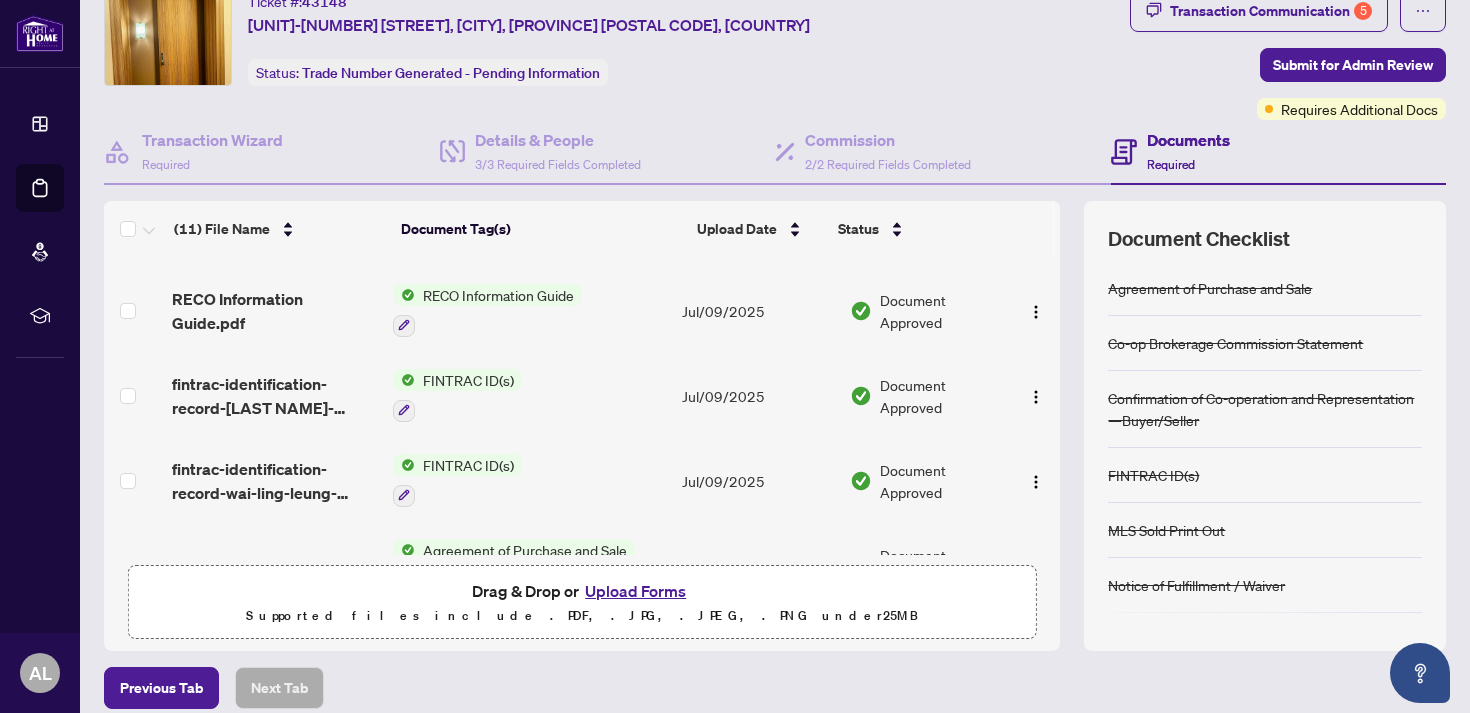scroll, scrollTop: 625, scrollLeft: 0, axis: vertical 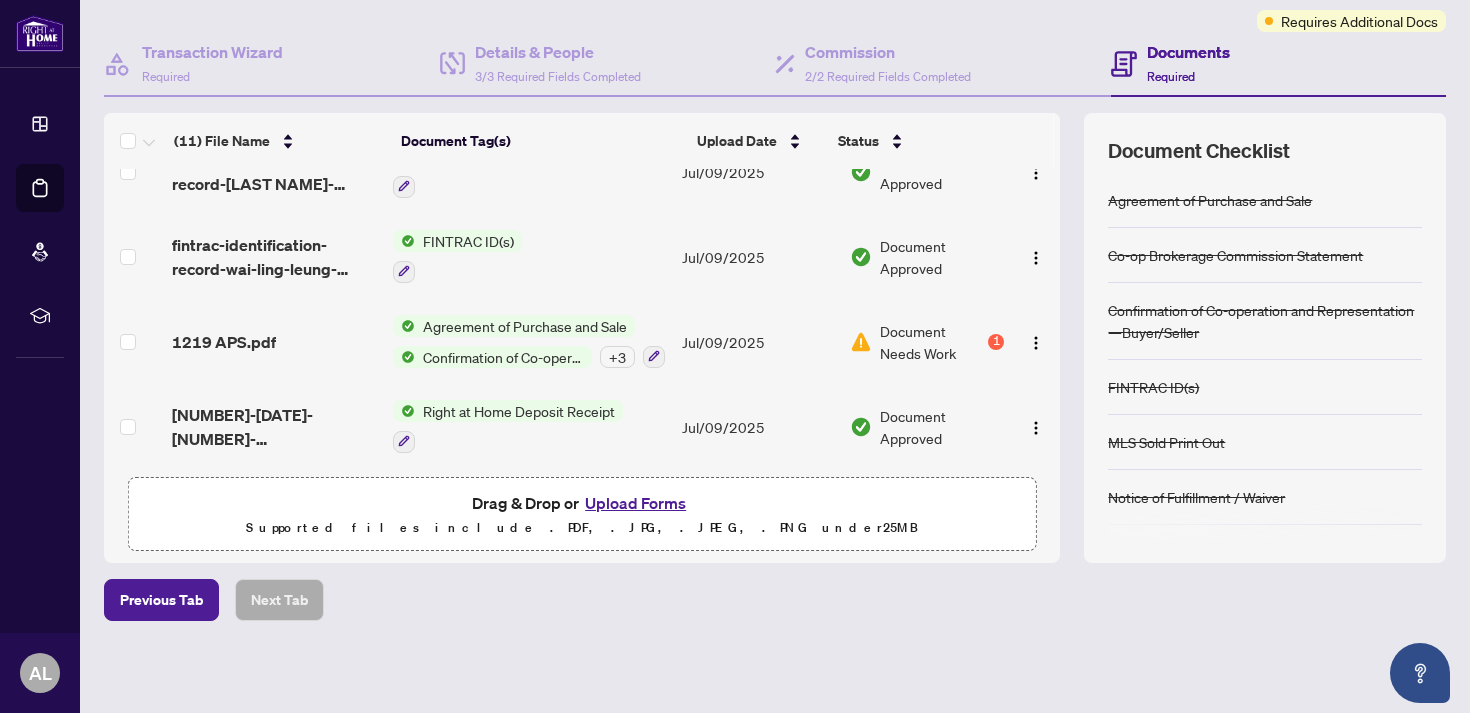 click on "Confirmation of Co-operation and Representation—Buyer/Seller" at bounding box center [503, 357] 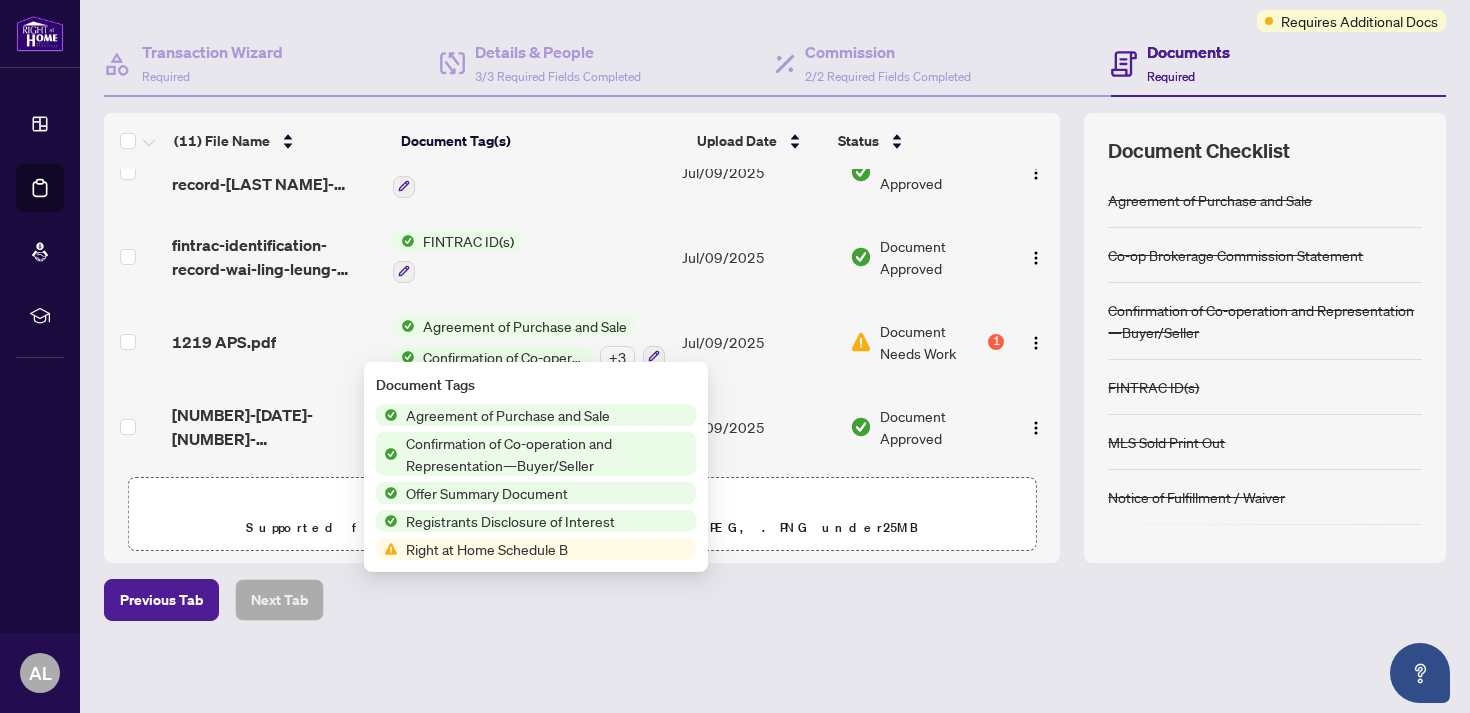 click on "Confirmation of Co-operation and Representation—Buyer/Seller" at bounding box center [503, 357] 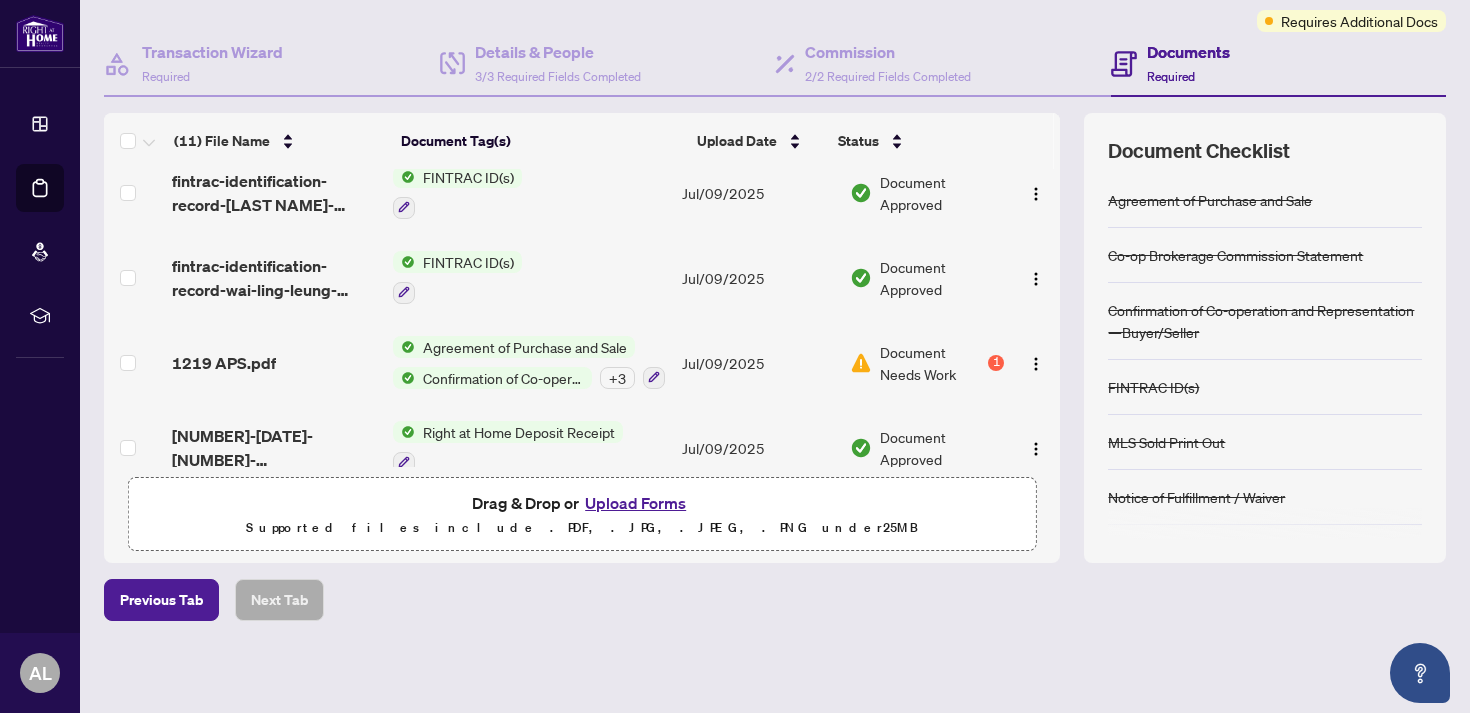 scroll, scrollTop: 600, scrollLeft: 0, axis: vertical 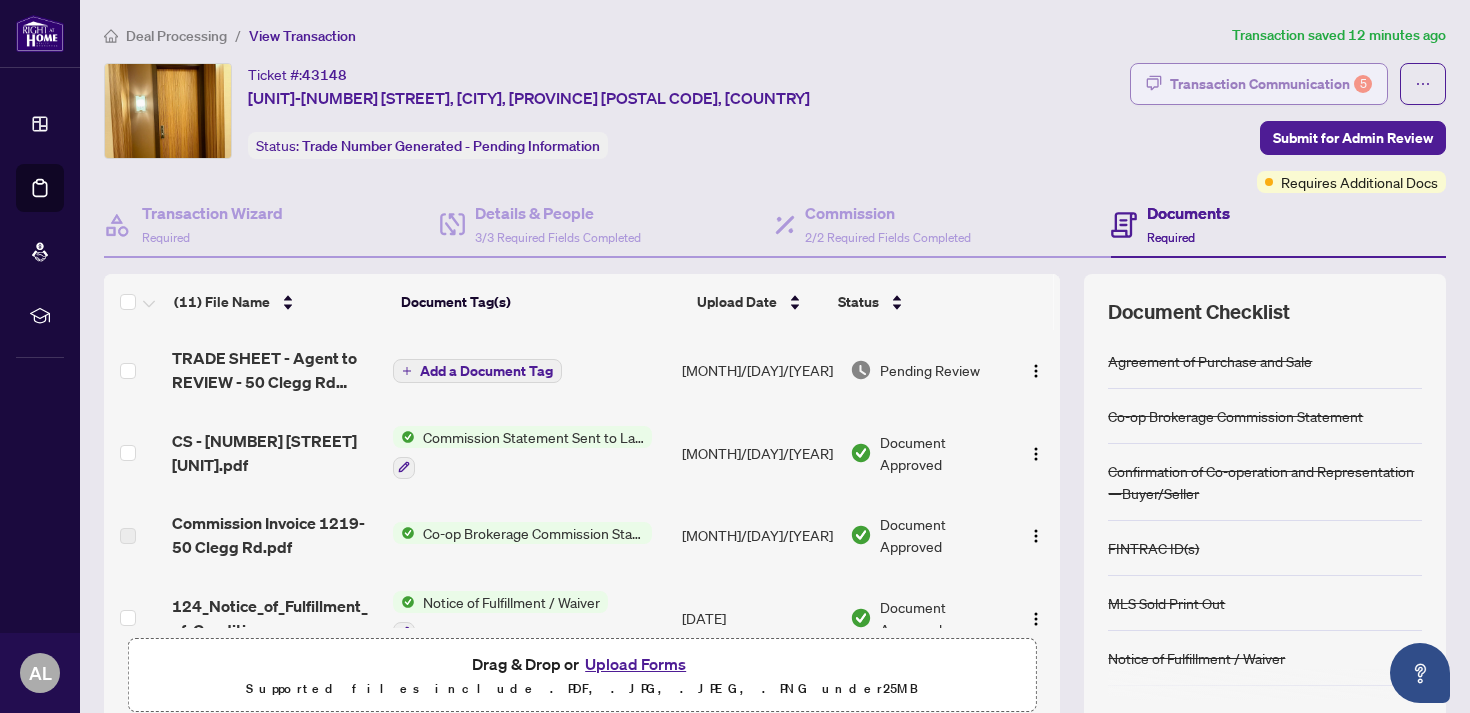 click on "Transaction Communication 5" at bounding box center [1271, 84] 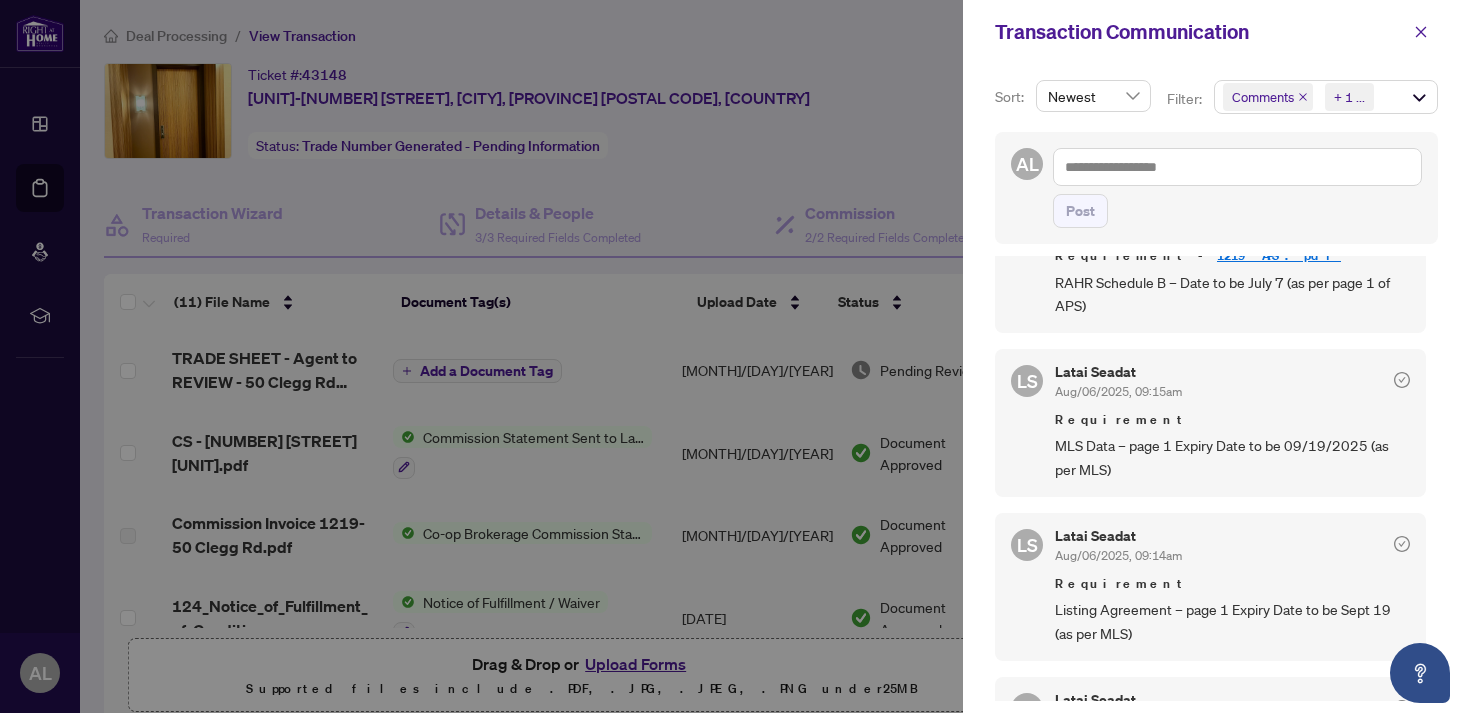 scroll, scrollTop: 228, scrollLeft: 0, axis: vertical 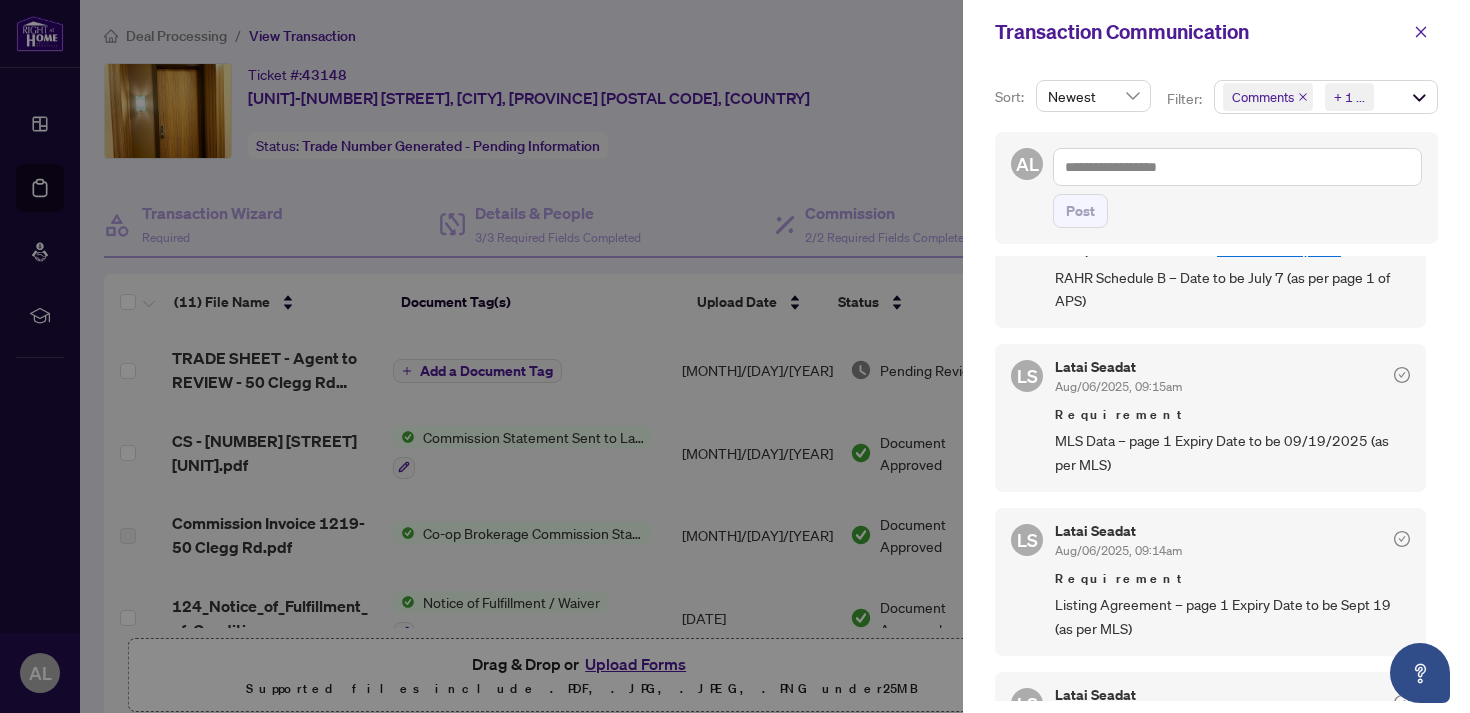 click at bounding box center (735, 356) 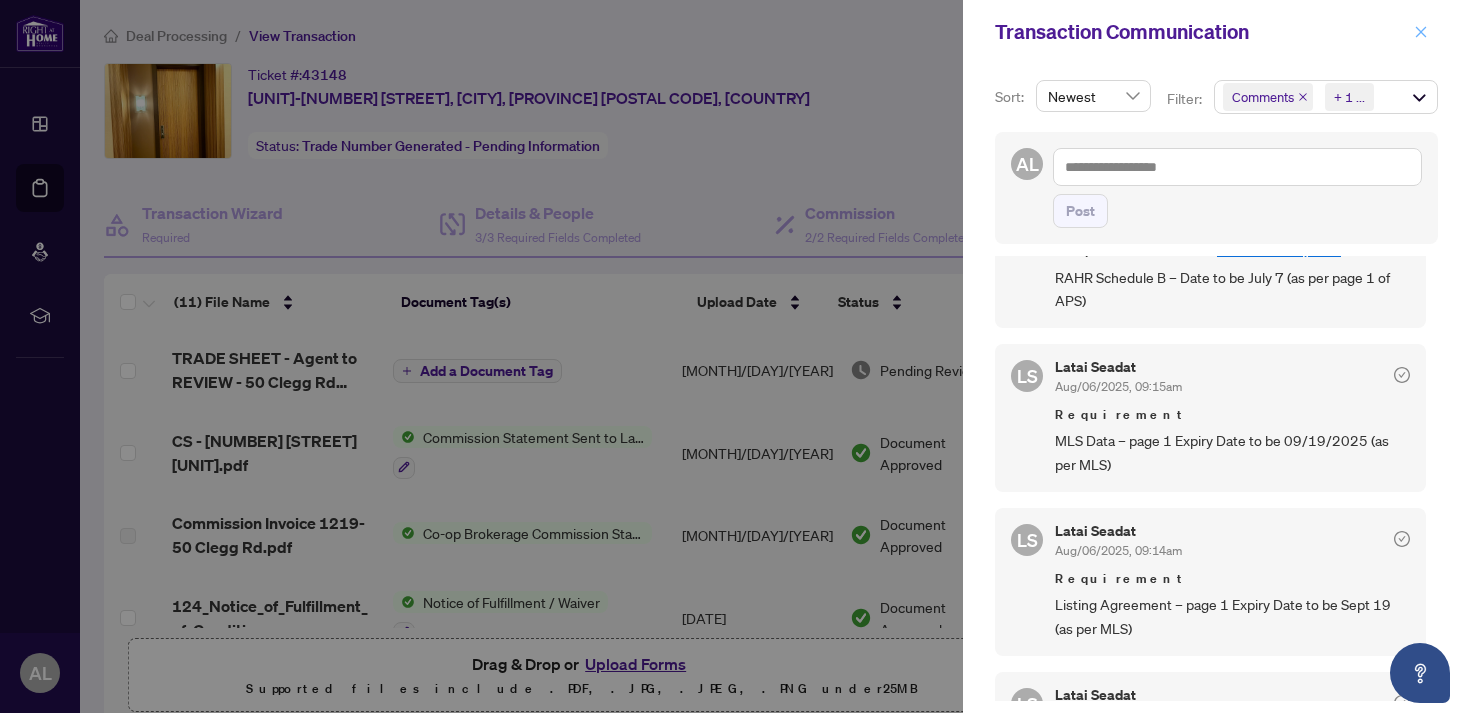 click at bounding box center (1421, 32) 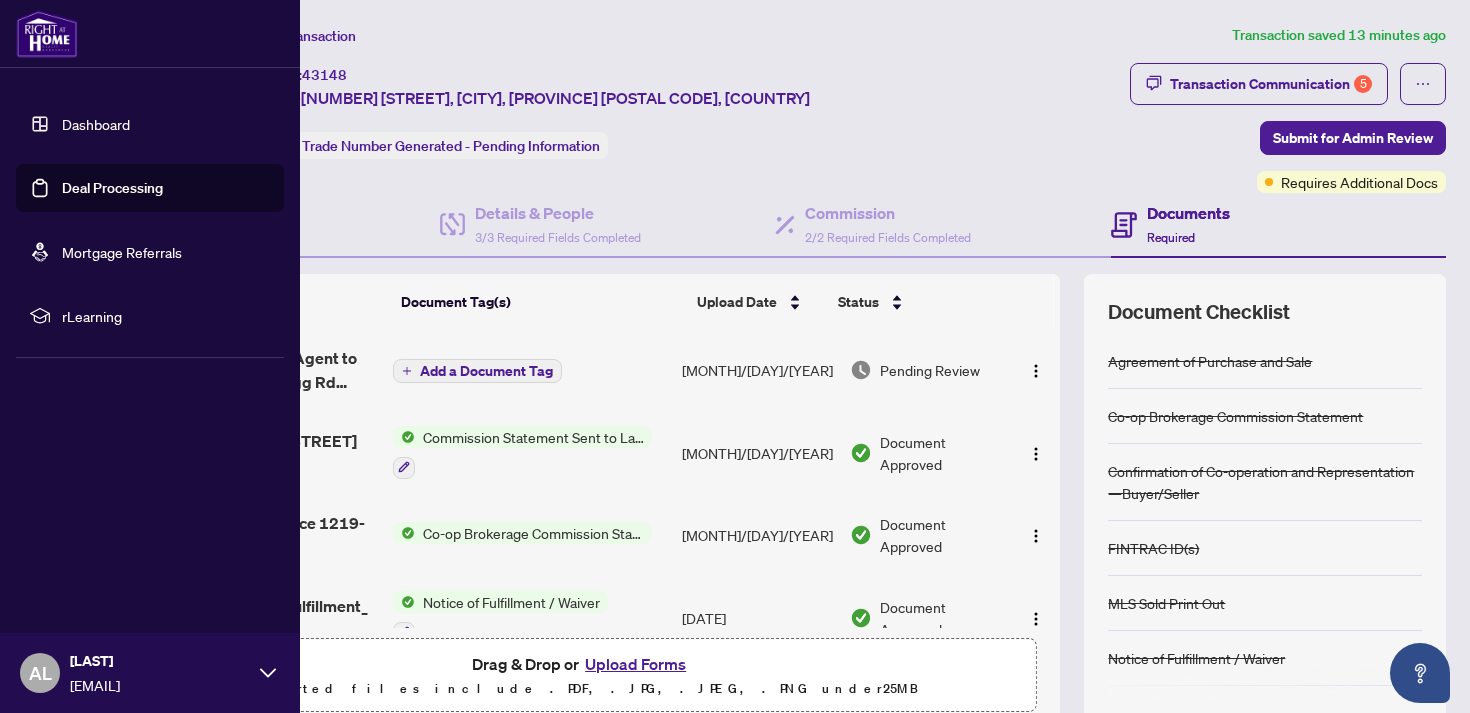 click on "Deal Processing" at bounding box center [112, 188] 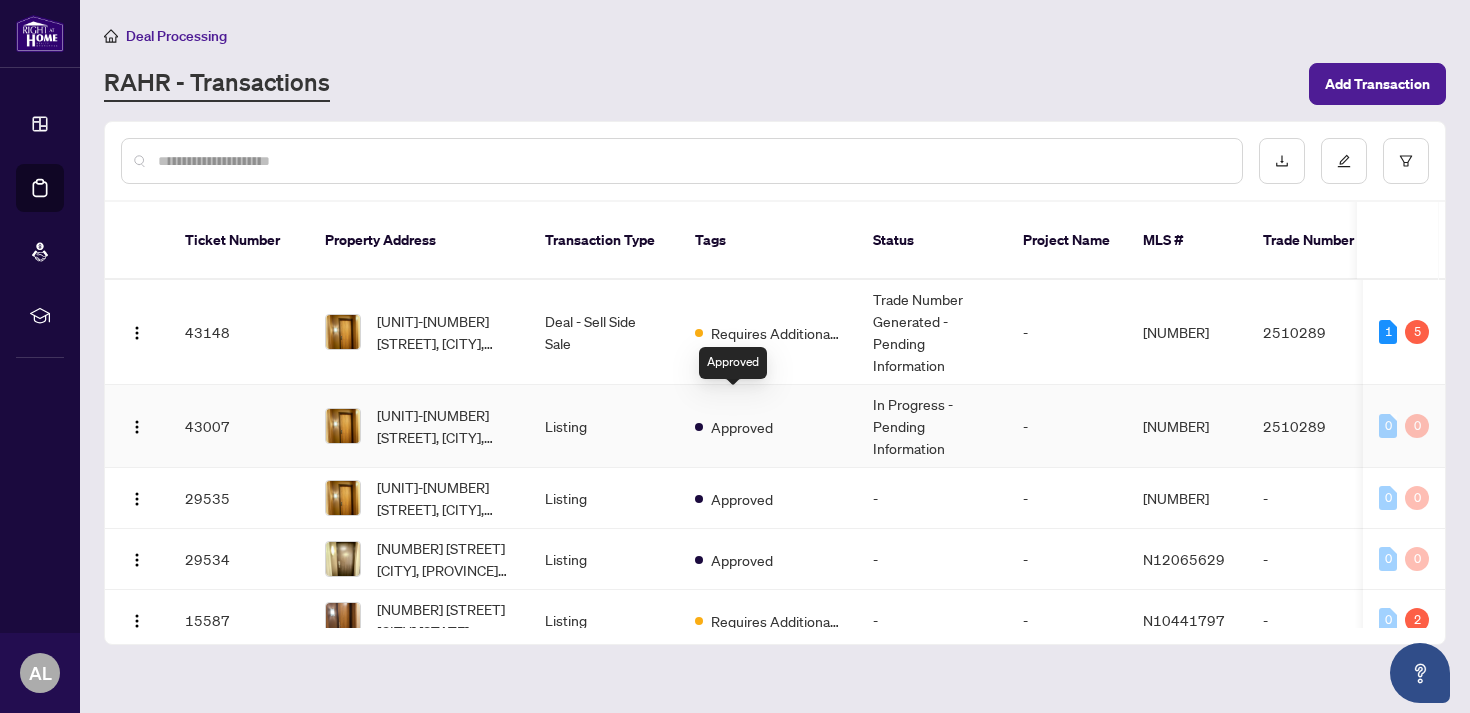click at bounding box center (699, 427) 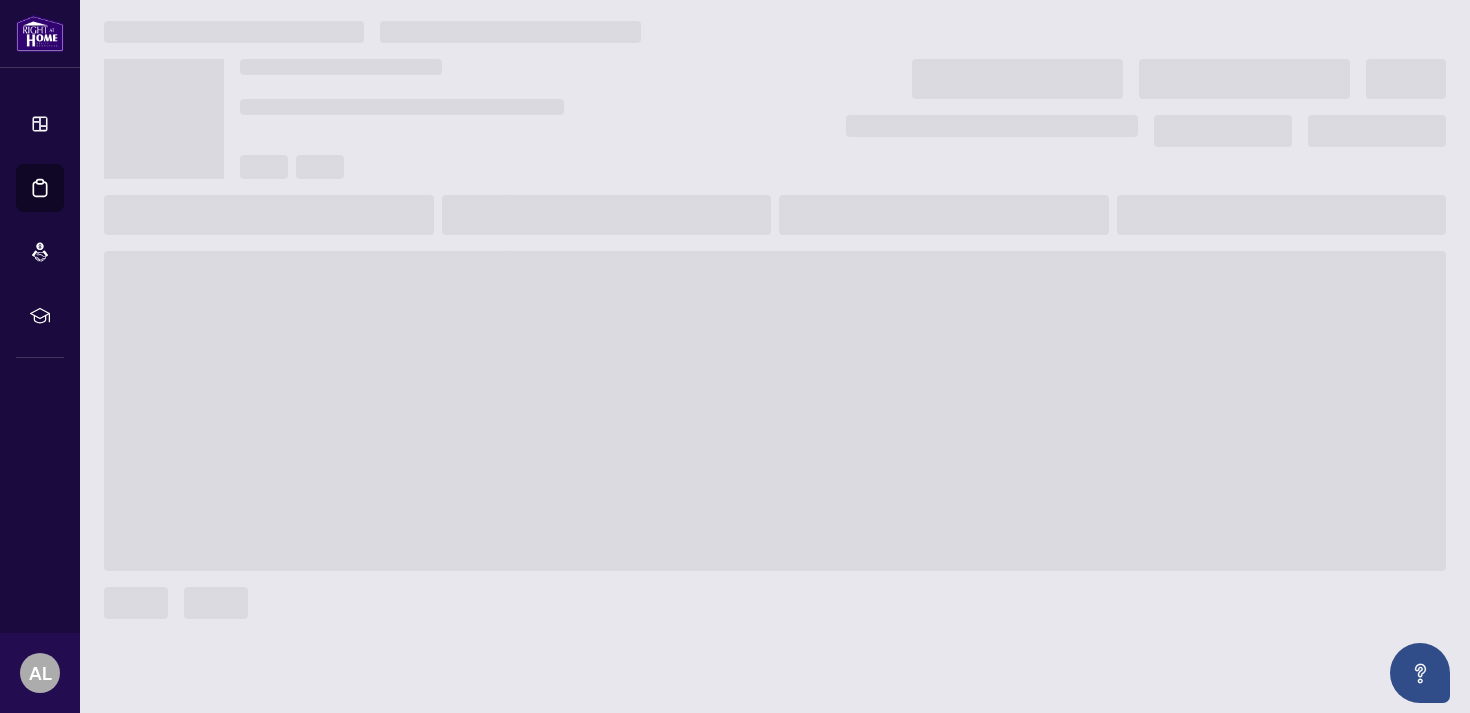 scroll, scrollTop: 0, scrollLeft: 0, axis: both 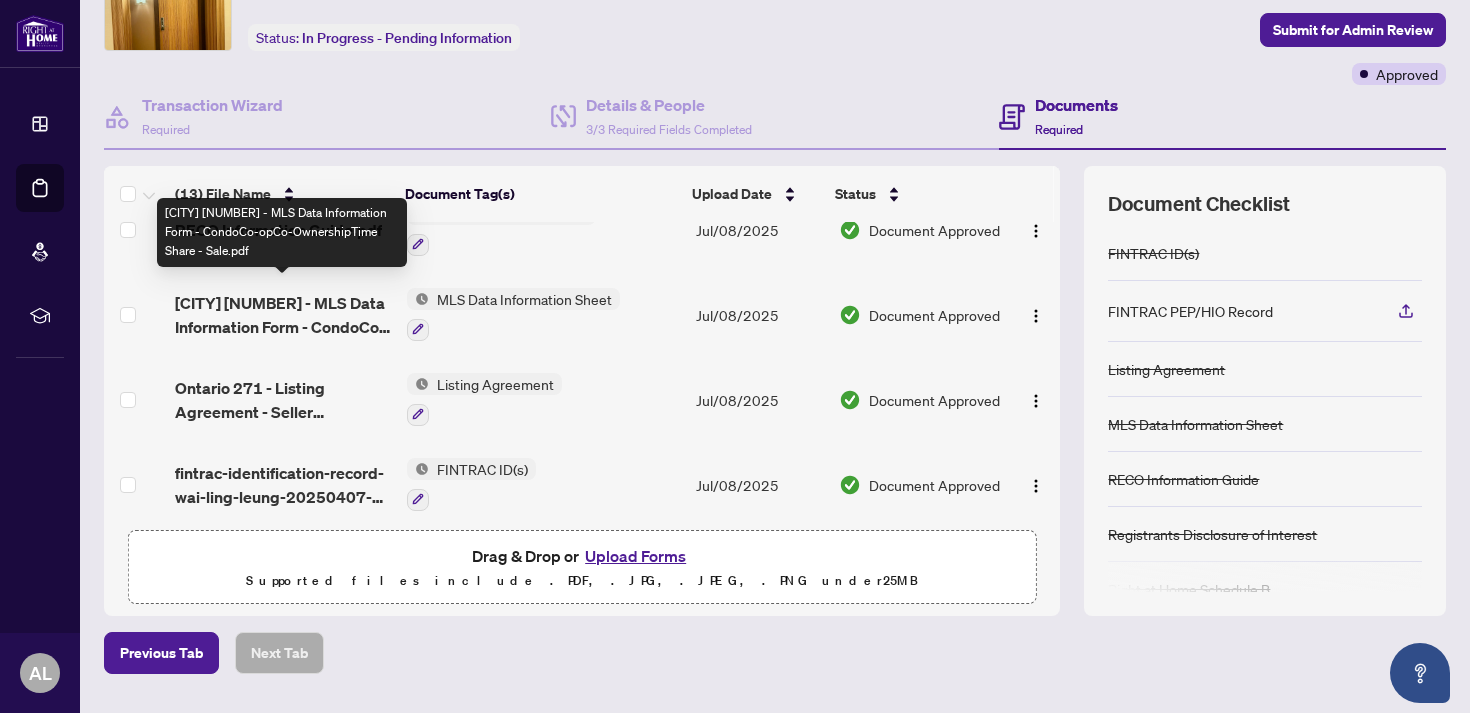 click on "[CITY] [NUMBER] - MLS Data Information Form - CondoCo-opCo-OwnershipTime Share - Sale.pdf" at bounding box center [282, 315] 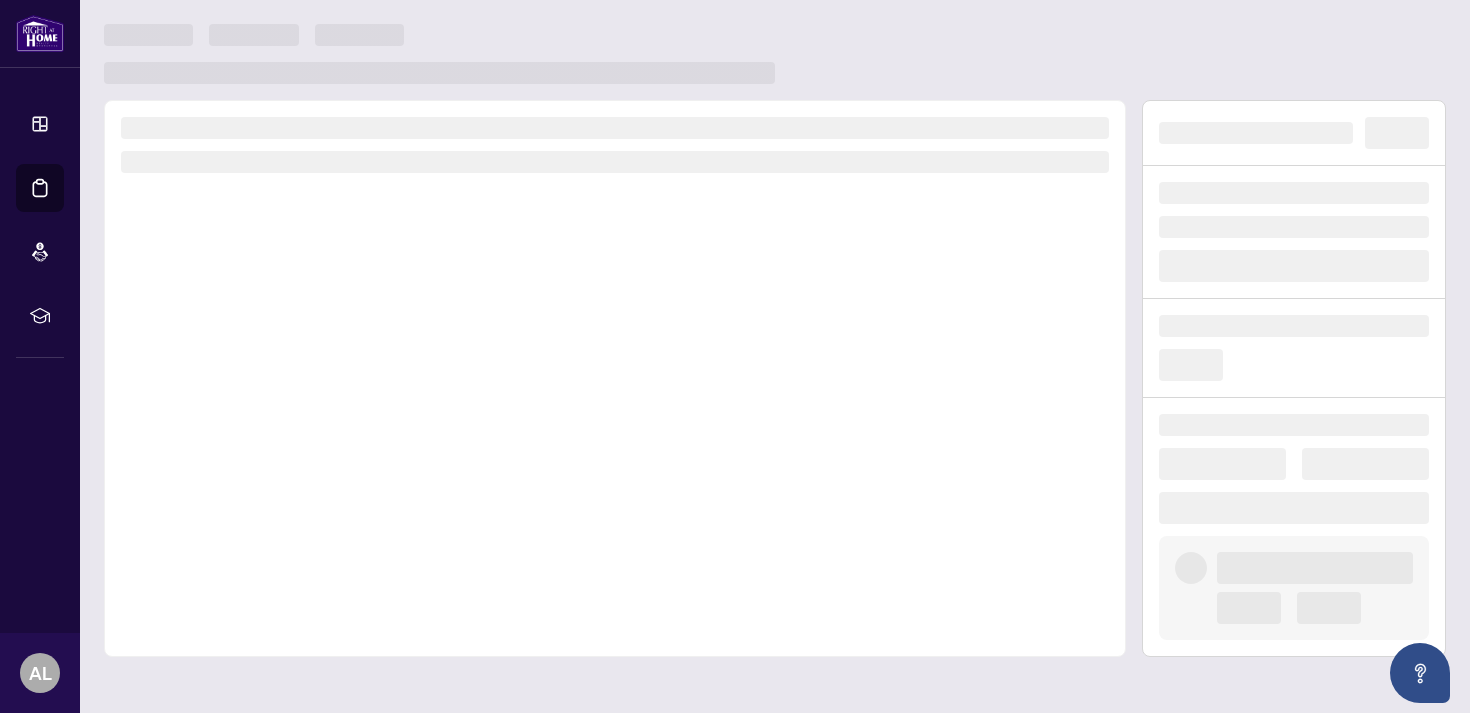 scroll, scrollTop: 0, scrollLeft: 0, axis: both 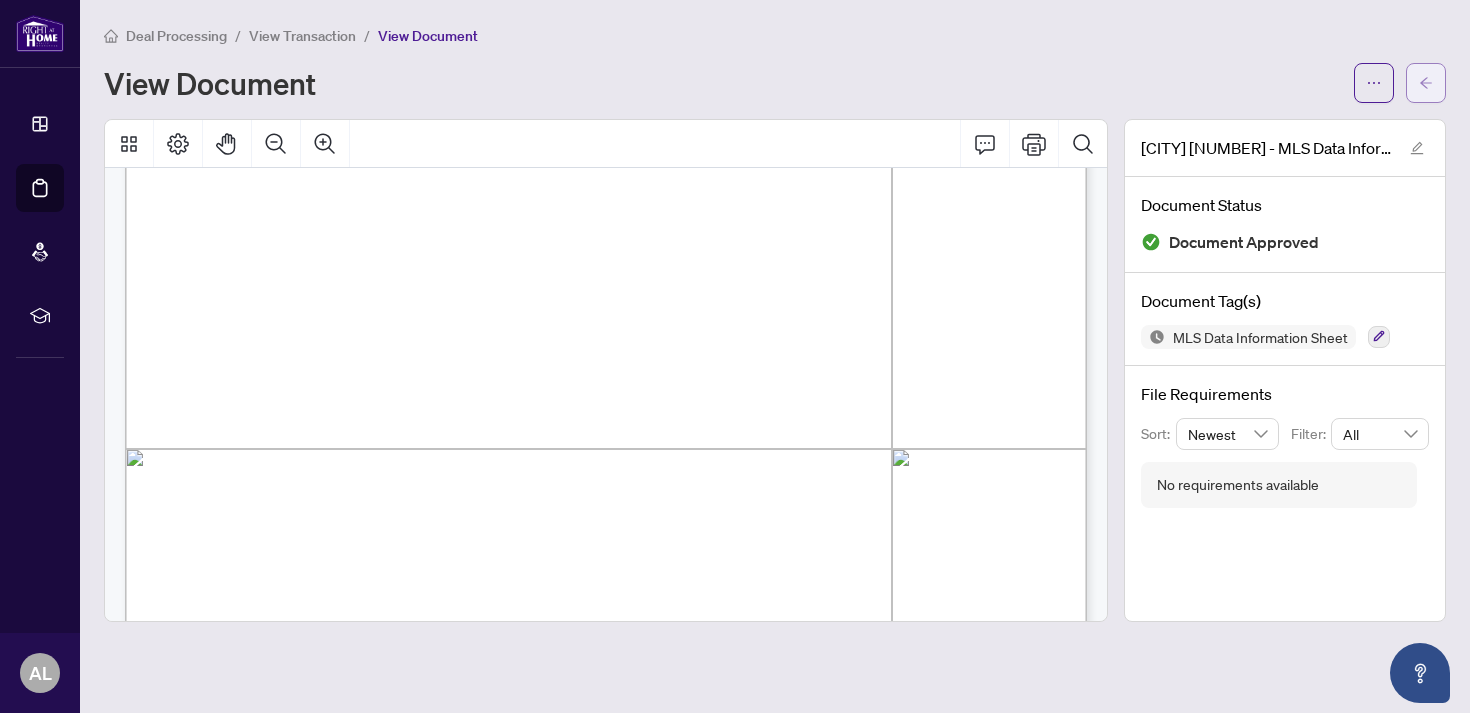 click at bounding box center [1426, 83] 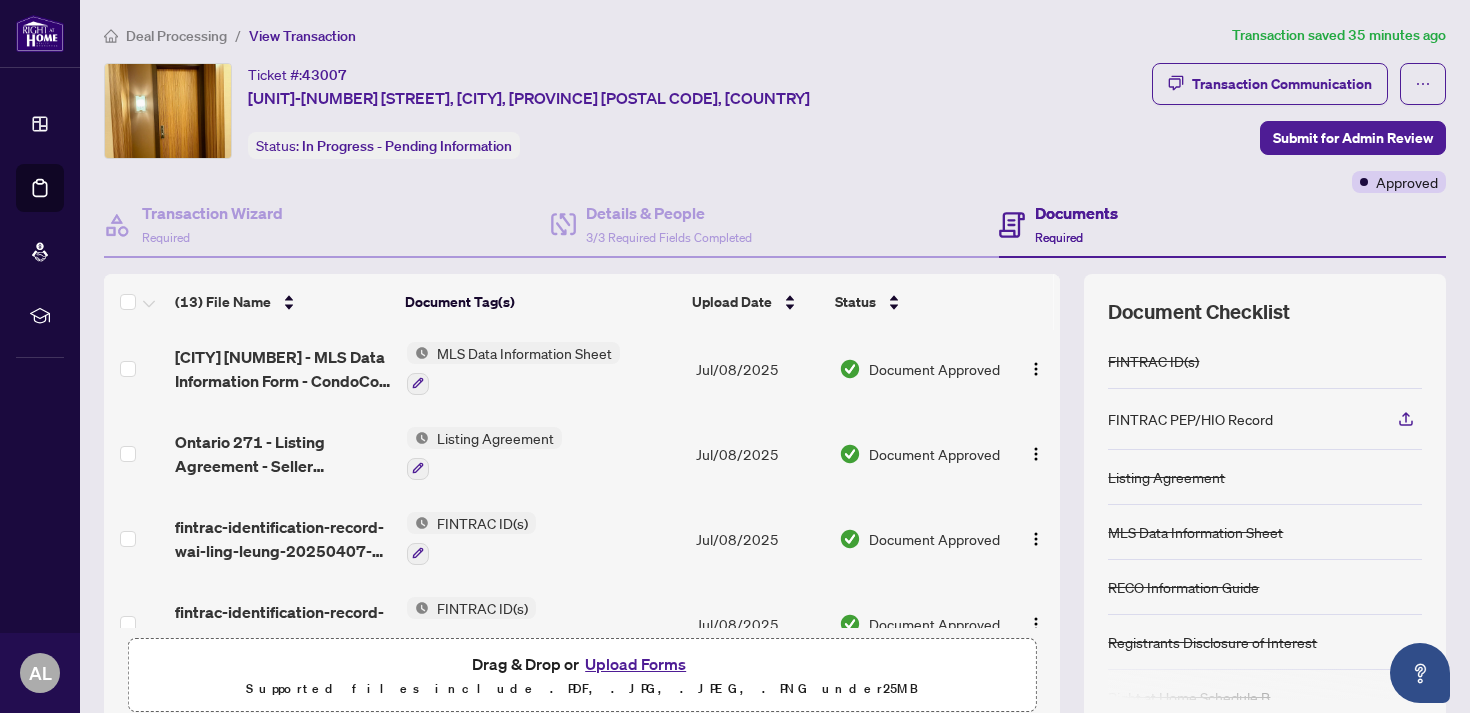 scroll, scrollTop: 801, scrollLeft: 0, axis: vertical 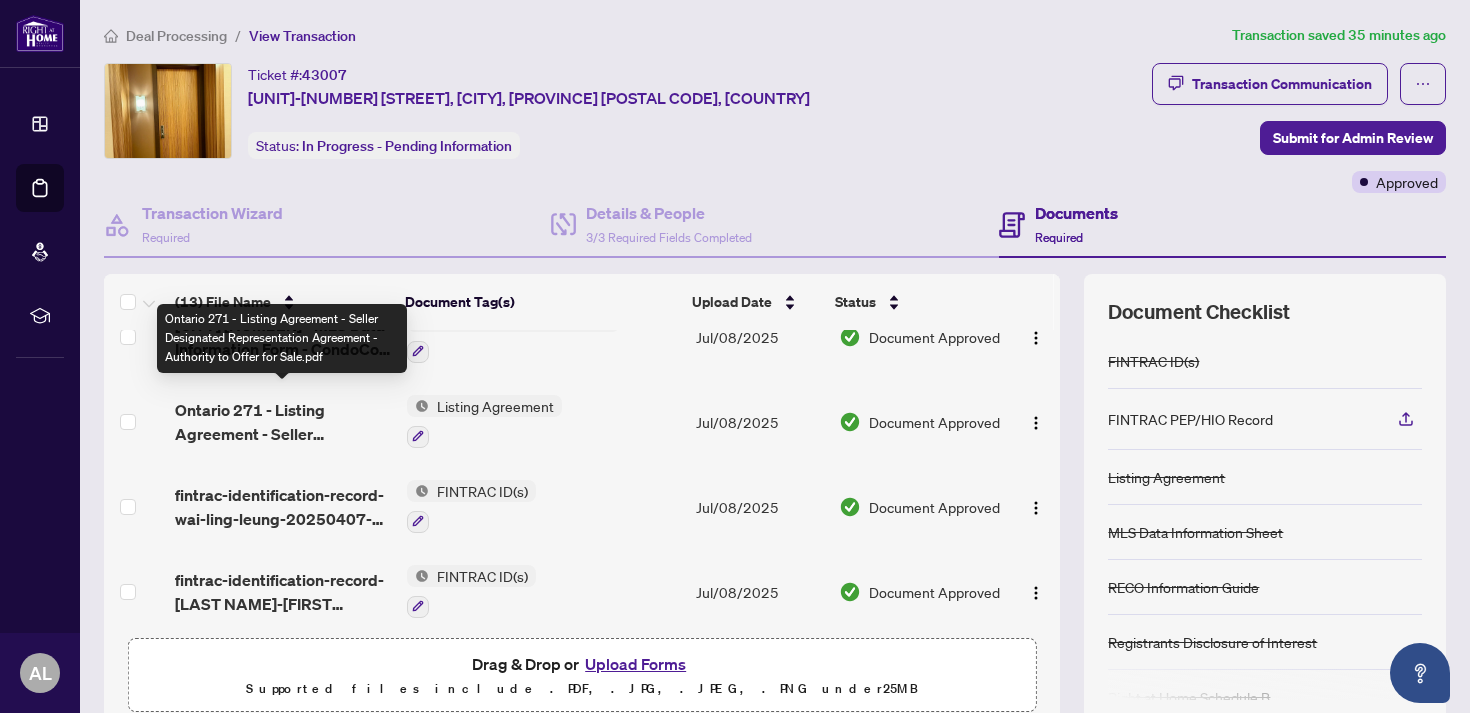 click on "Ontario 271 - Listing Agreement - Seller Designated Representation Agreement - Authority to Offer for Sale.pdf" at bounding box center (282, 422) 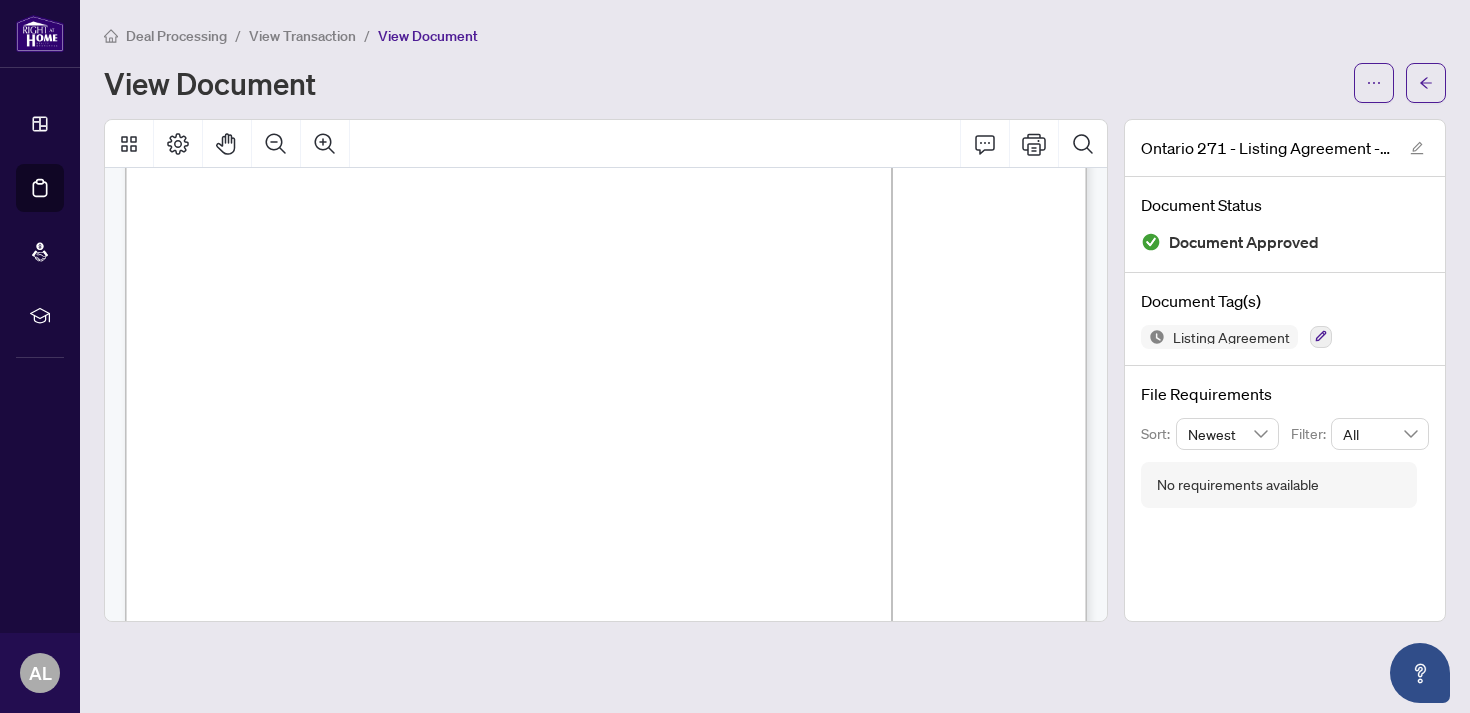 scroll, scrollTop: 0, scrollLeft: 0, axis: both 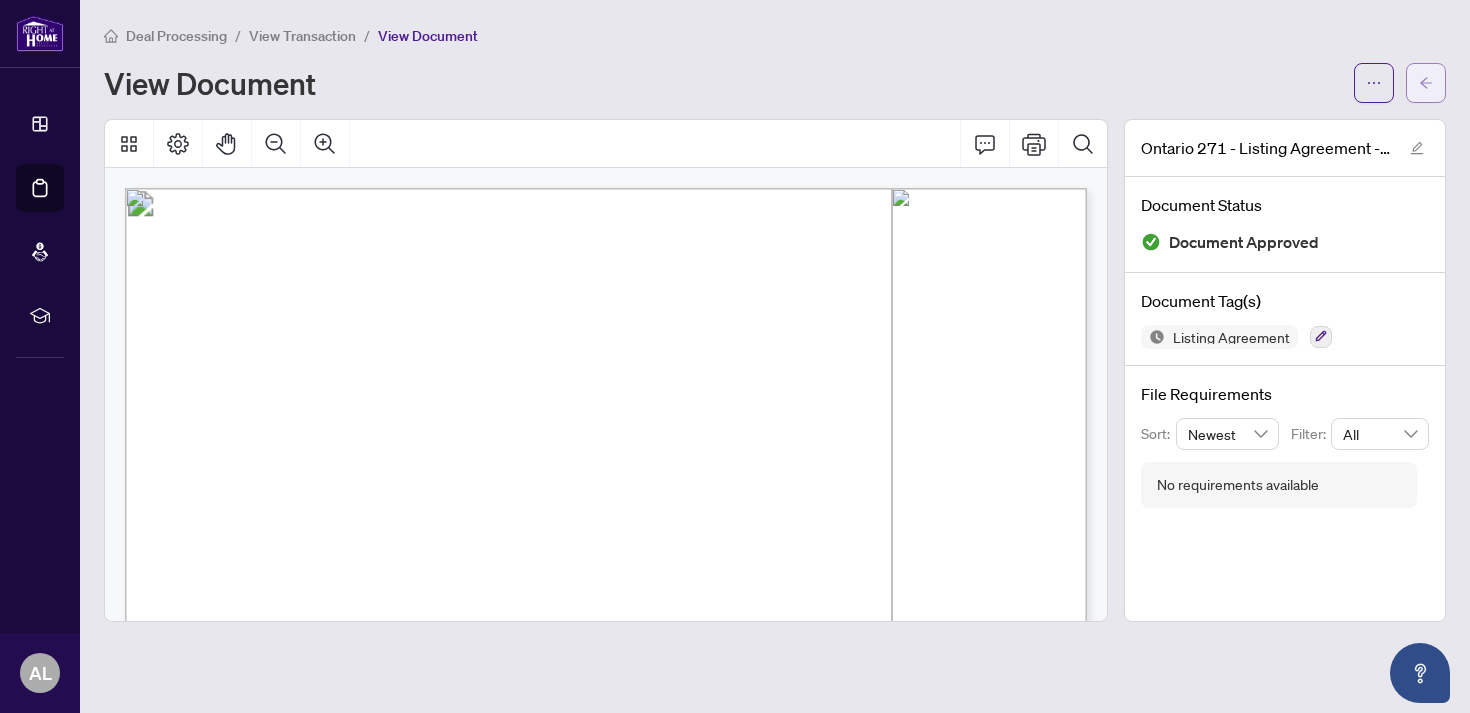 click at bounding box center (1426, 83) 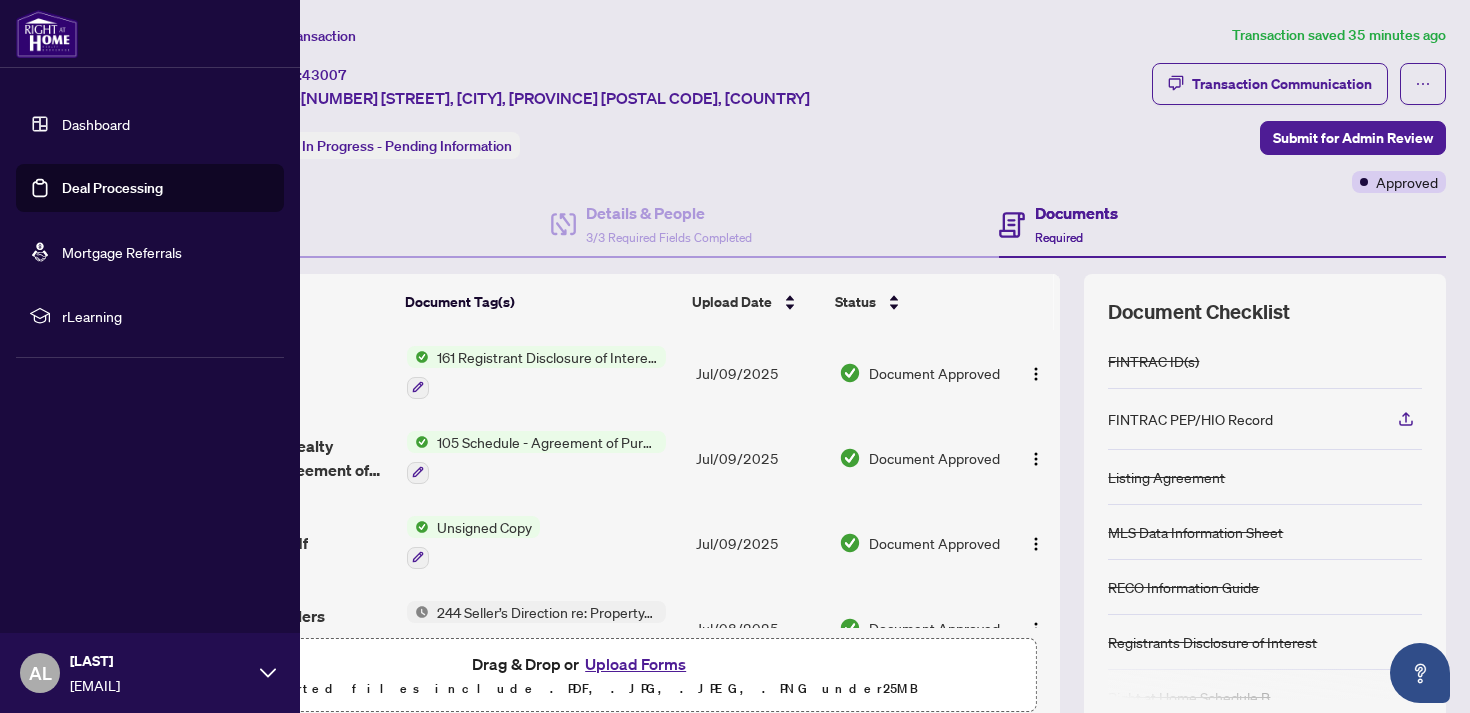 click on "Deal Processing" at bounding box center (112, 188) 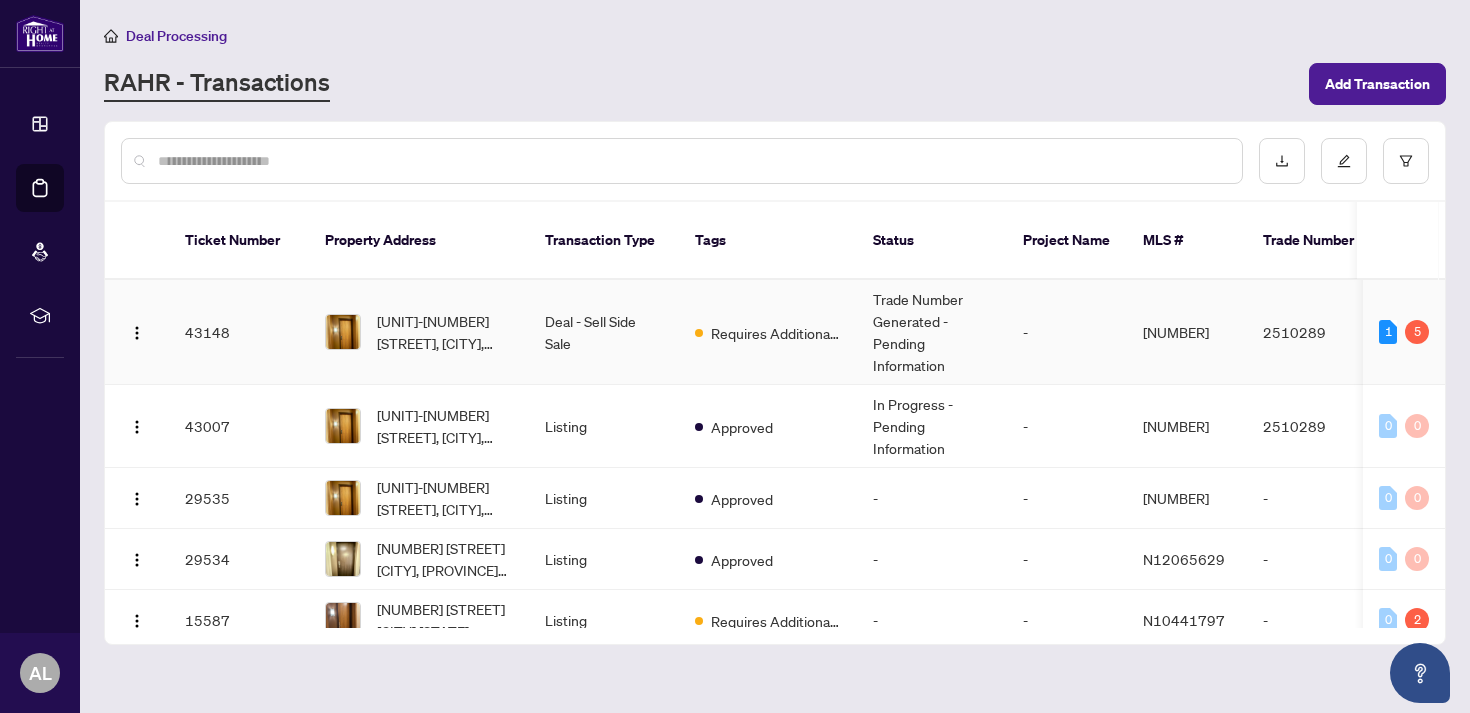 click on "Trade Number Generated - Pending Information" at bounding box center (932, 332) 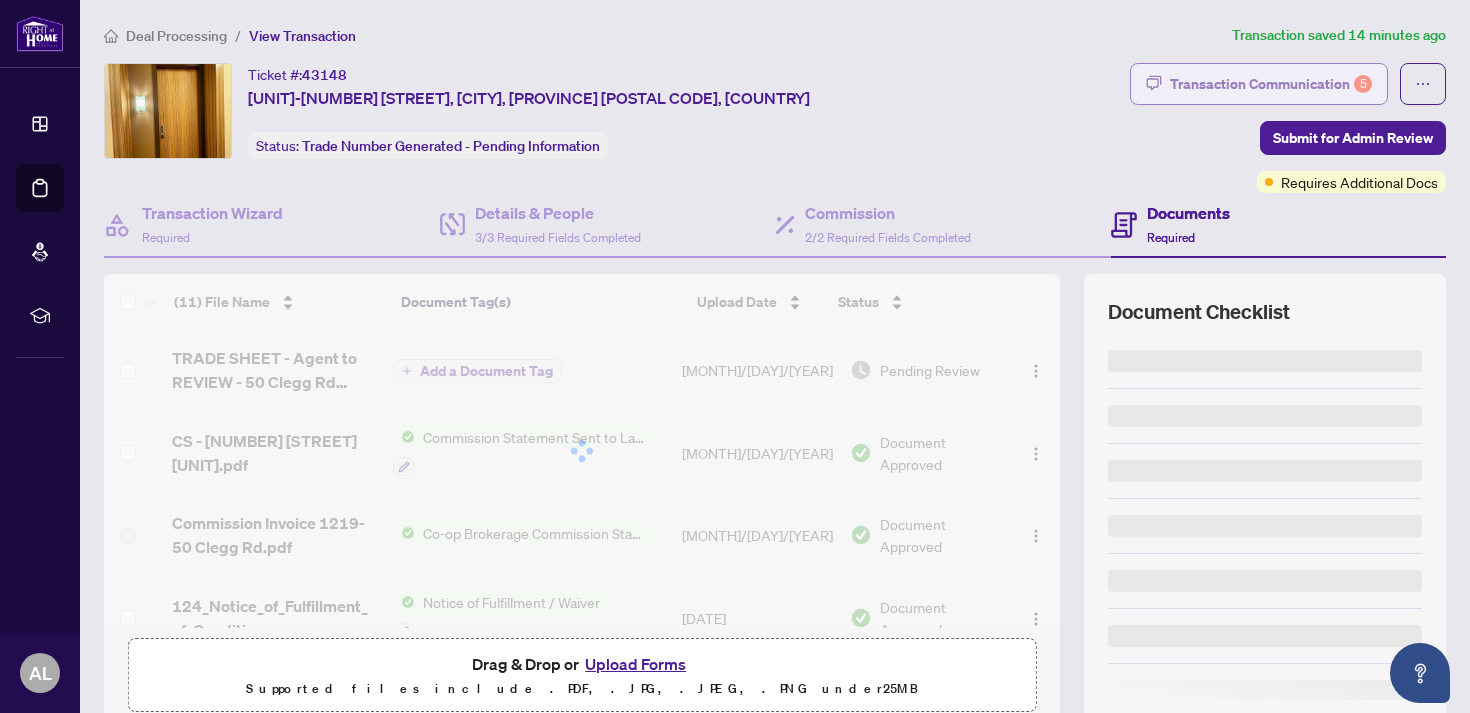 click on "Transaction Communication 5" at bounding box center (1271, 84) 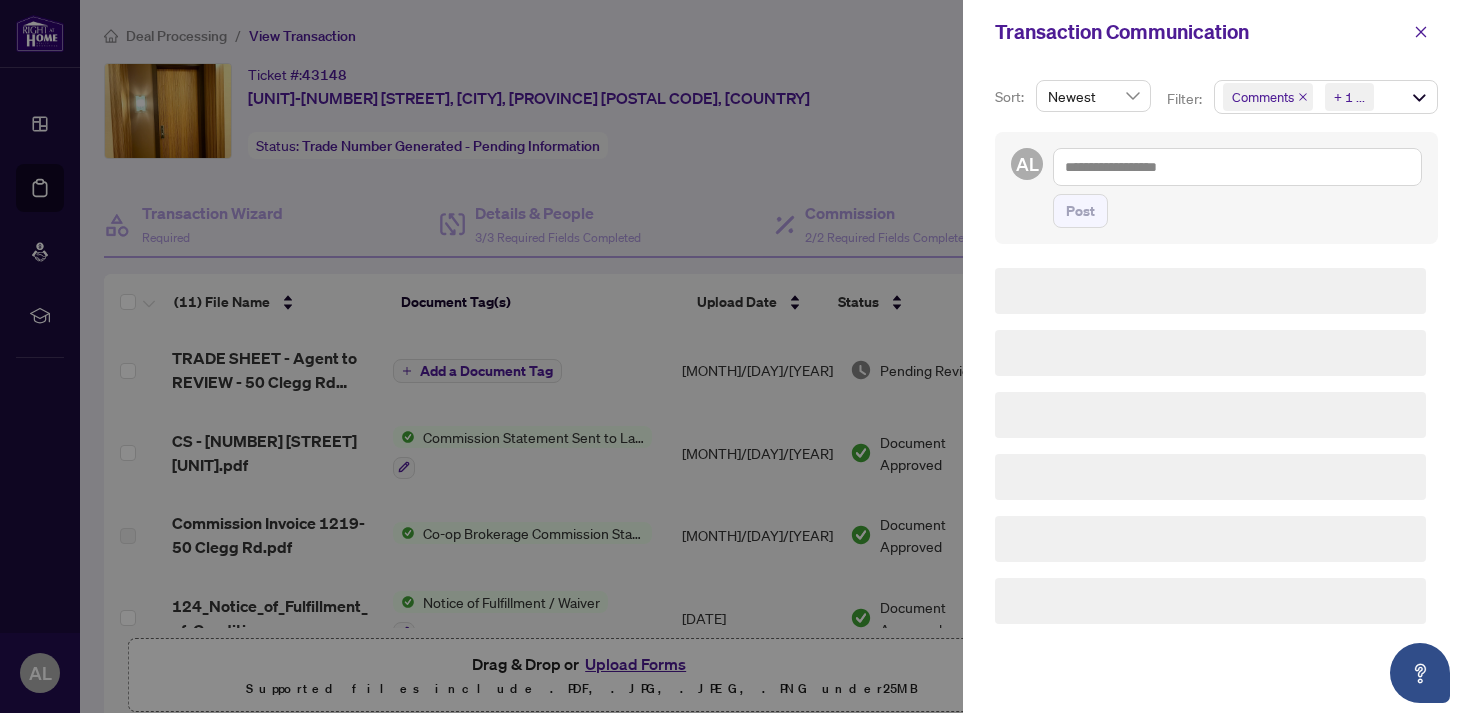 scroll, scrollTop: 4, scrollLeft: 0, axis: vertical 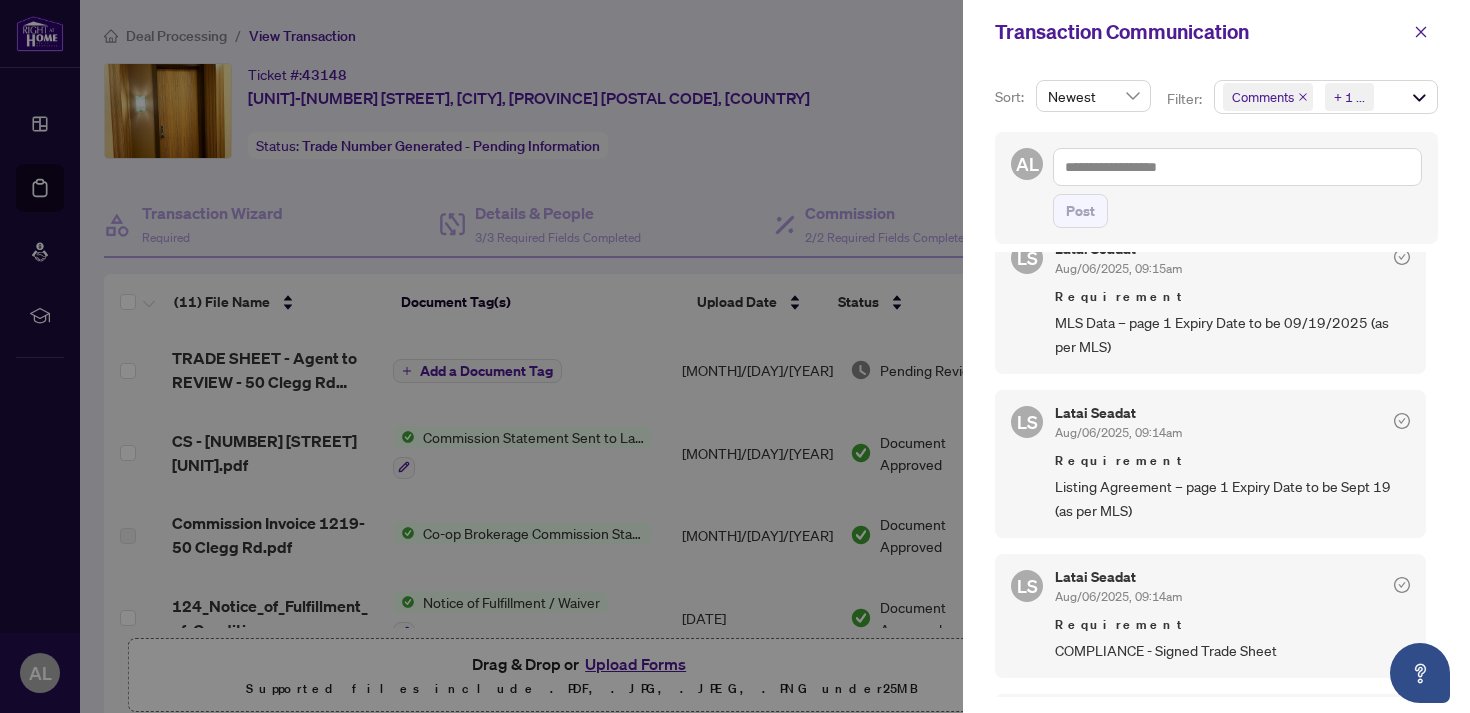 click at bounding box center [735, 356] 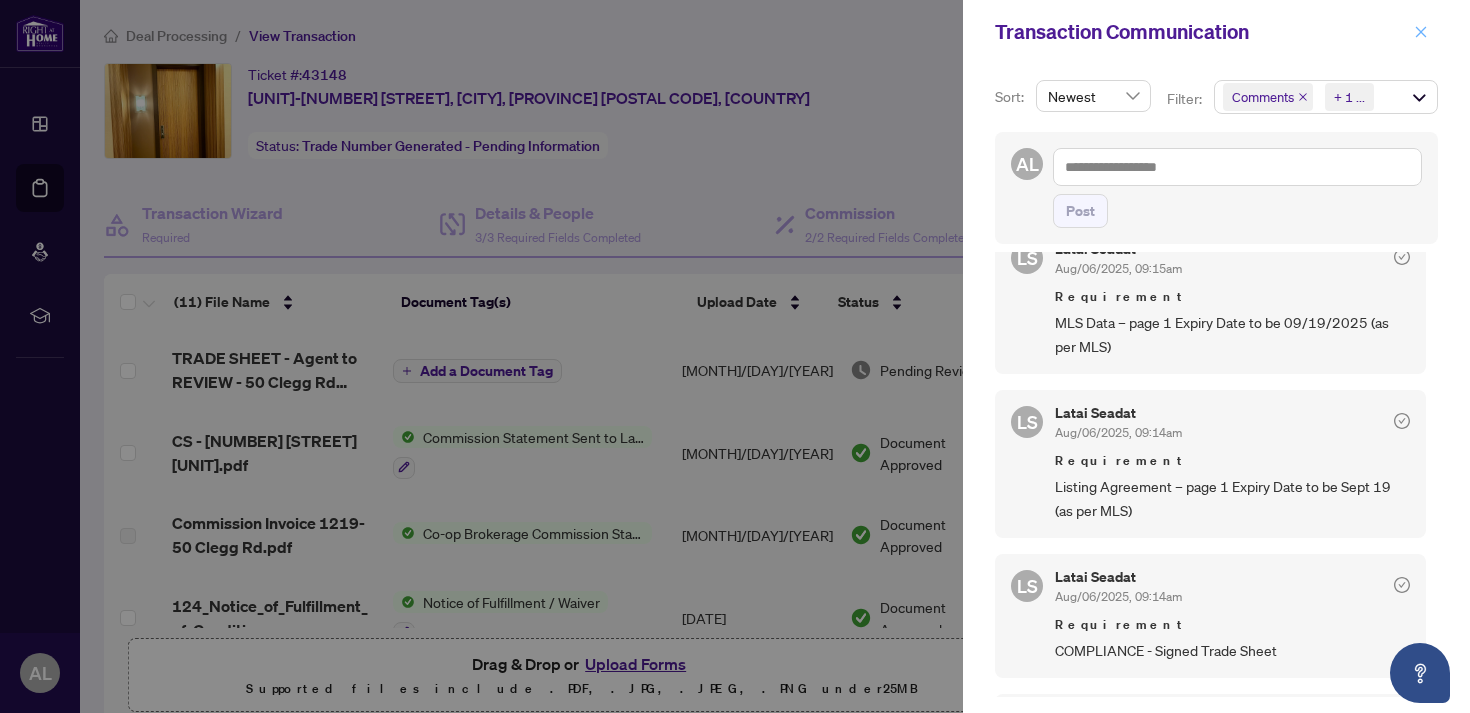 click 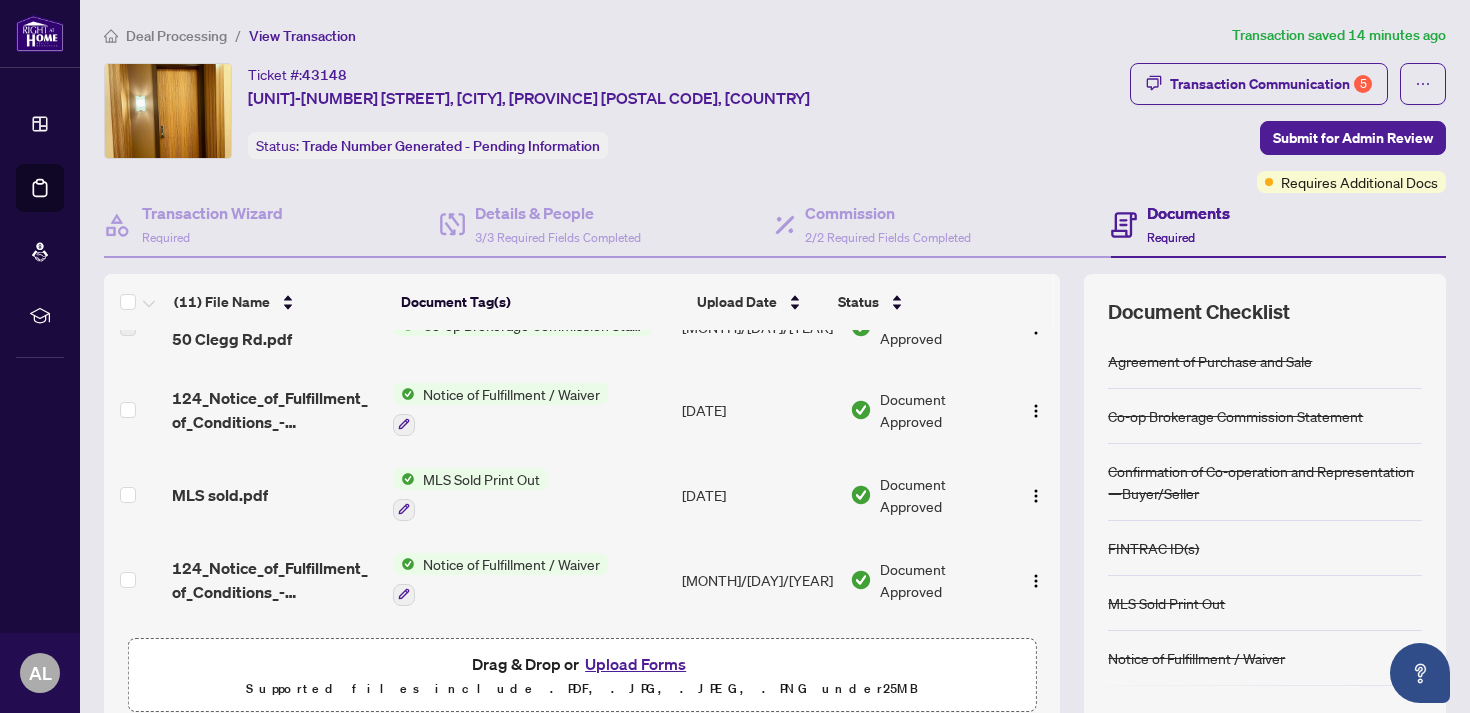 scroll, scrollTop: 202, scrollLeft: 0, axis: vertical 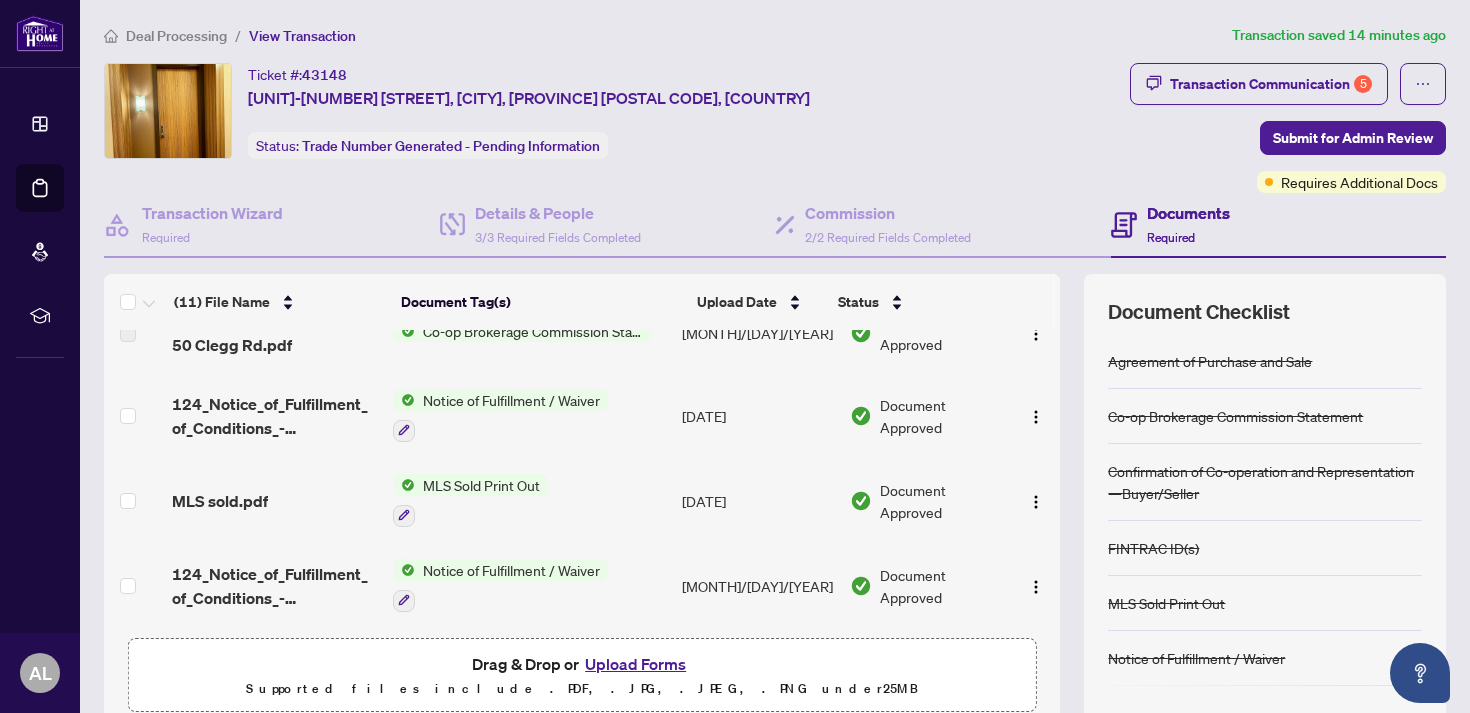 click on "MLS Sold Print Out" at bounding box center (481, 485) 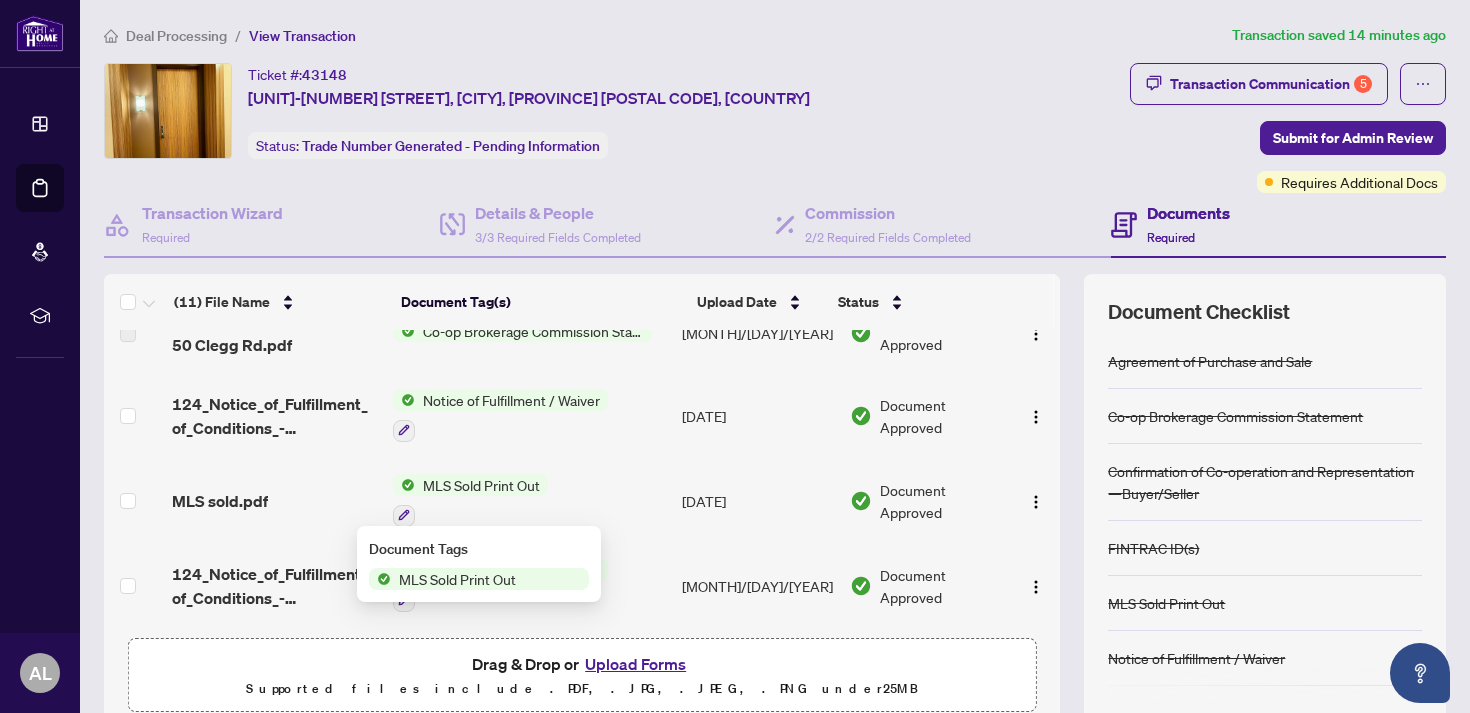 click on "MLS sold.pdf" at bounding box center [274, 500] 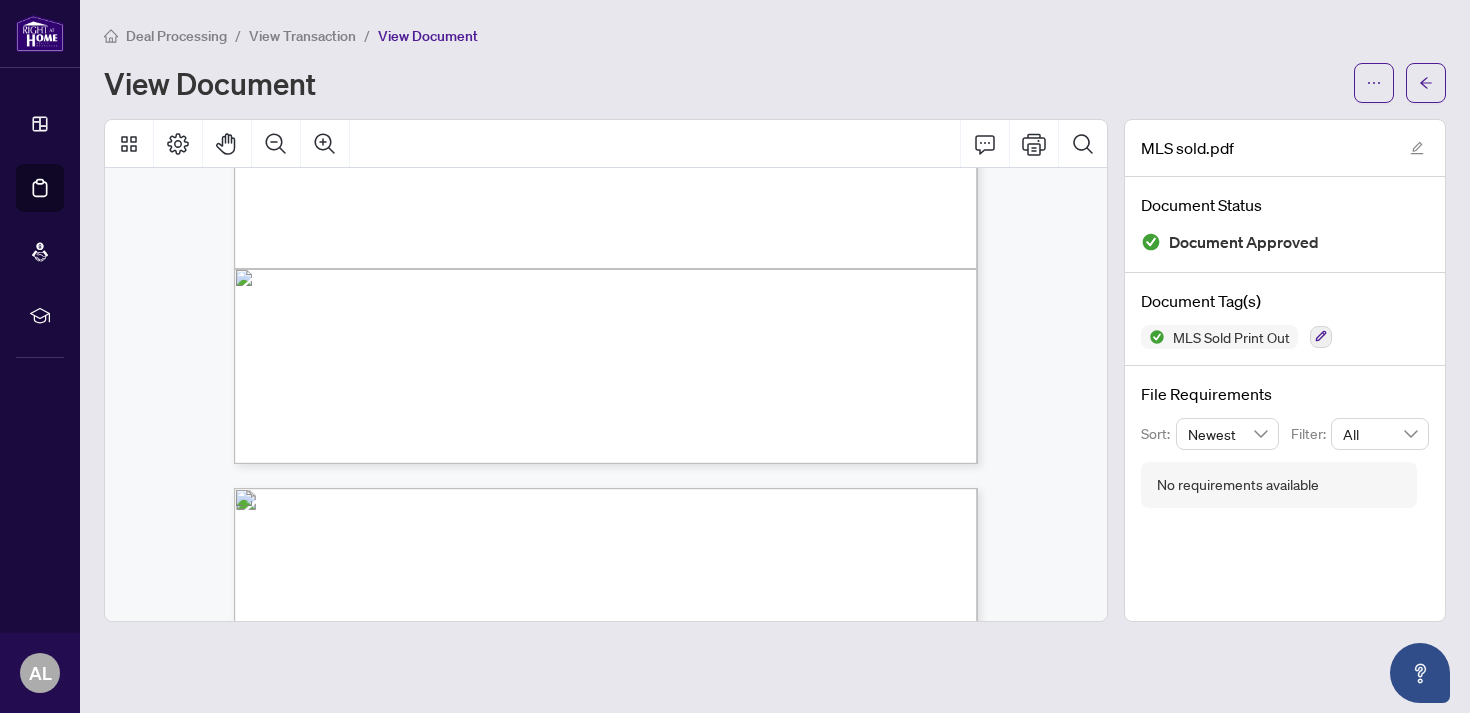 scroll, scrollTop: 694, scrollLeft: 0, axis: vertical 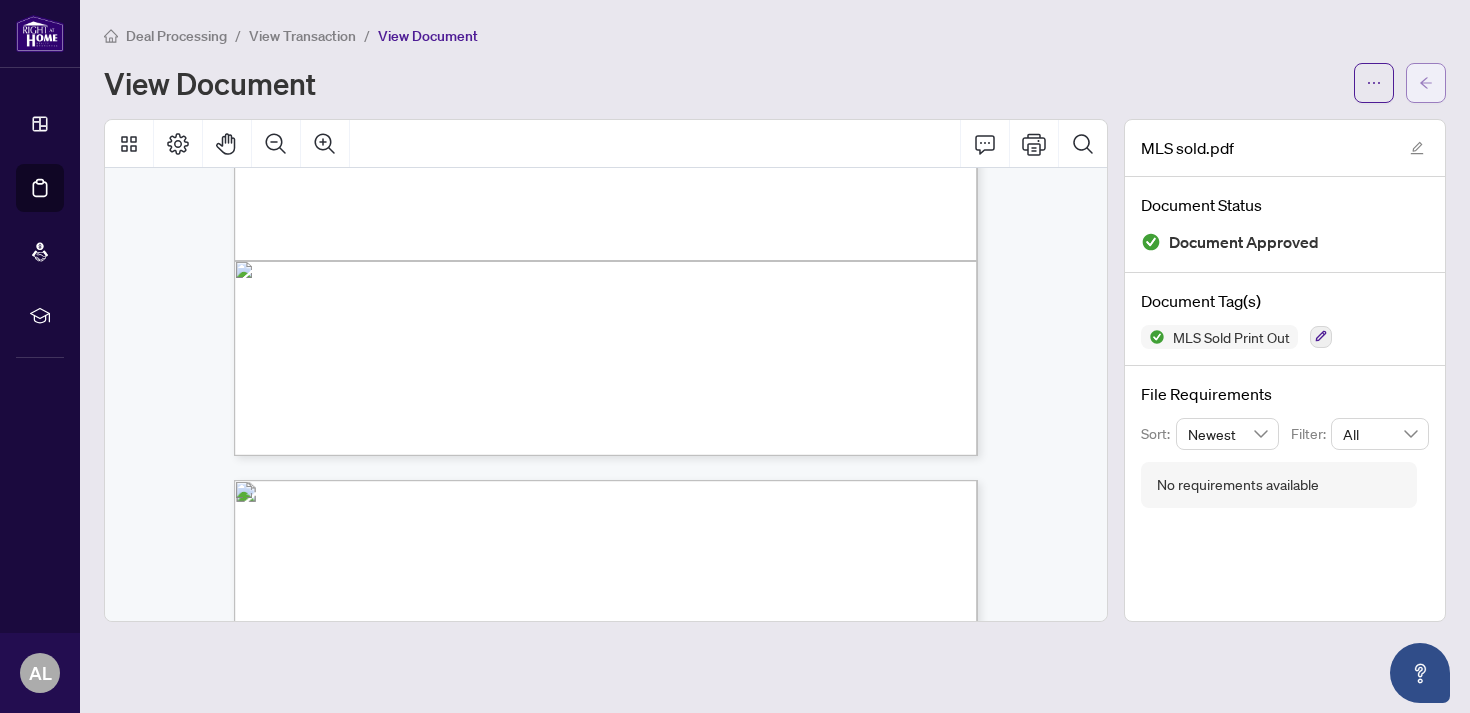 click at bounding box center (1426, 83) 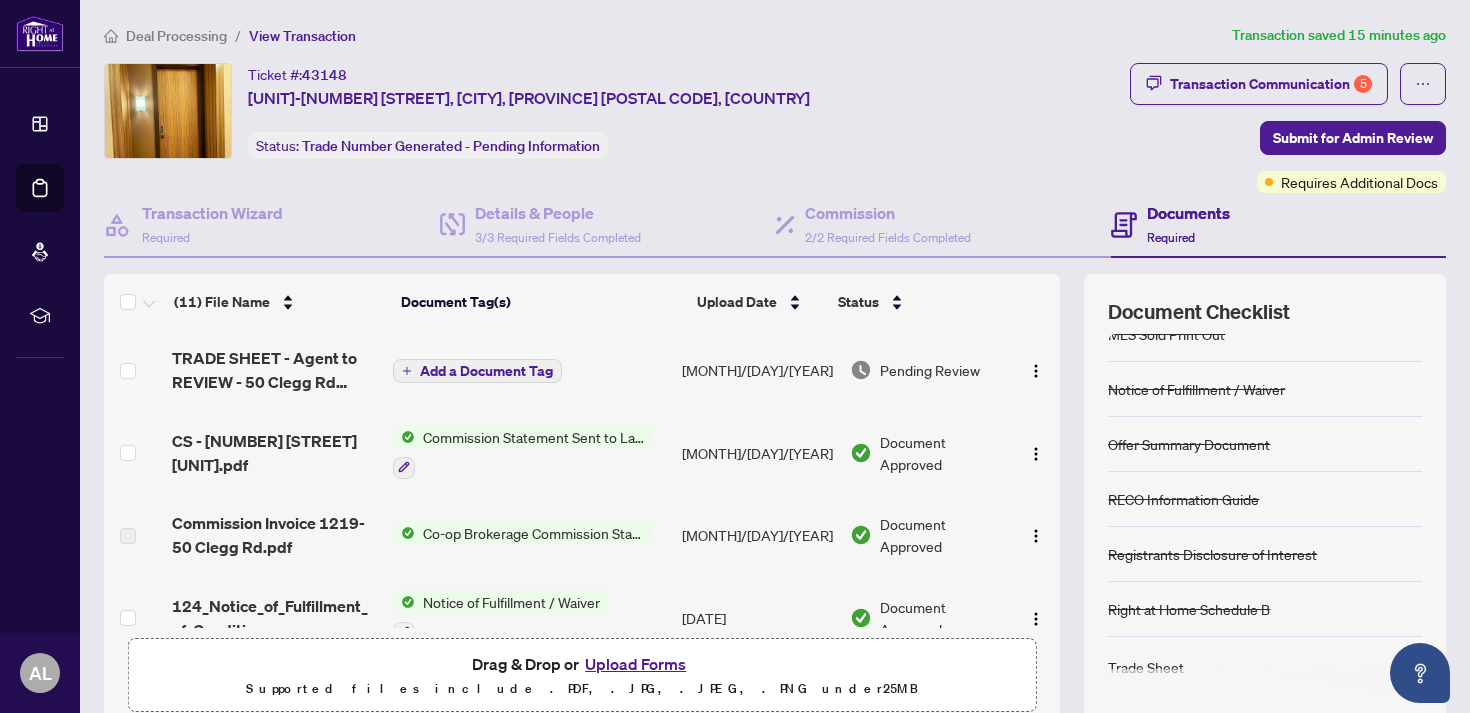 scroll, scrollTop: 274, scrollLeft: 0, axis: vertical 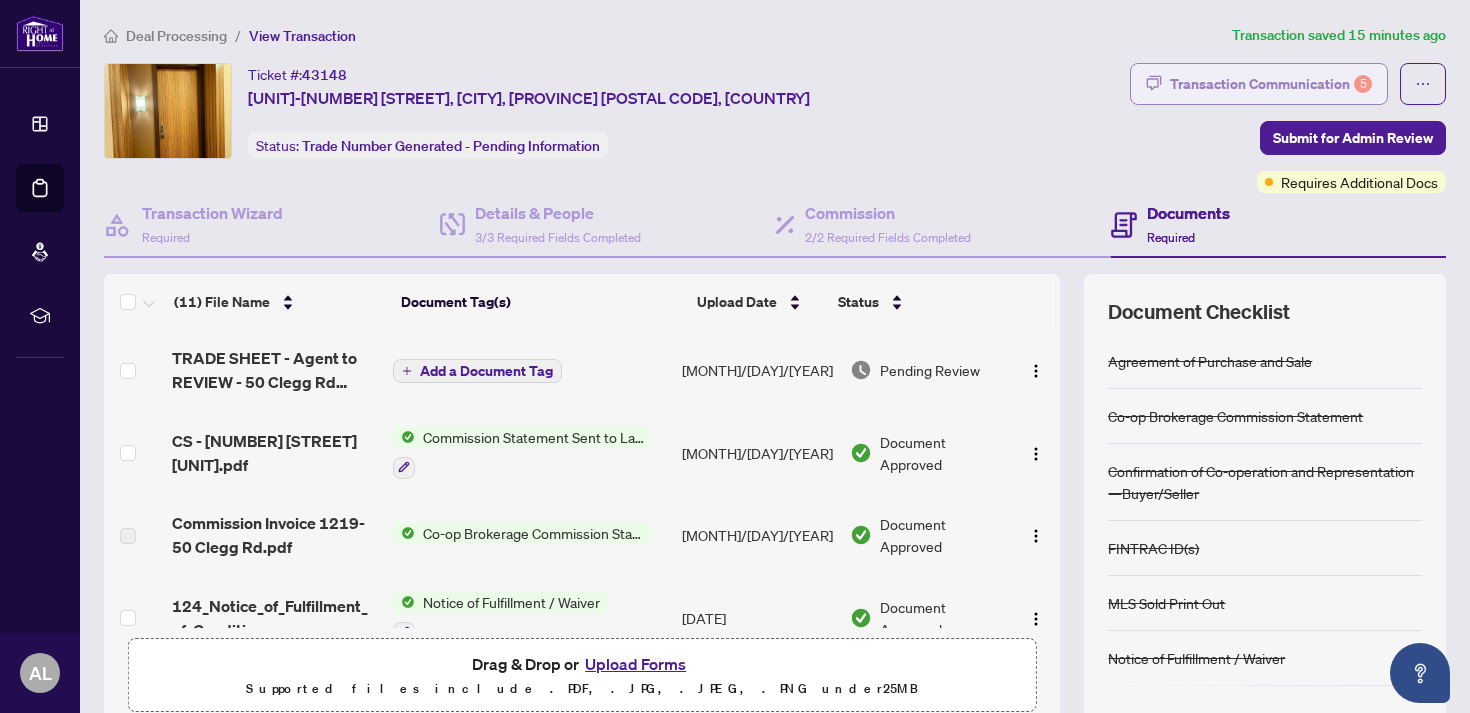 click on "Transaction Communication 5" at bounding box center [1271, 84] 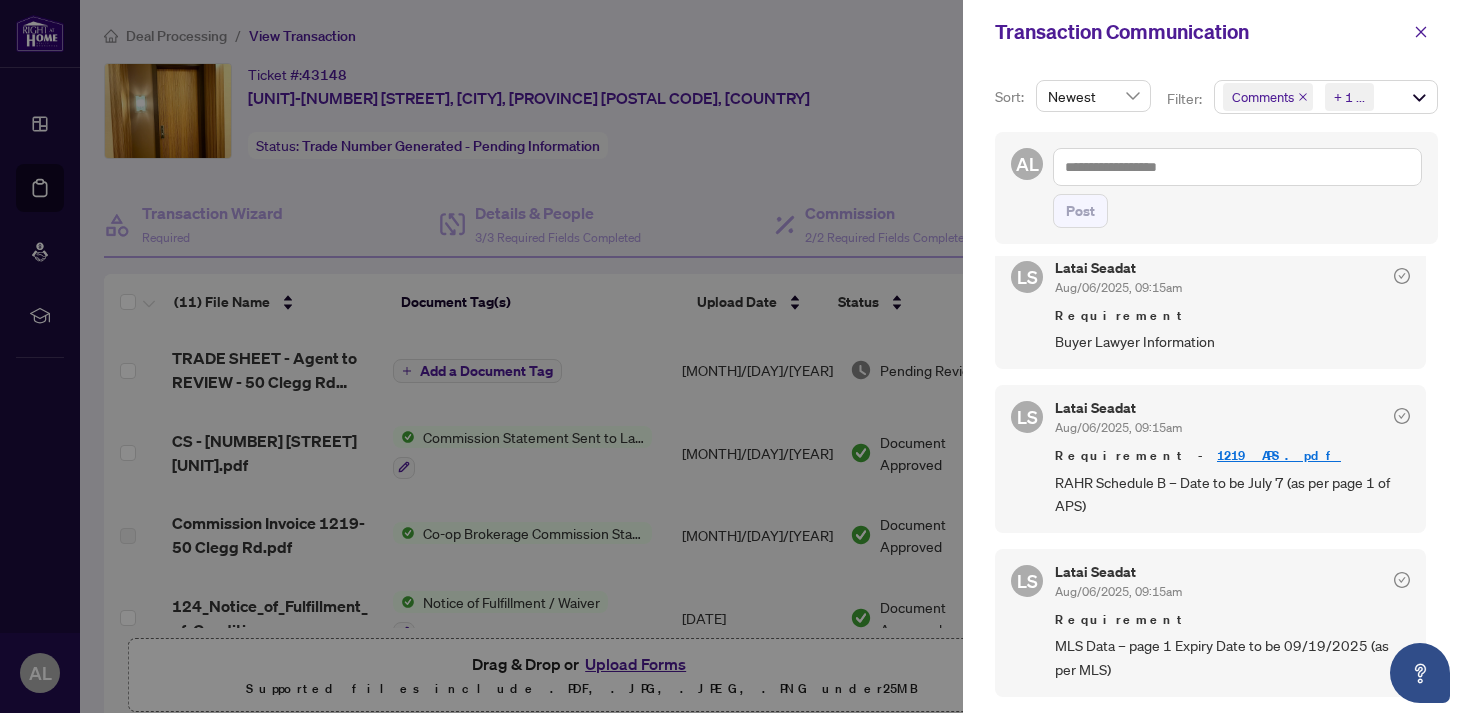 scroll, scrollTop: 0, scrollLeft: 0, axis: both 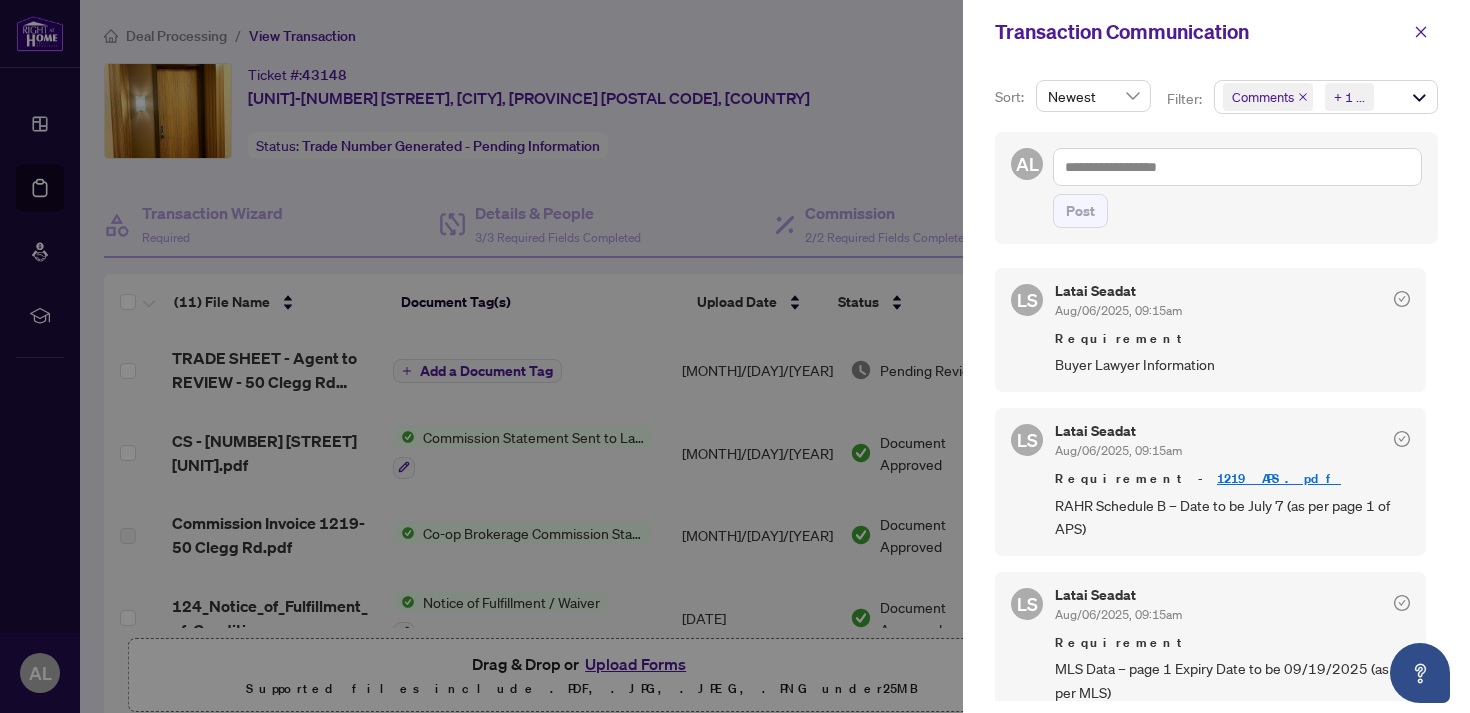 click at bounding box center (735, 356) 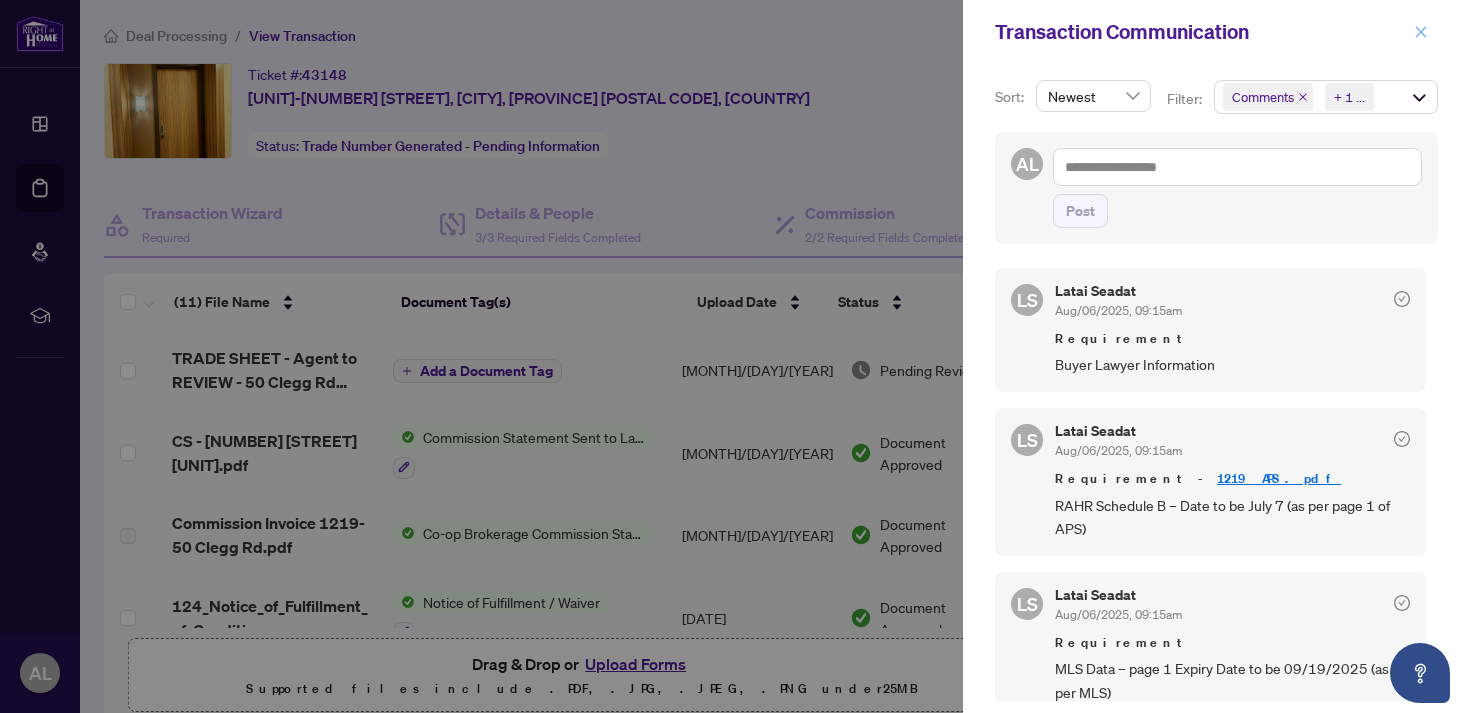 click at bounding box center [1421, 32] 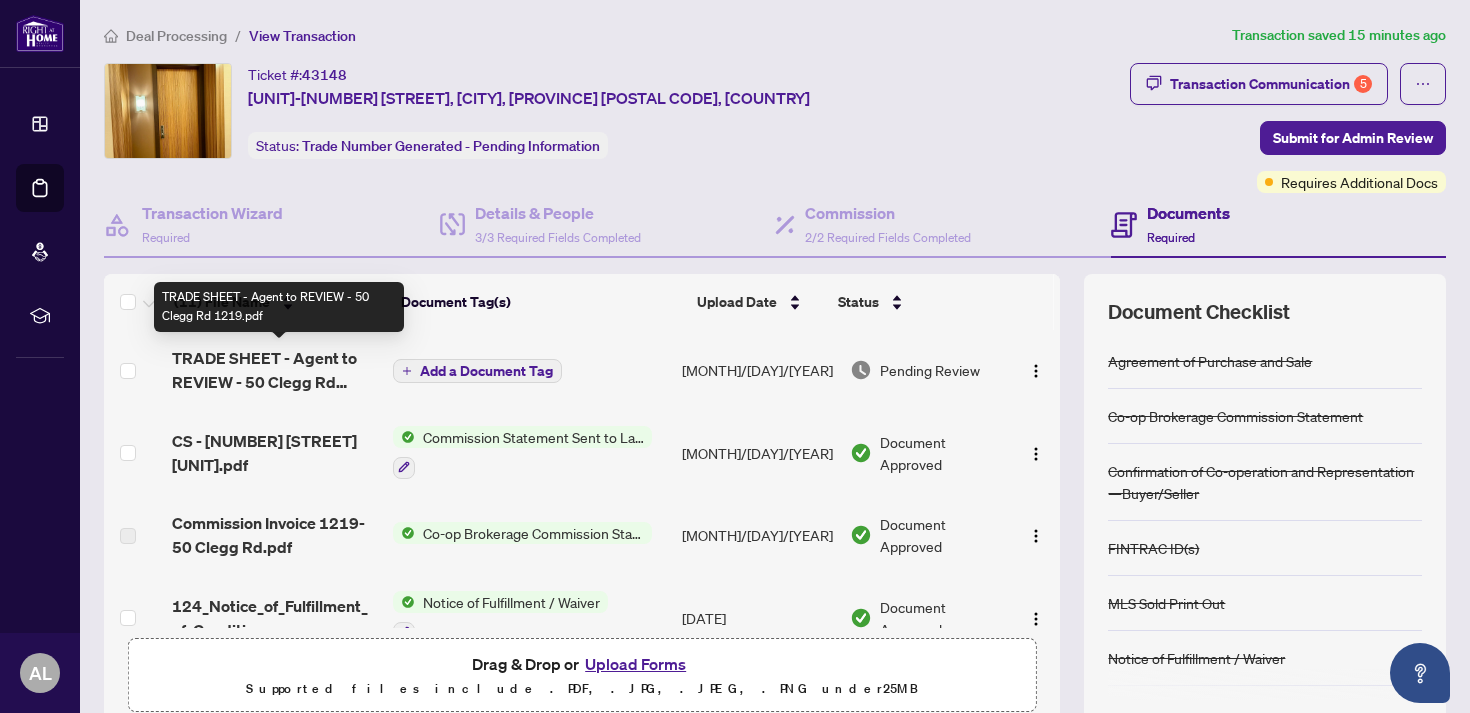 click on "TRADE SHEET - Agent to REVIEW - 50 Clegg Rd 1219.pdf" at bounding box center (274, 370) 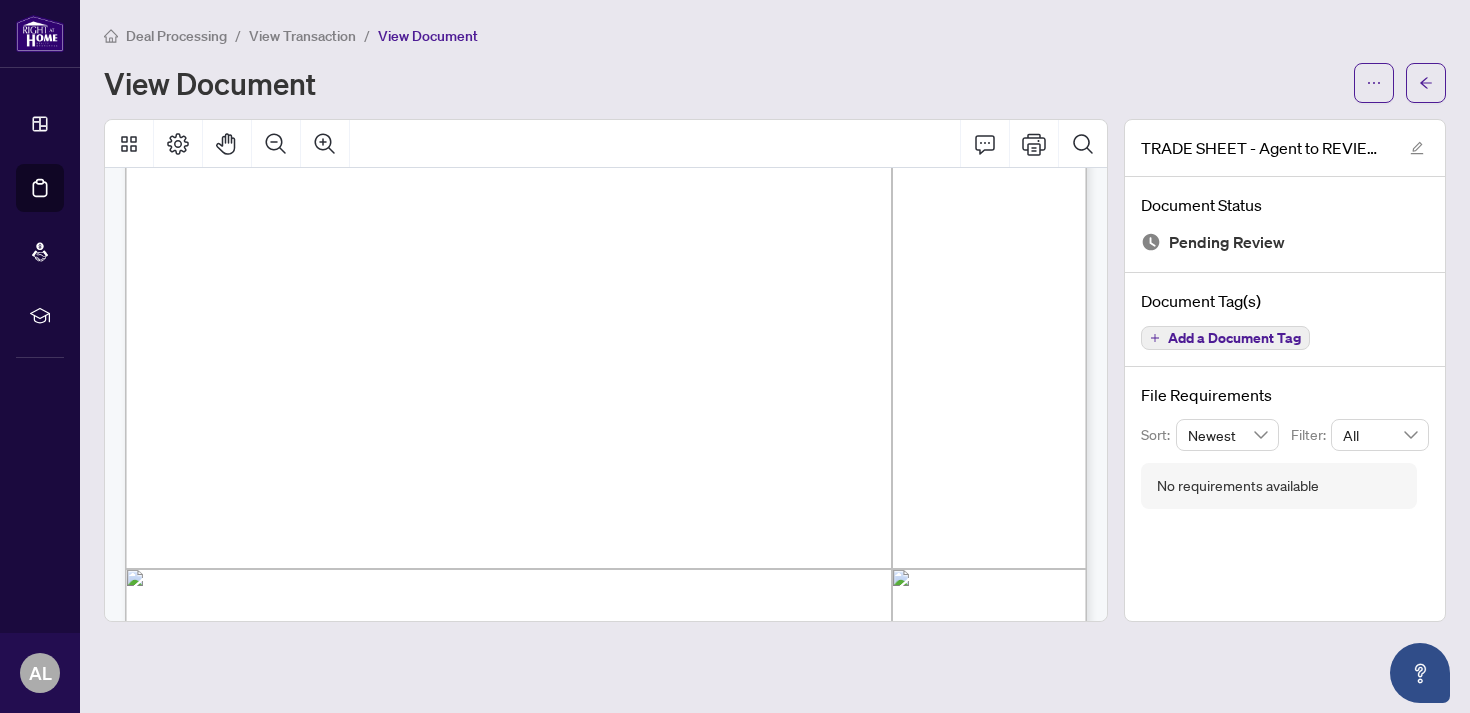 scroll, scrollTop: 388, scrollLeft: 0, axis: vertical 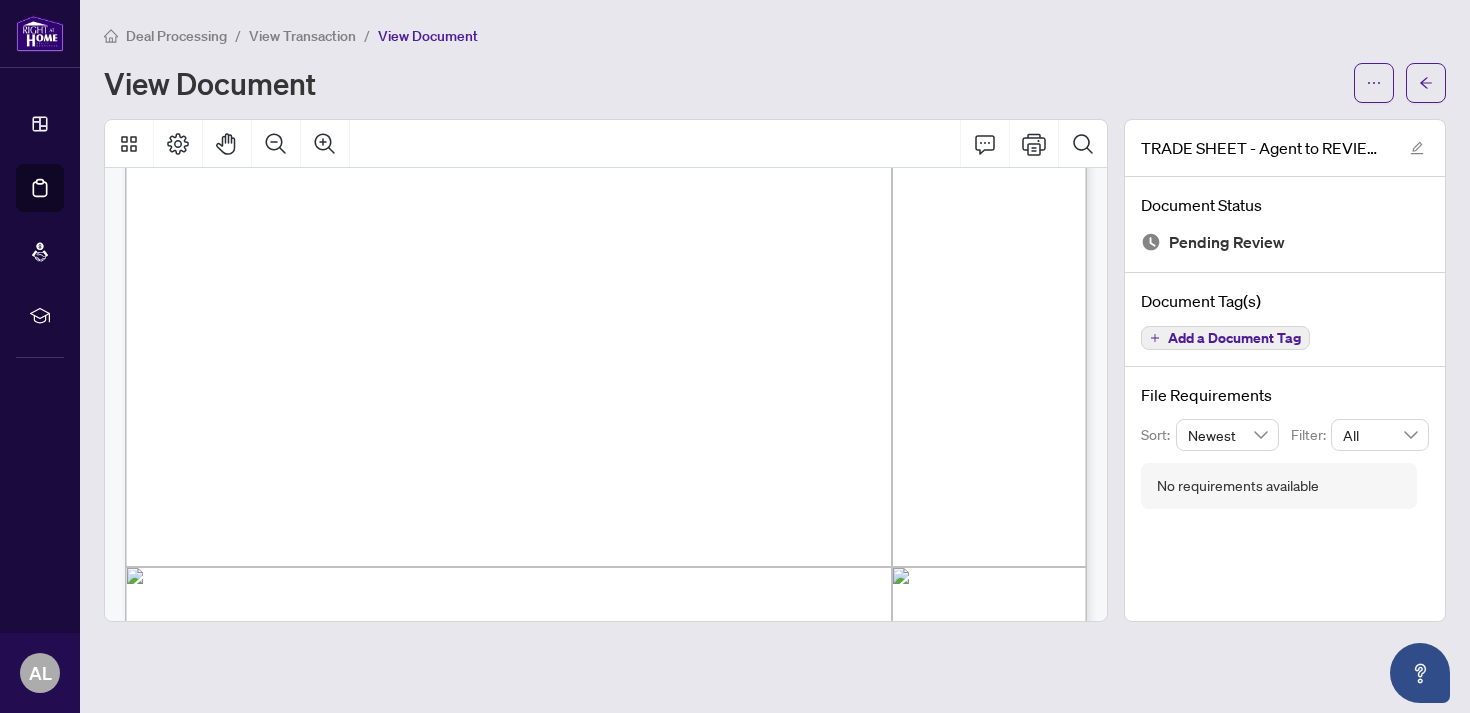 drag, startPoint x: 988, startPoint y: 311, endPoint x: 1036, endPoint y: 311, distance: 48 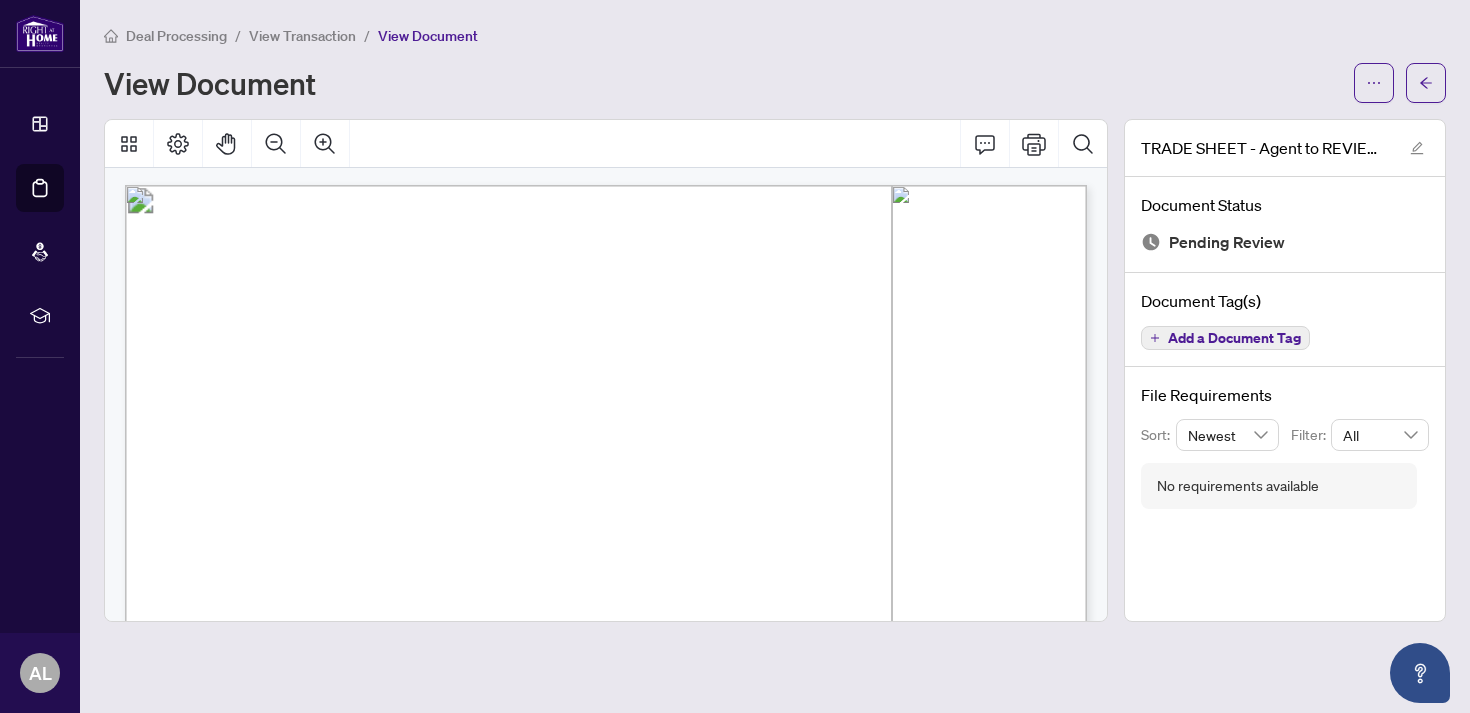 scroll, scrollTop: 0, scrollLeft: 0, axis: both 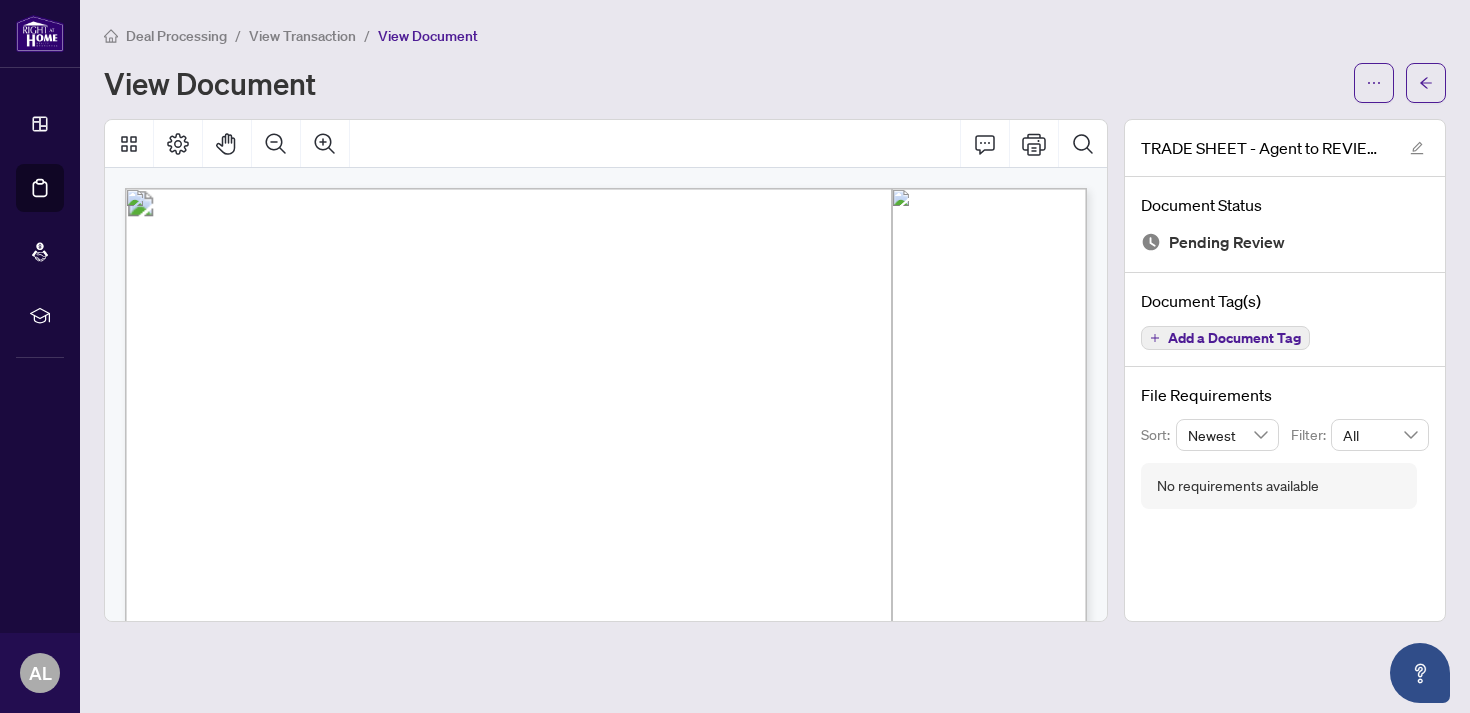 click on "[MONTH] [DAY], [YEAR]" at bounding box center [835, 341] 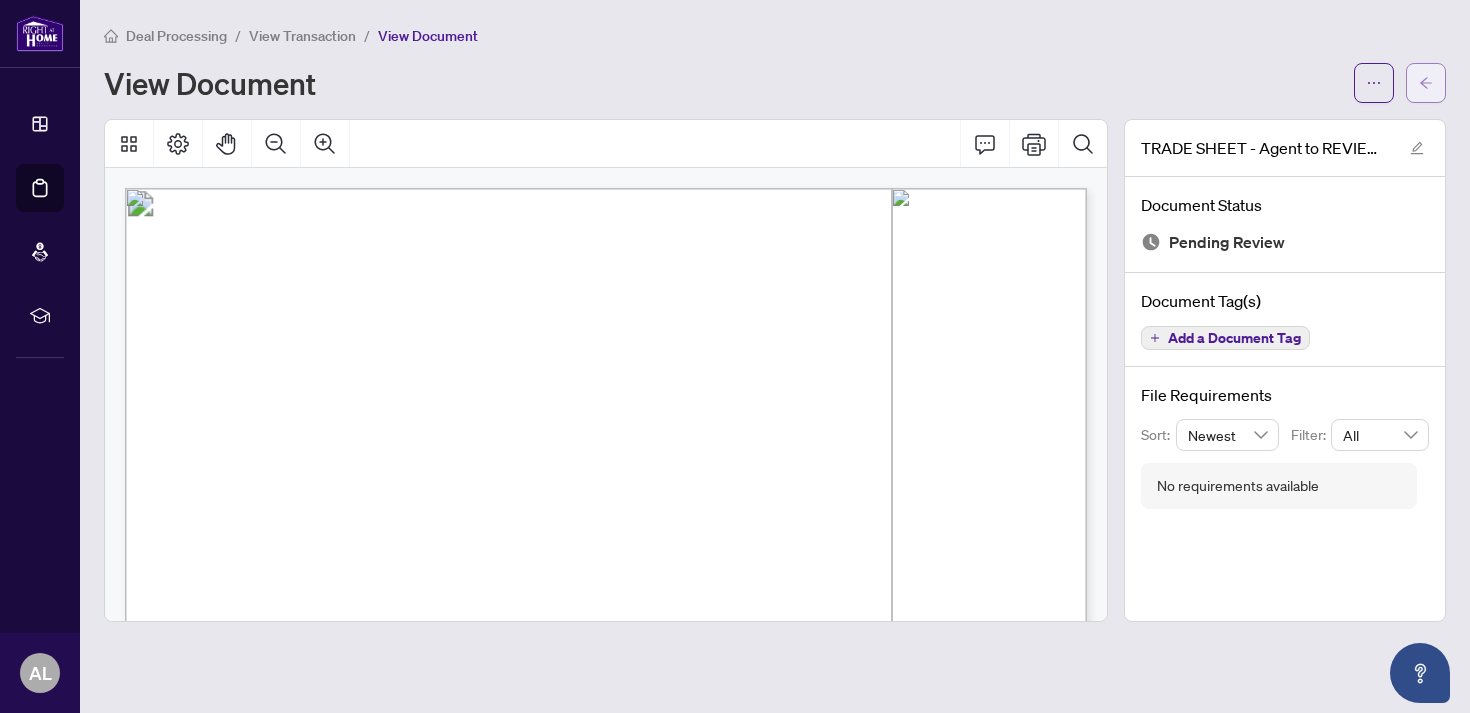 click at bounding box center [1426, 83] 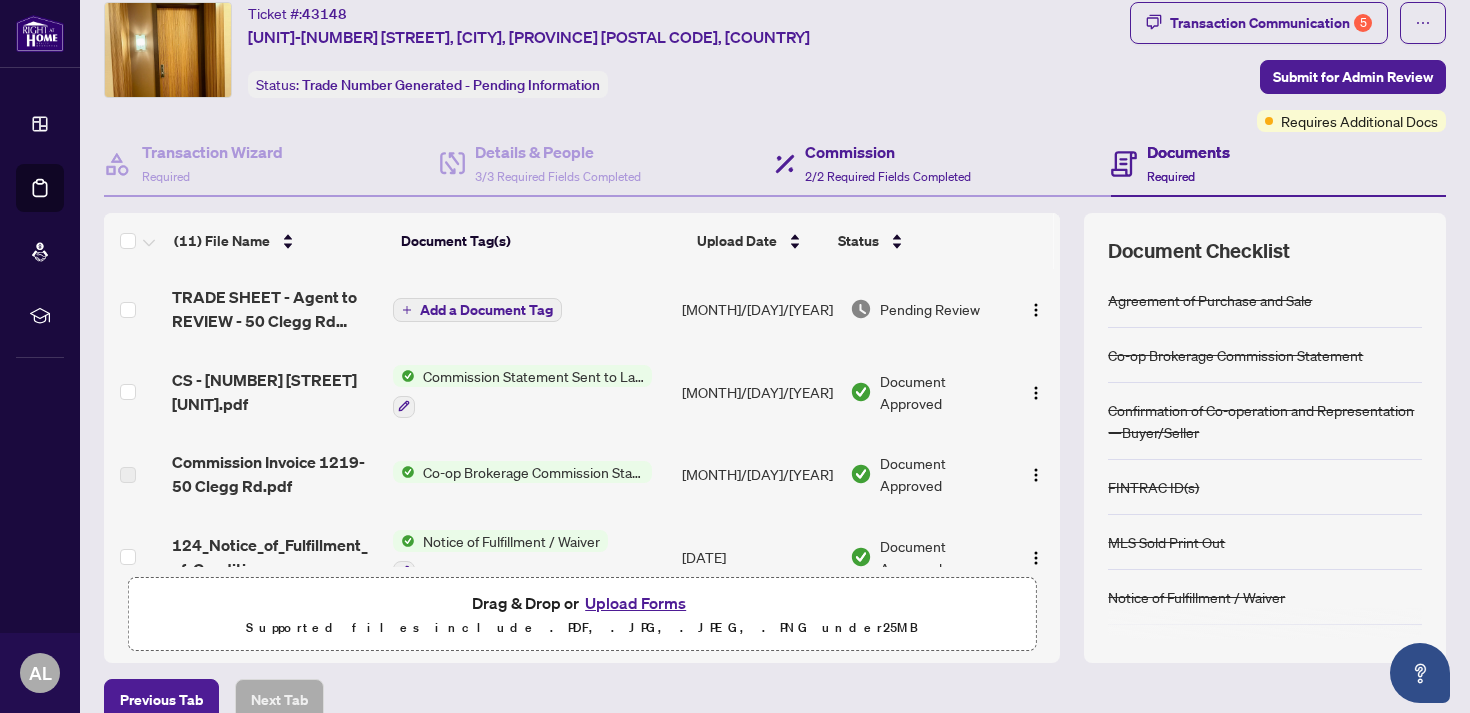 scroll, scrollTop: 75, scrollLeft: 0, axis: vertical 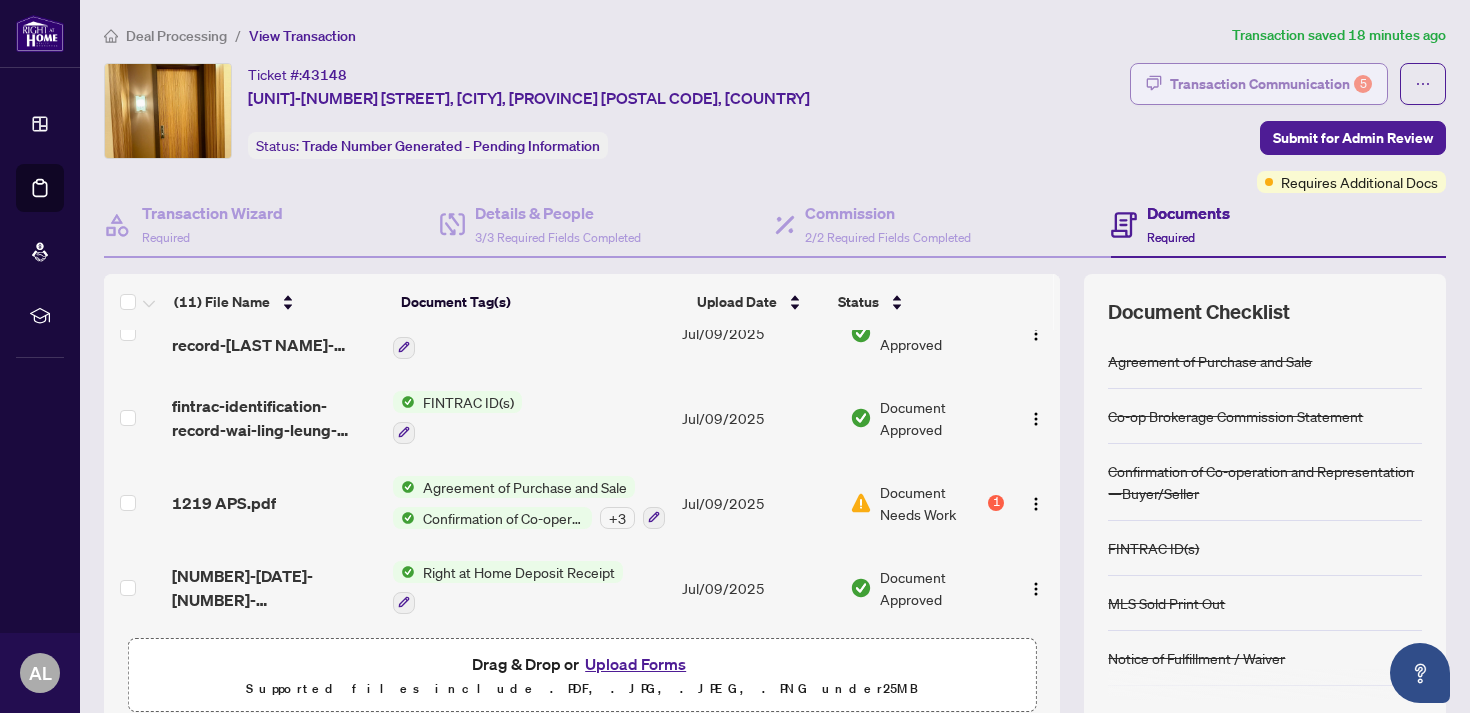click on "Transaction Communication 5" at bounding box center (1271, 84) 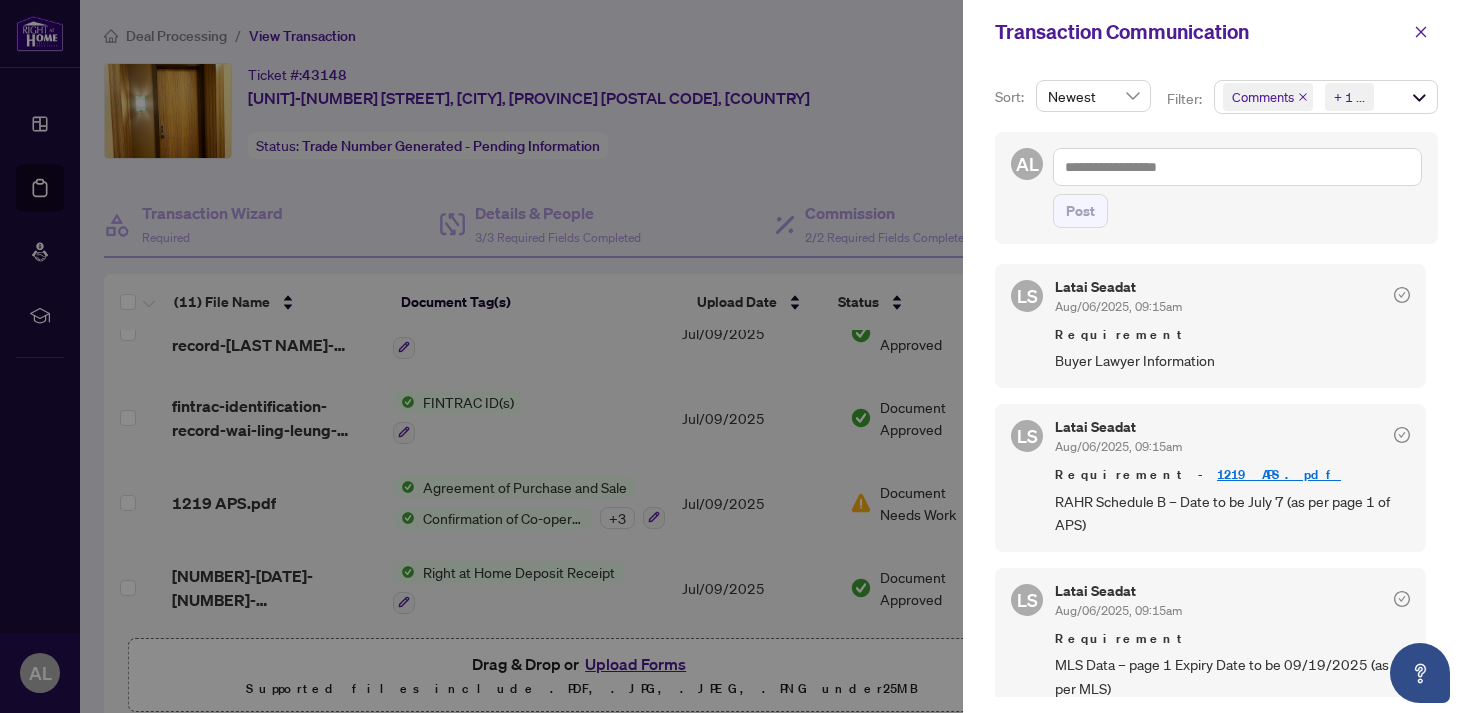 scroll, scrollTop: 0, scrollLeft: 0, axis: both 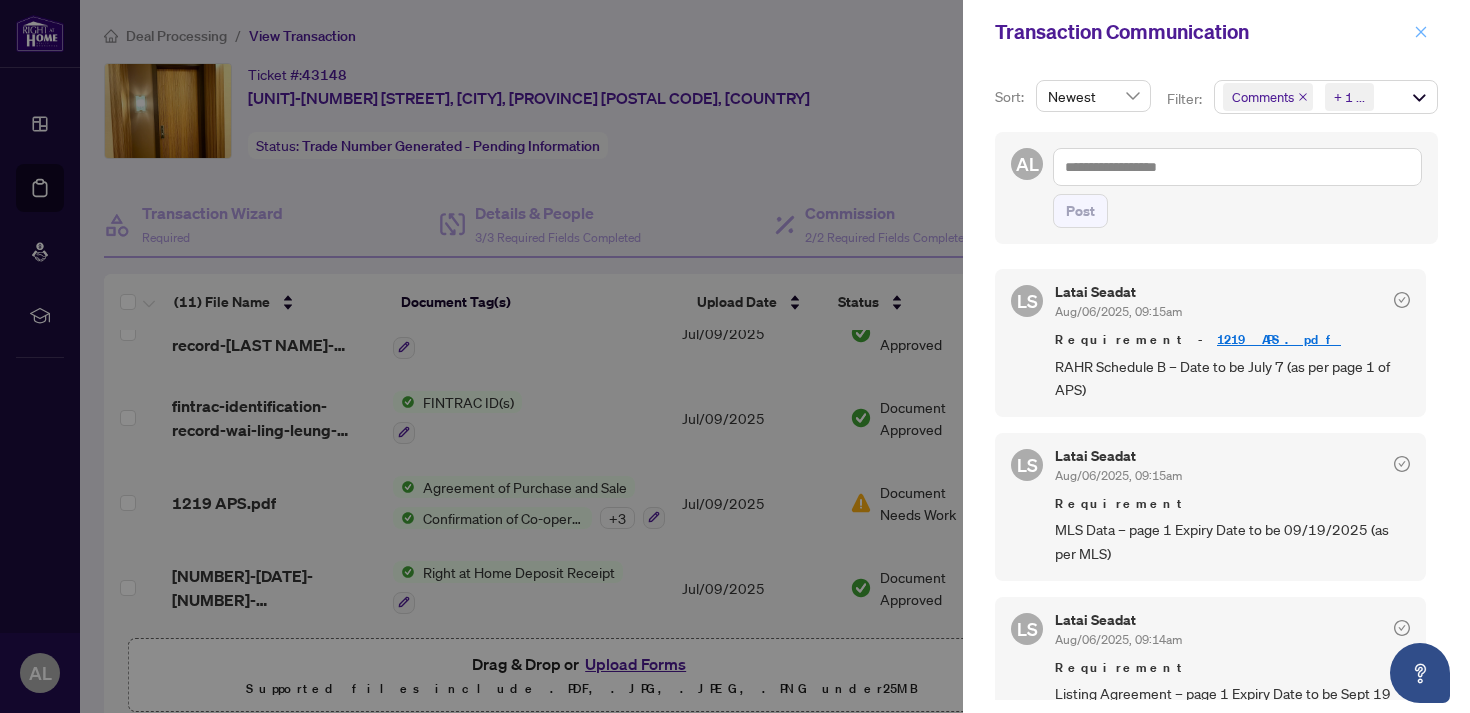 click at bounding box center [1421, 32] 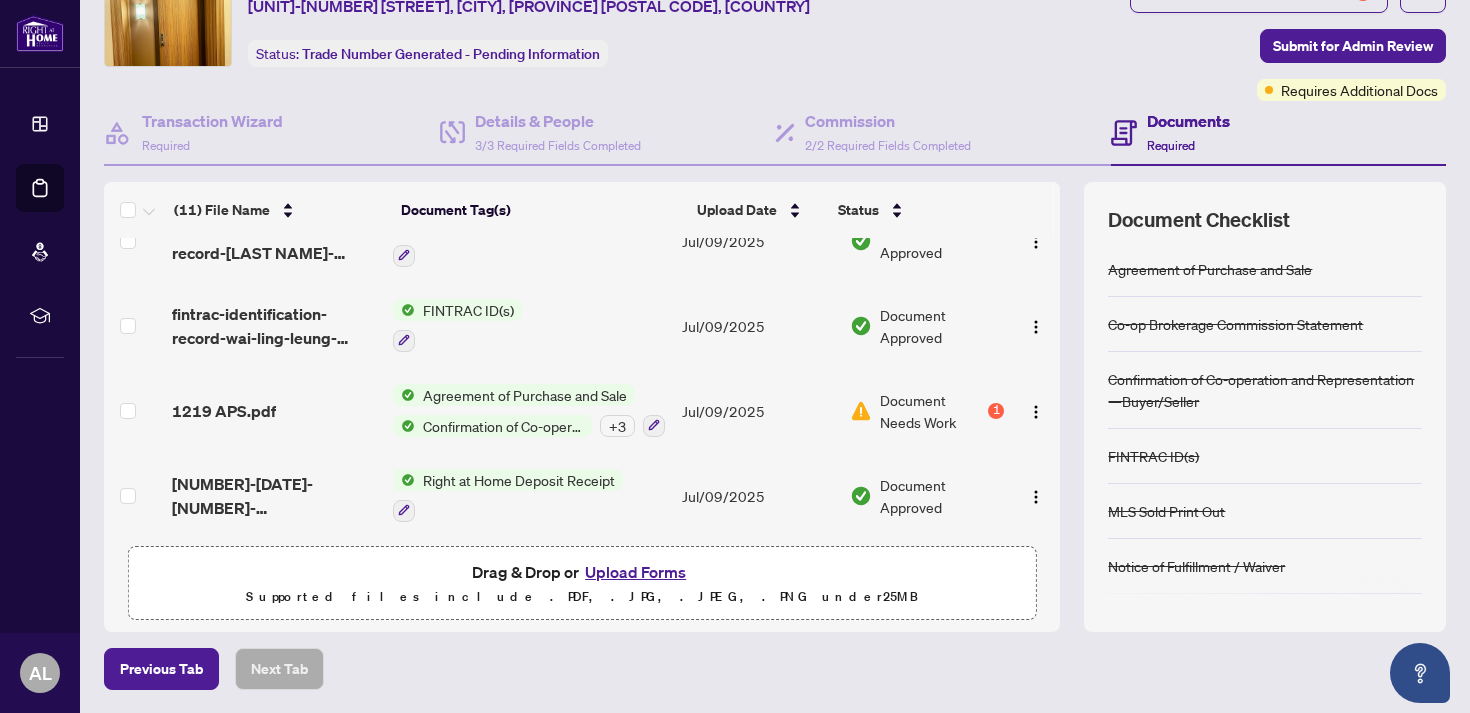 scroll, scrollTop: 0, scrollLeft: 0, axis: both 